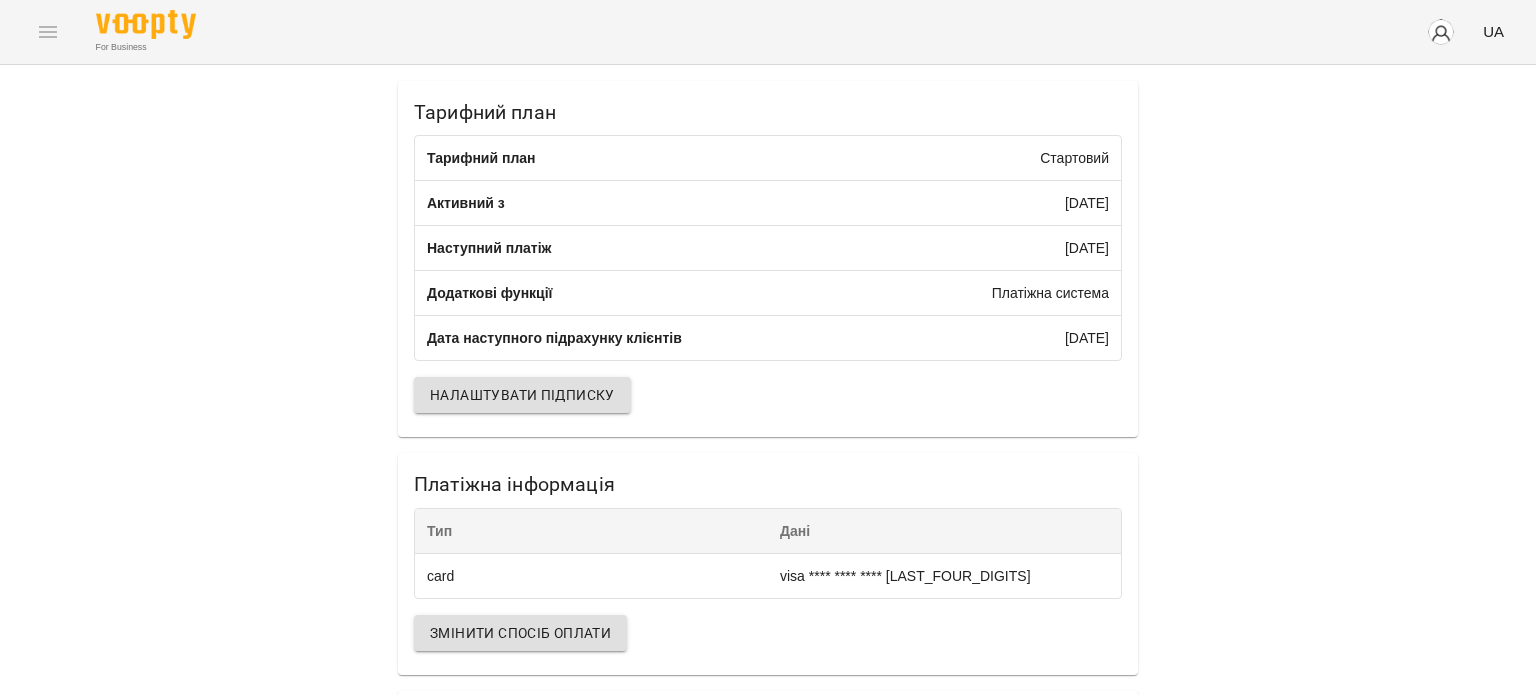 scroll, scrollTop: 0, scrollLeft: 0, axis: both 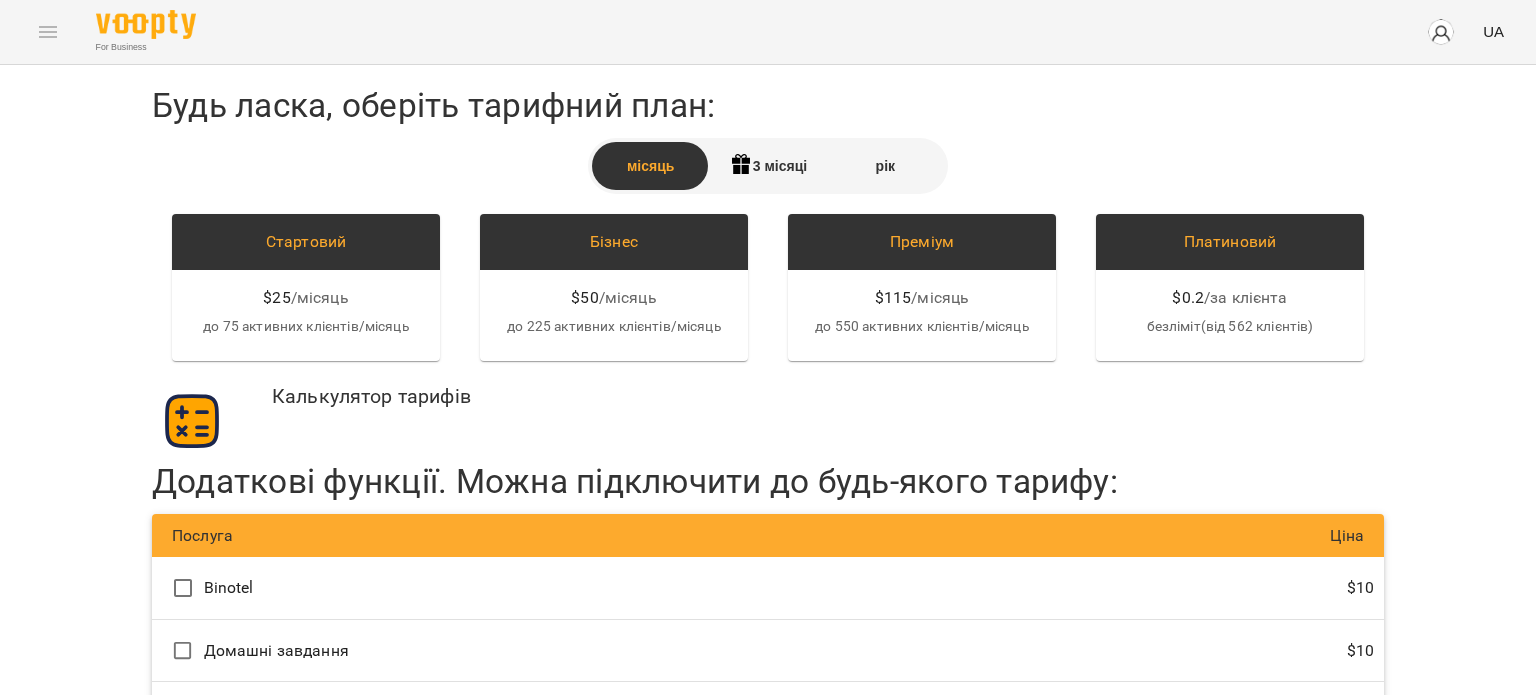 click on "For Business UA" at bounding box center [768, 32] 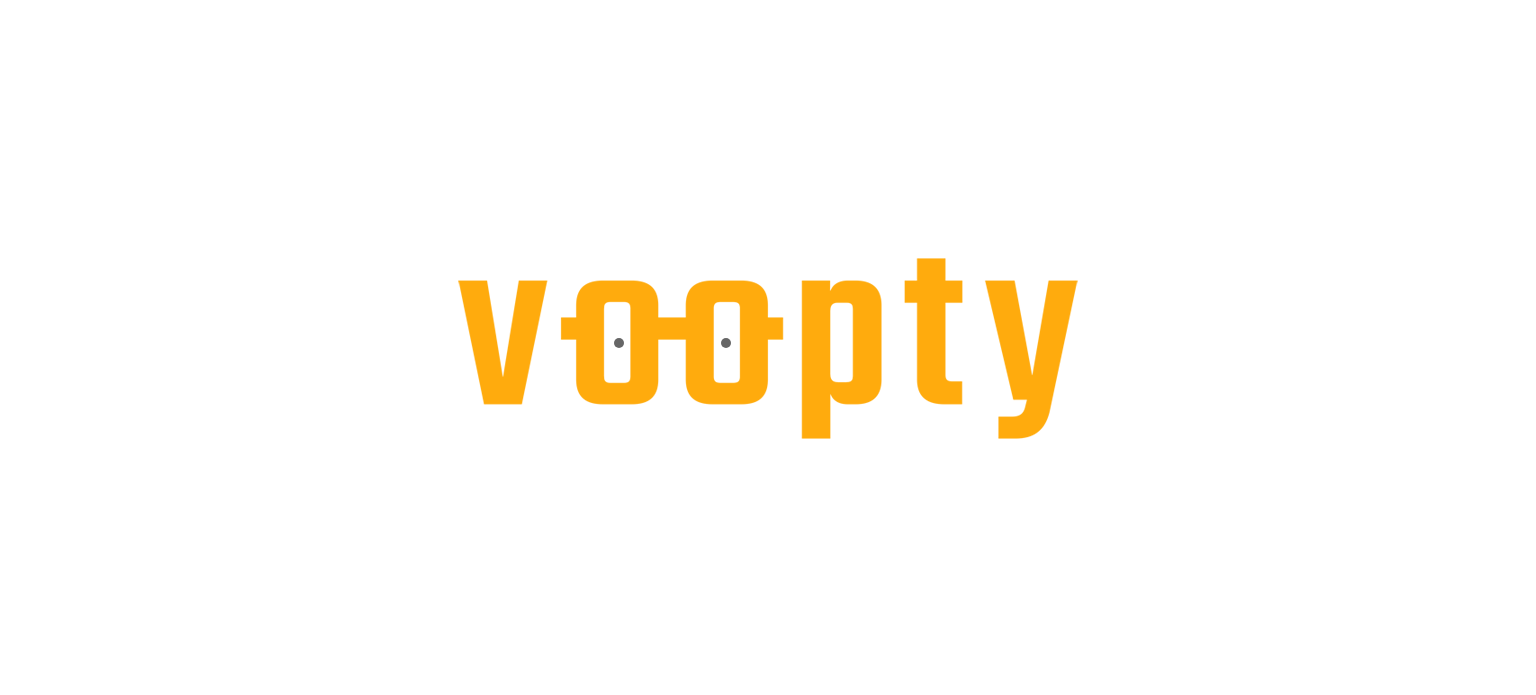 scroll, scrollTop: 0, scrollLeft: 0, axis: both 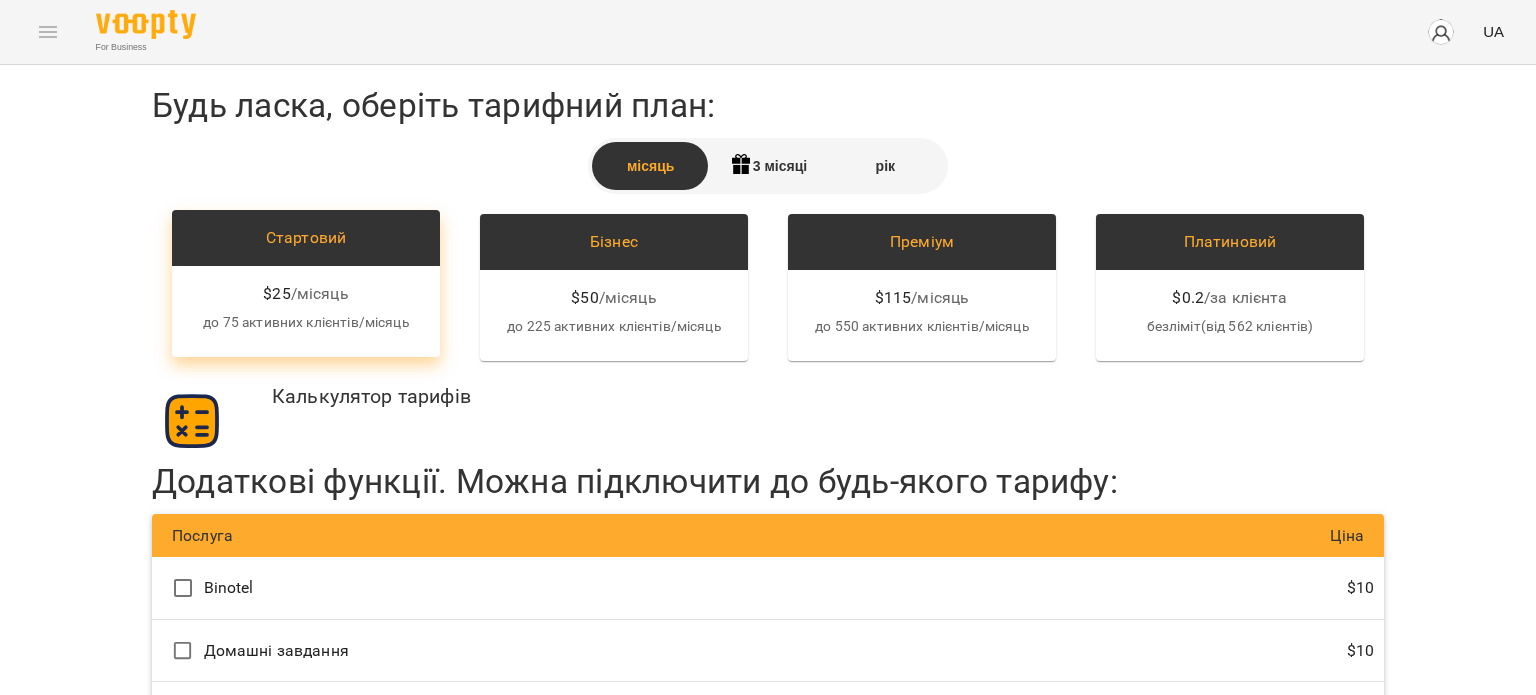 click on "Стартовий" at bounding box center (306, 238) 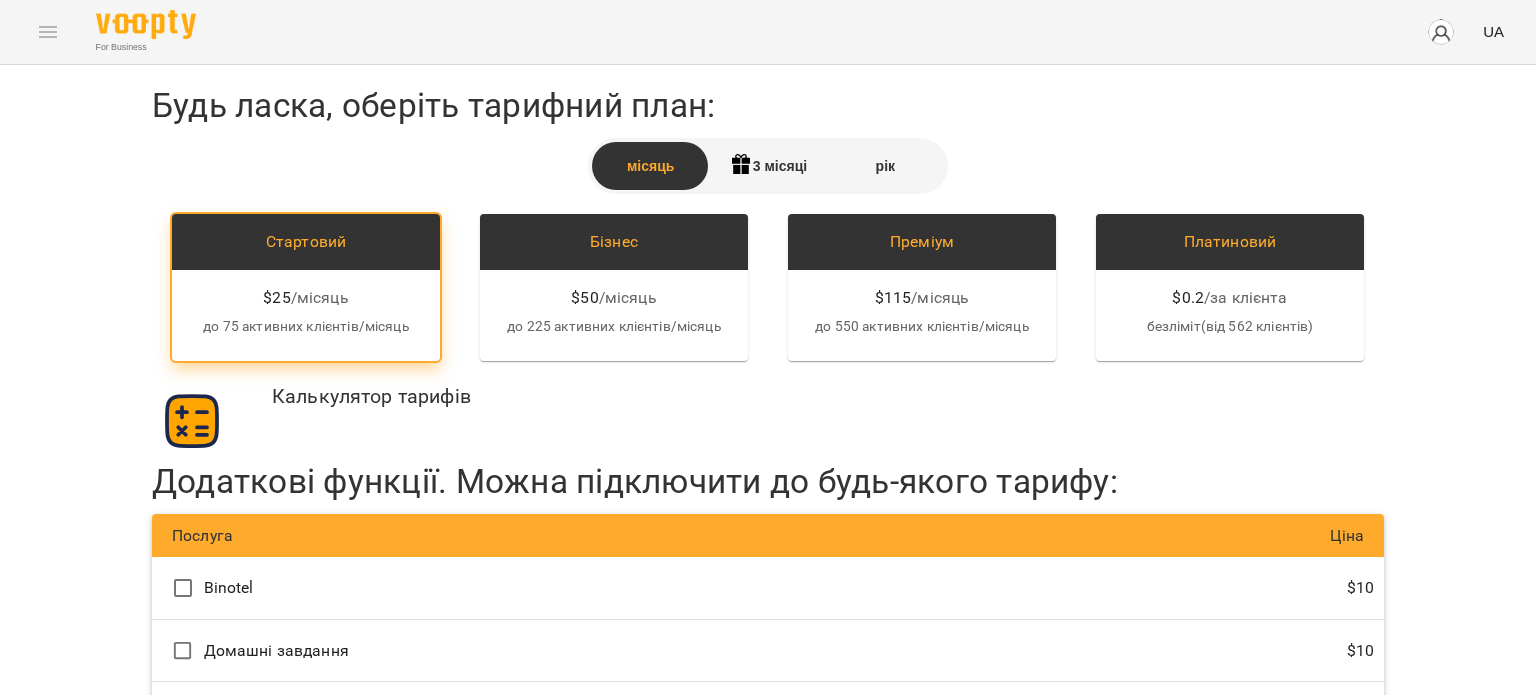 scroll, scrollTop: 124, scrollLeft: 0, axis: vertical 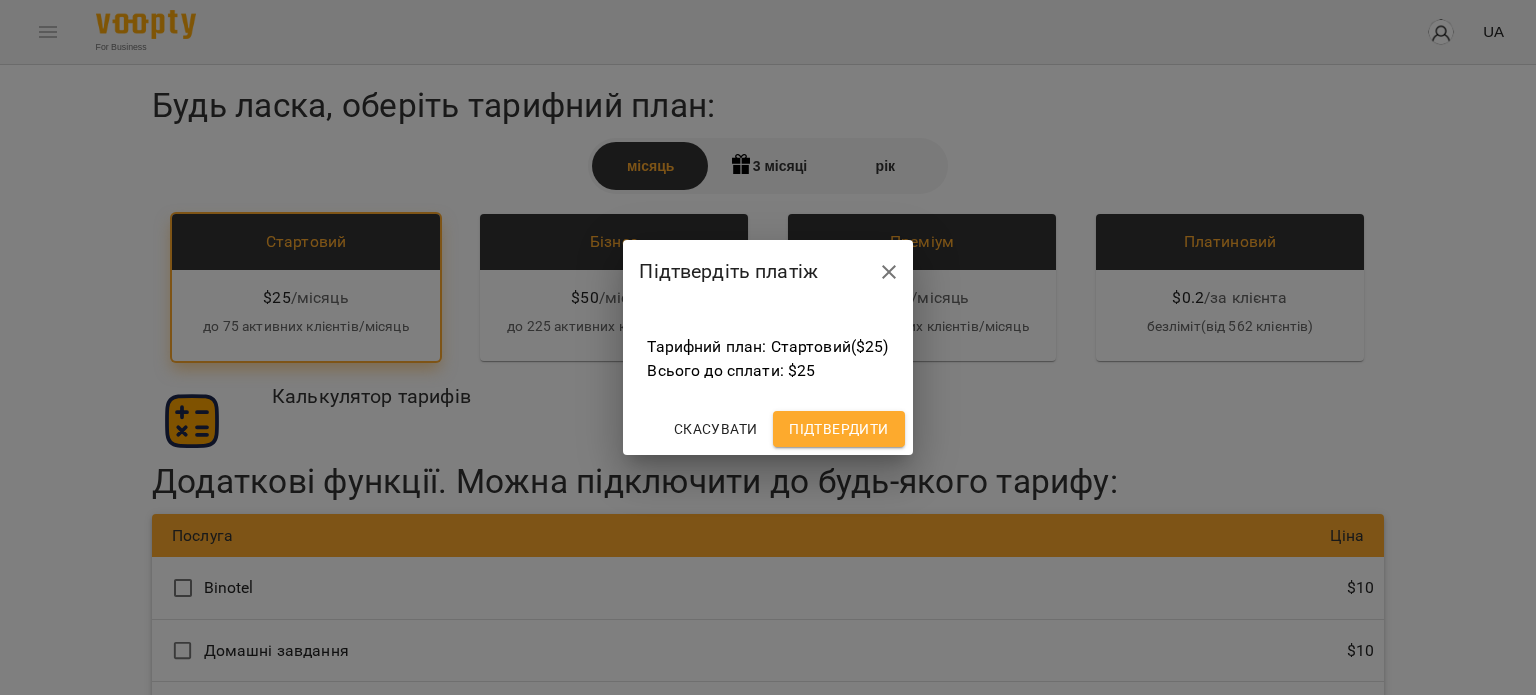 click on "Підтвердити" at bounding box center [838, 429] 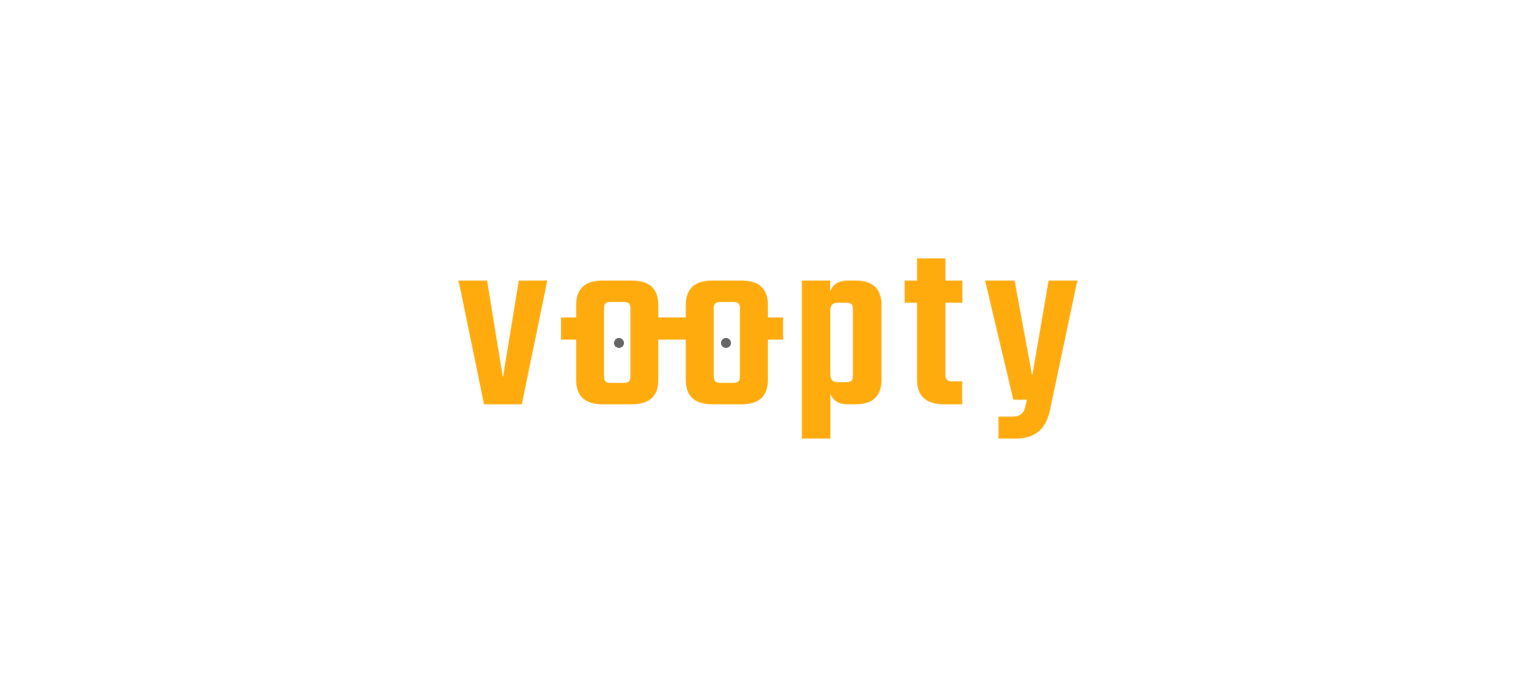 scroll, scrollTop: 0, scrollLeft: 0, axis: both 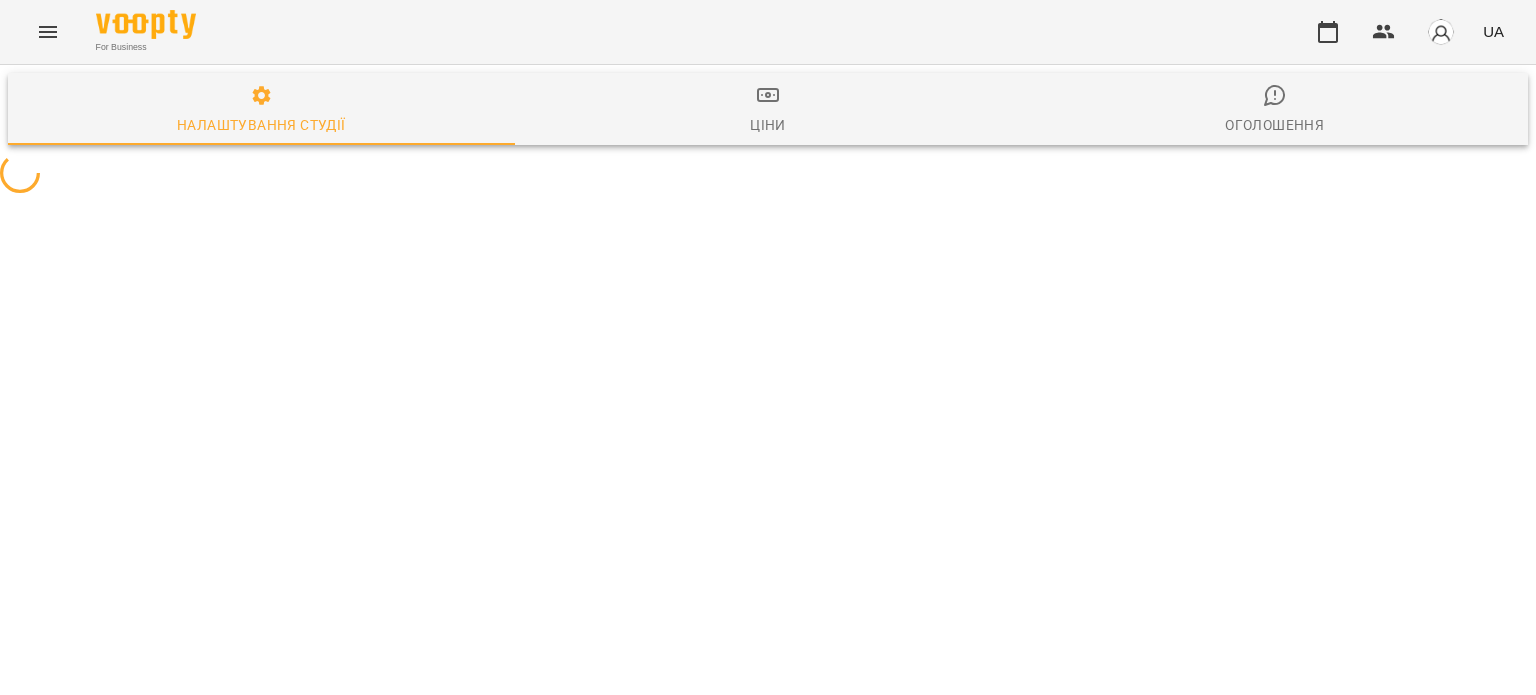 select on "**" 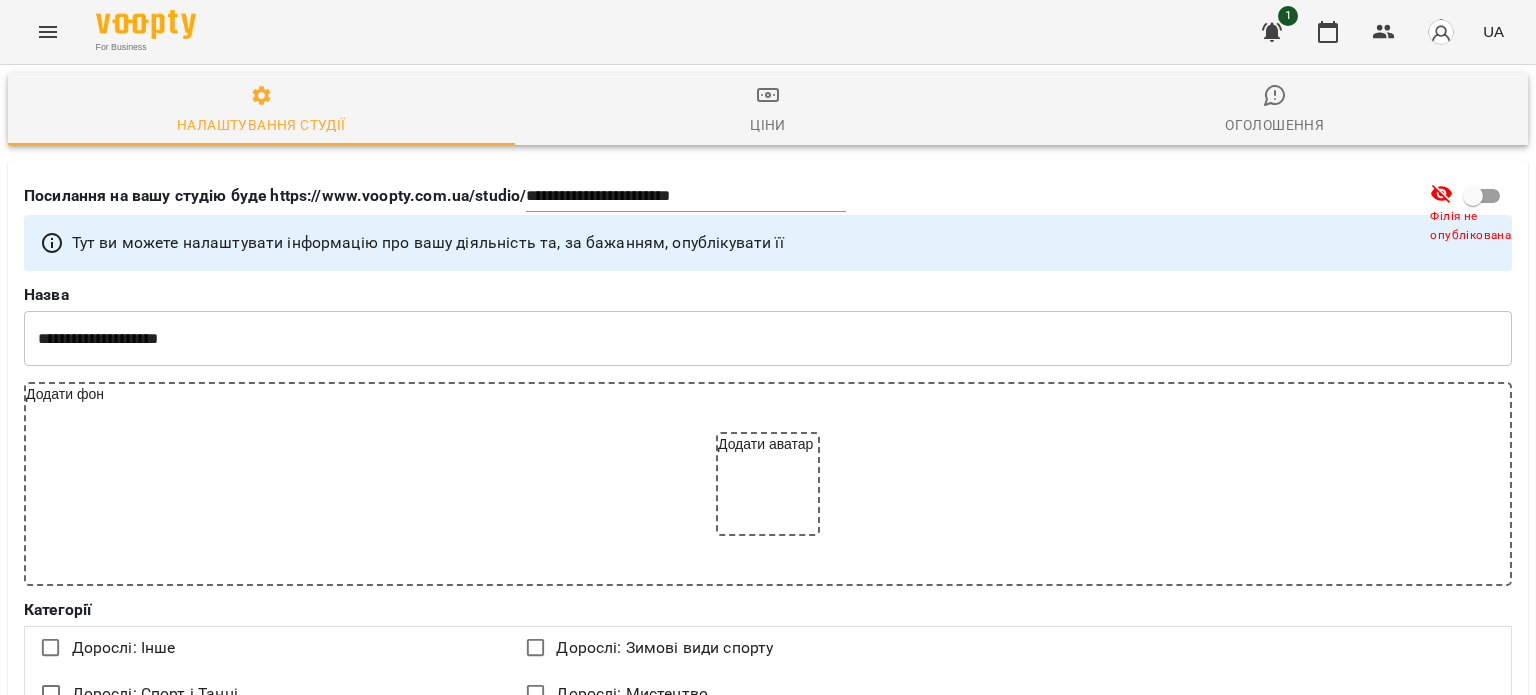 click at bounding box center (1272, 32) 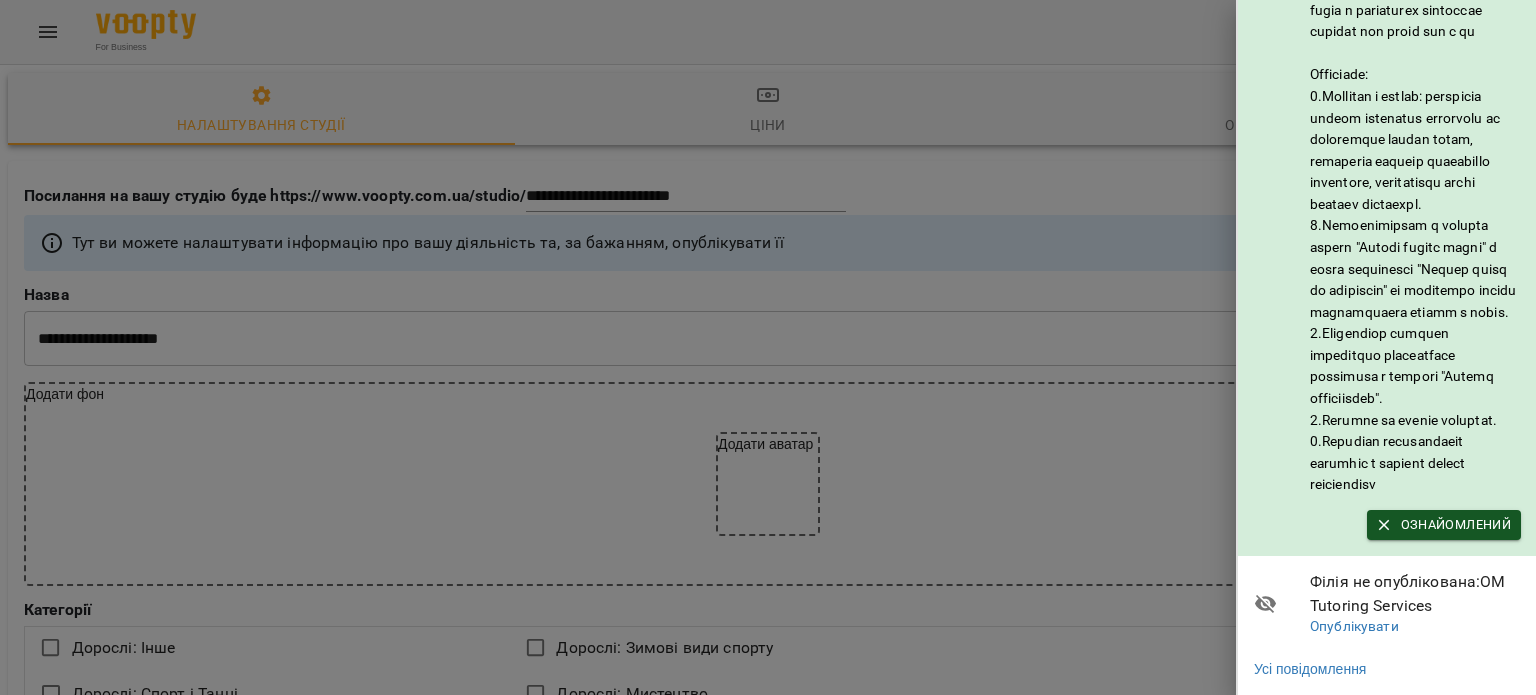 scroll, scrollTop: 280, scrollLeft: 0, axis: vertical 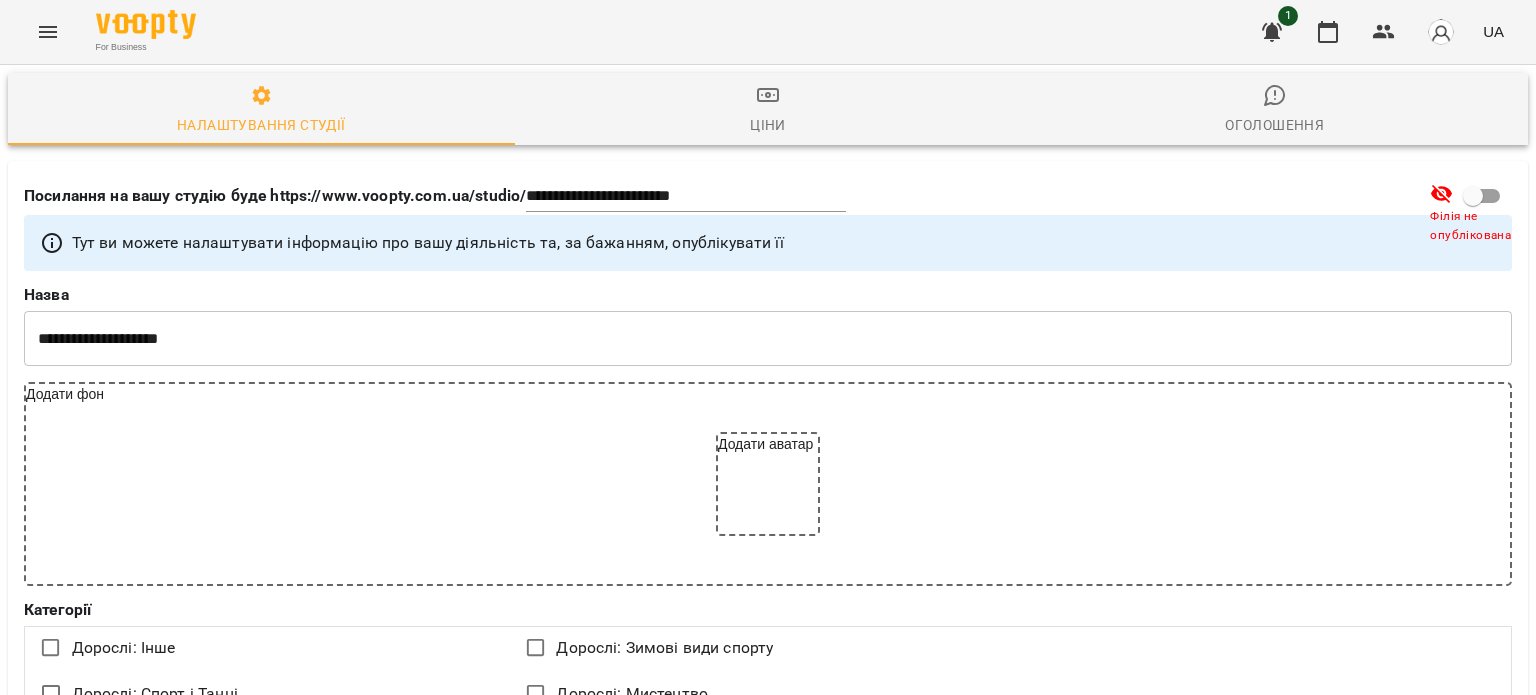 click 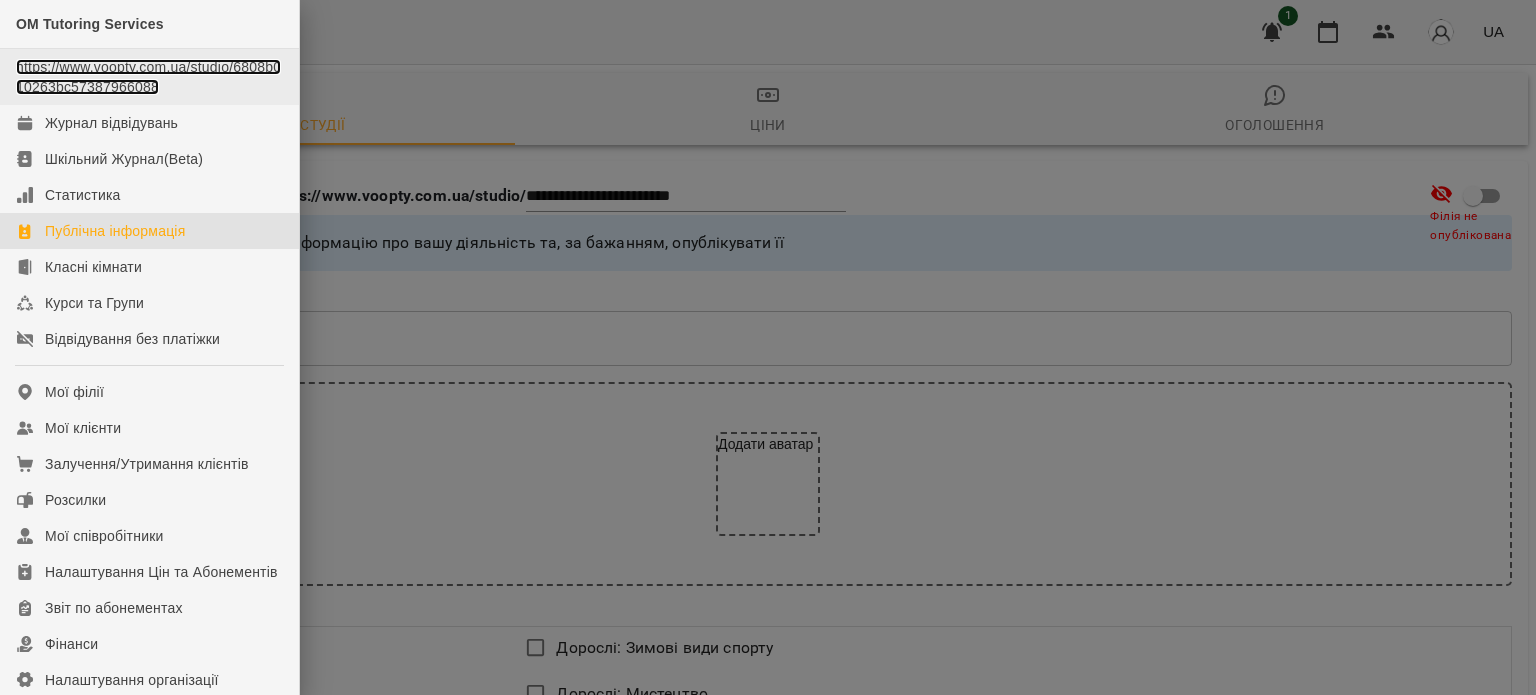 click on "https://www.voopty.com.ua/studio/6808b010263bc57387966088" at bounding box center (148, 77) 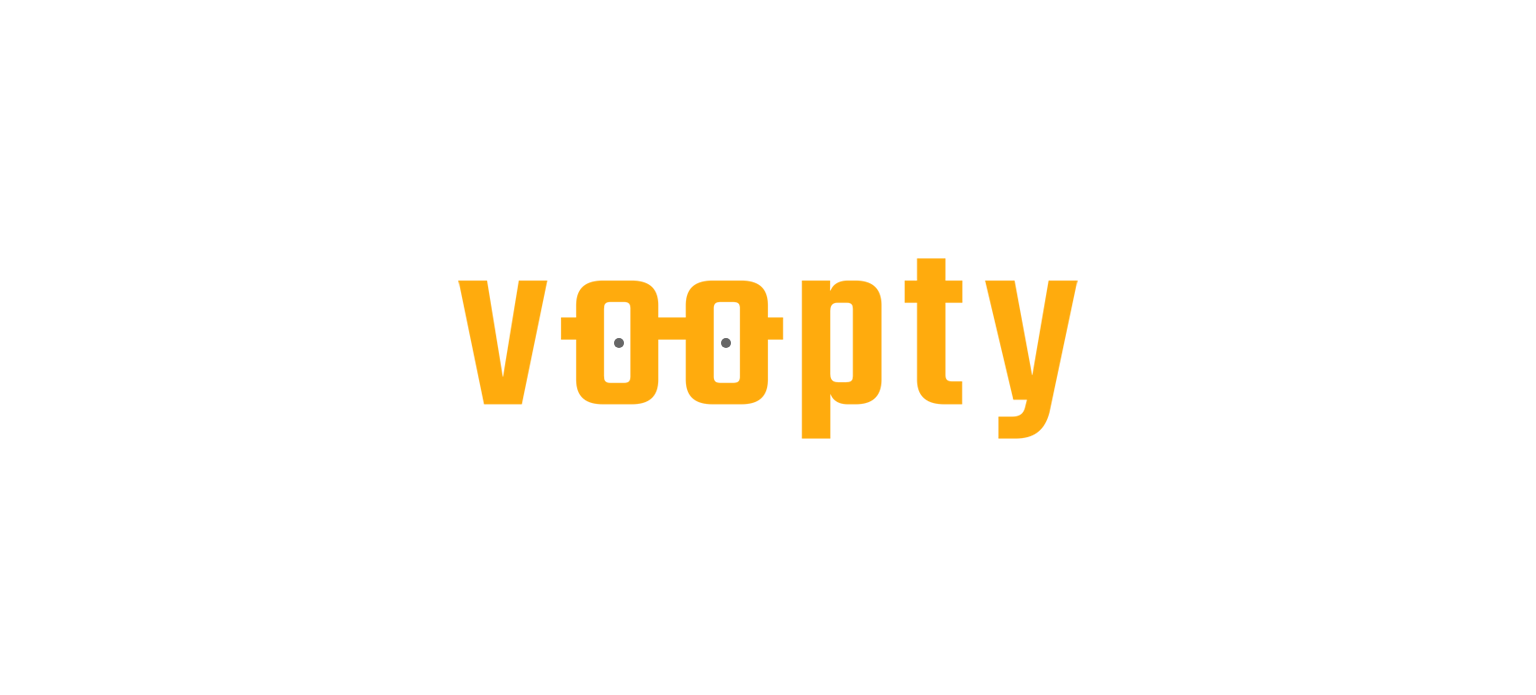 scroll, scrollTop: 0, scrollLeft: 0, axis: both 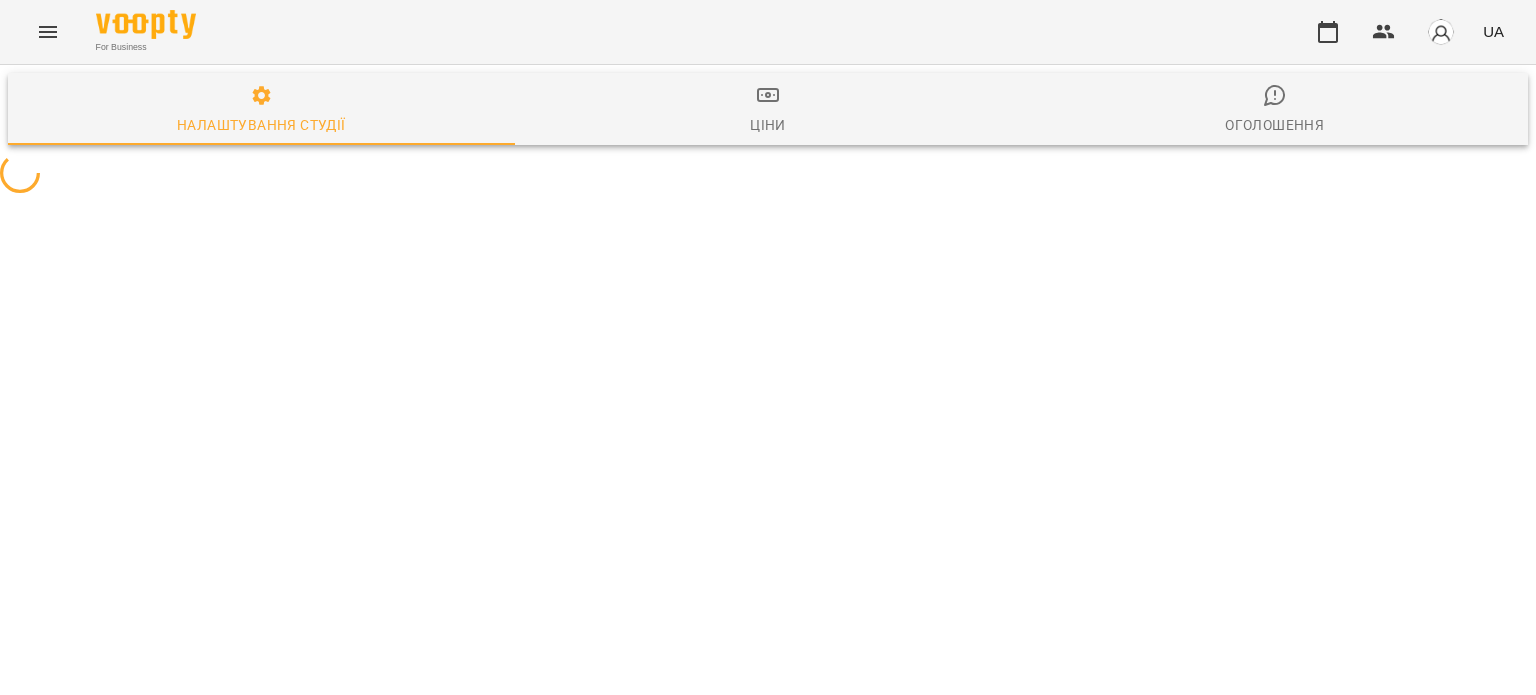 select on "**" 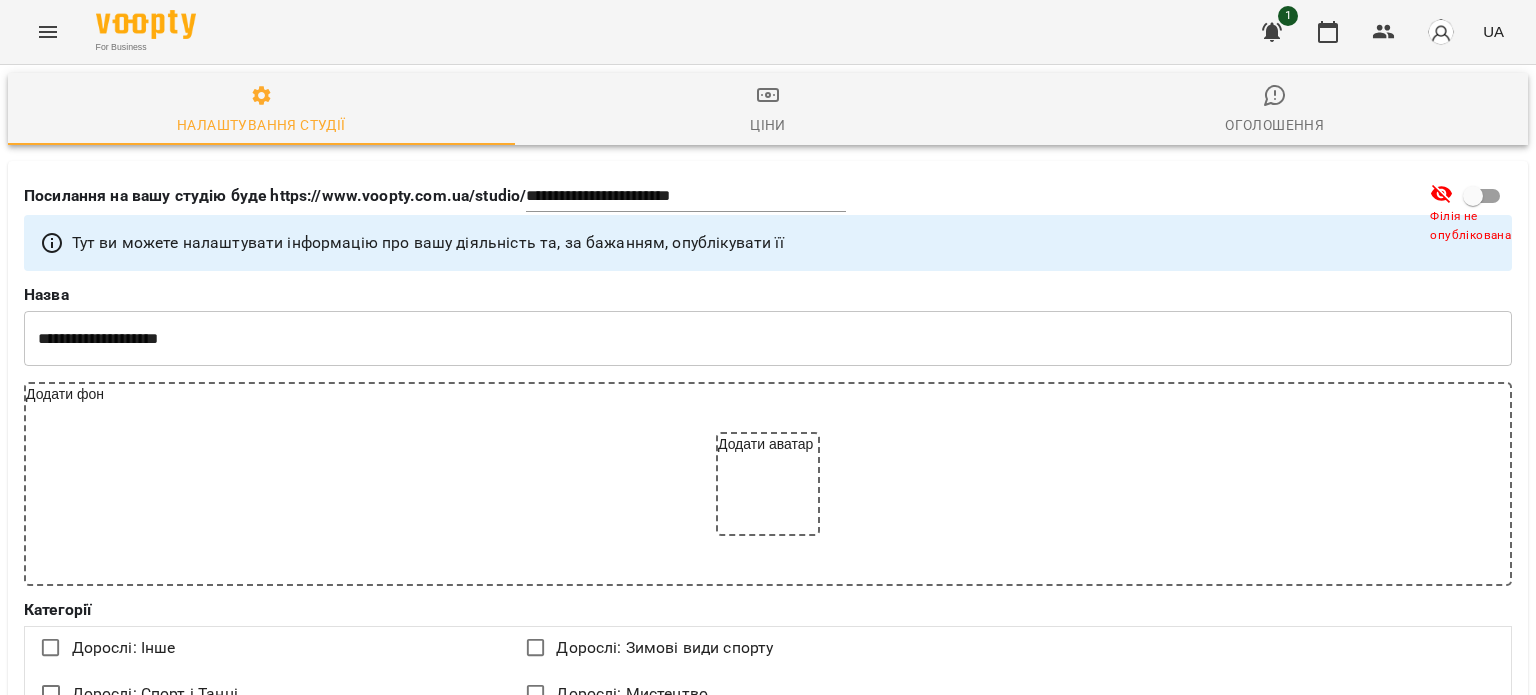 scroll, scrollTop: 384, scrollLeft: 0, axis: vertical 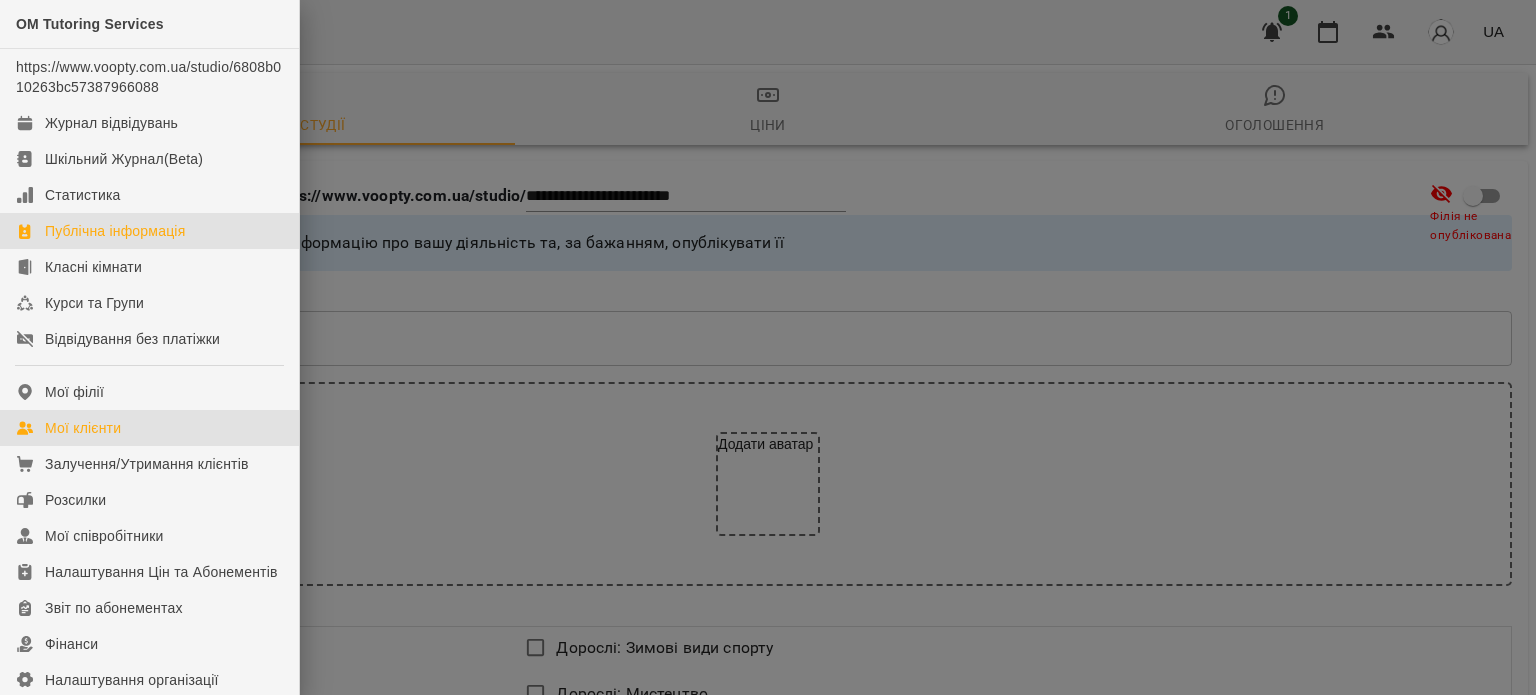 click on "Мої клієнти" at bounding box center [83, 428] 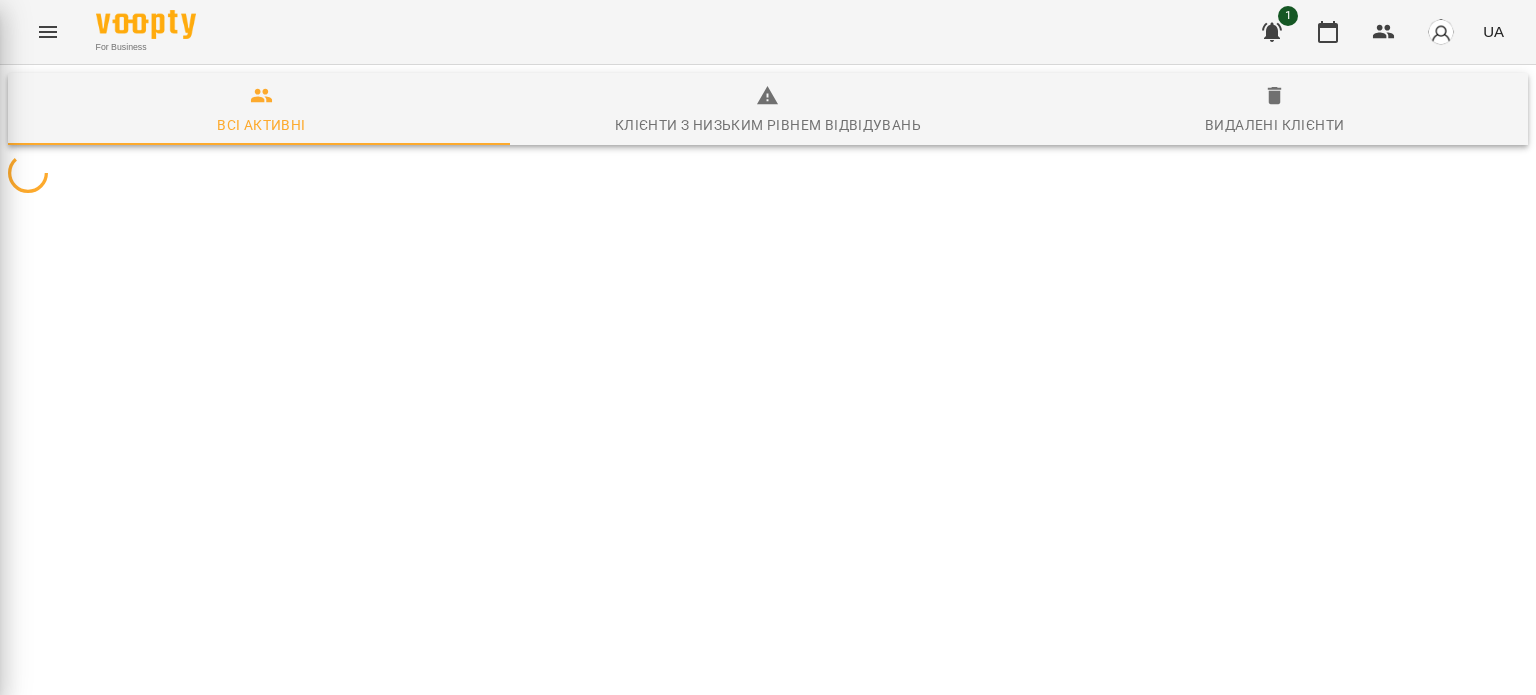 scroll, scrollTop: 0, scrollLeft: 0, axis: both 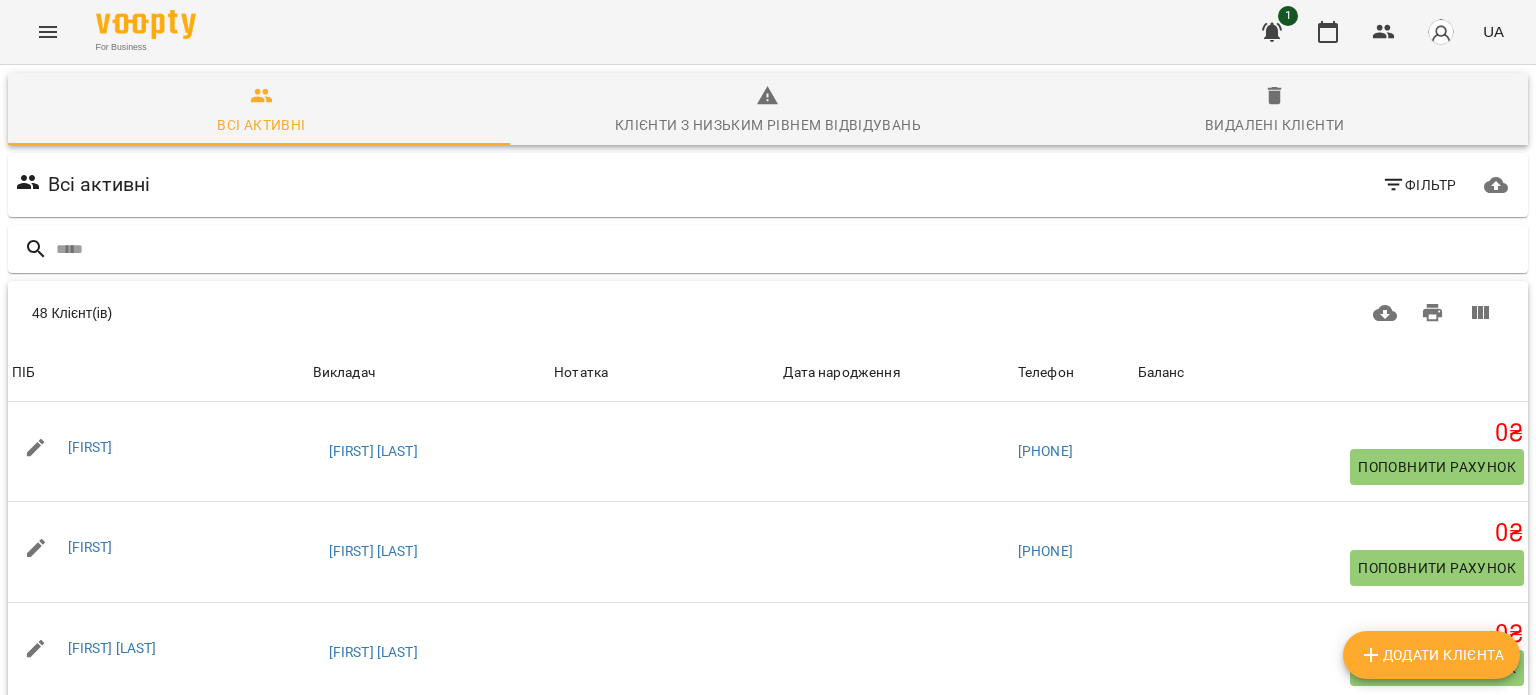 click 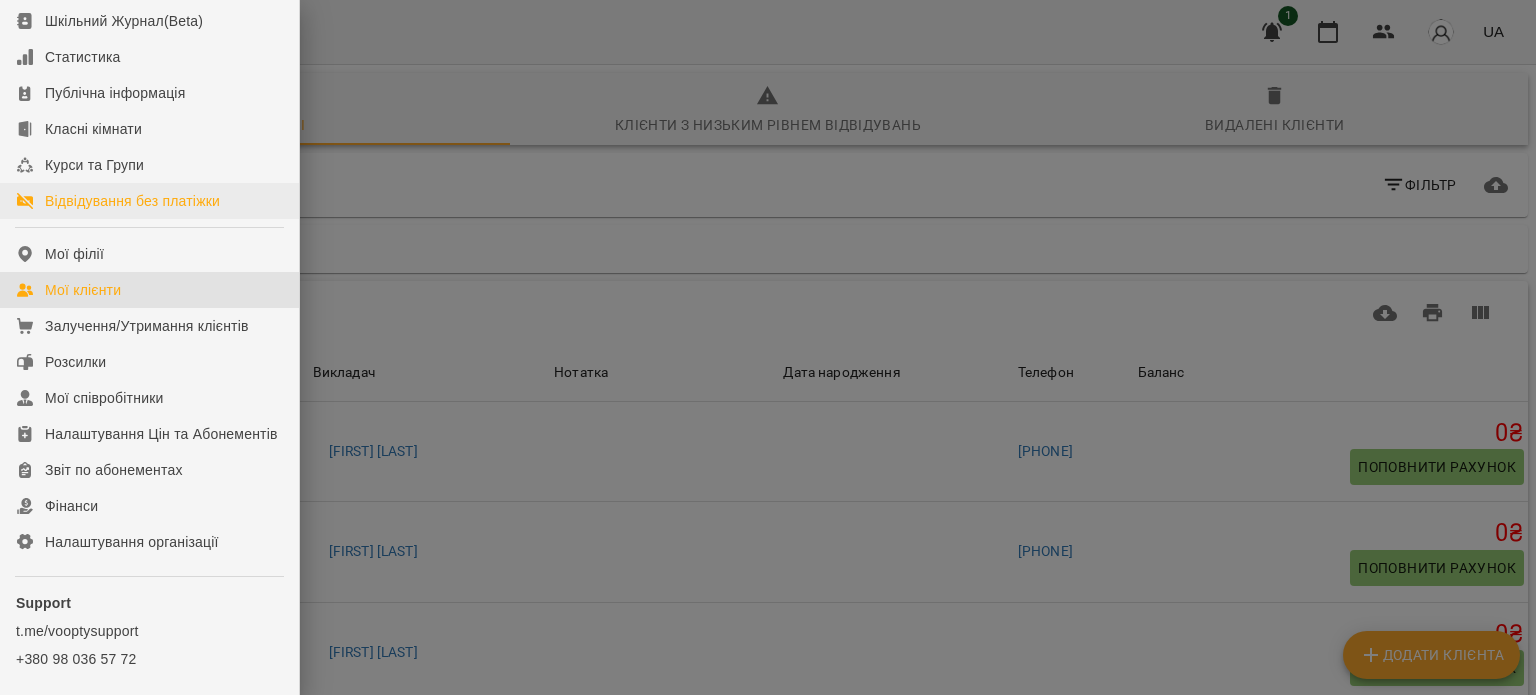 scroll, scrollTop: 139, scrollLeft: 0, axis: vertical 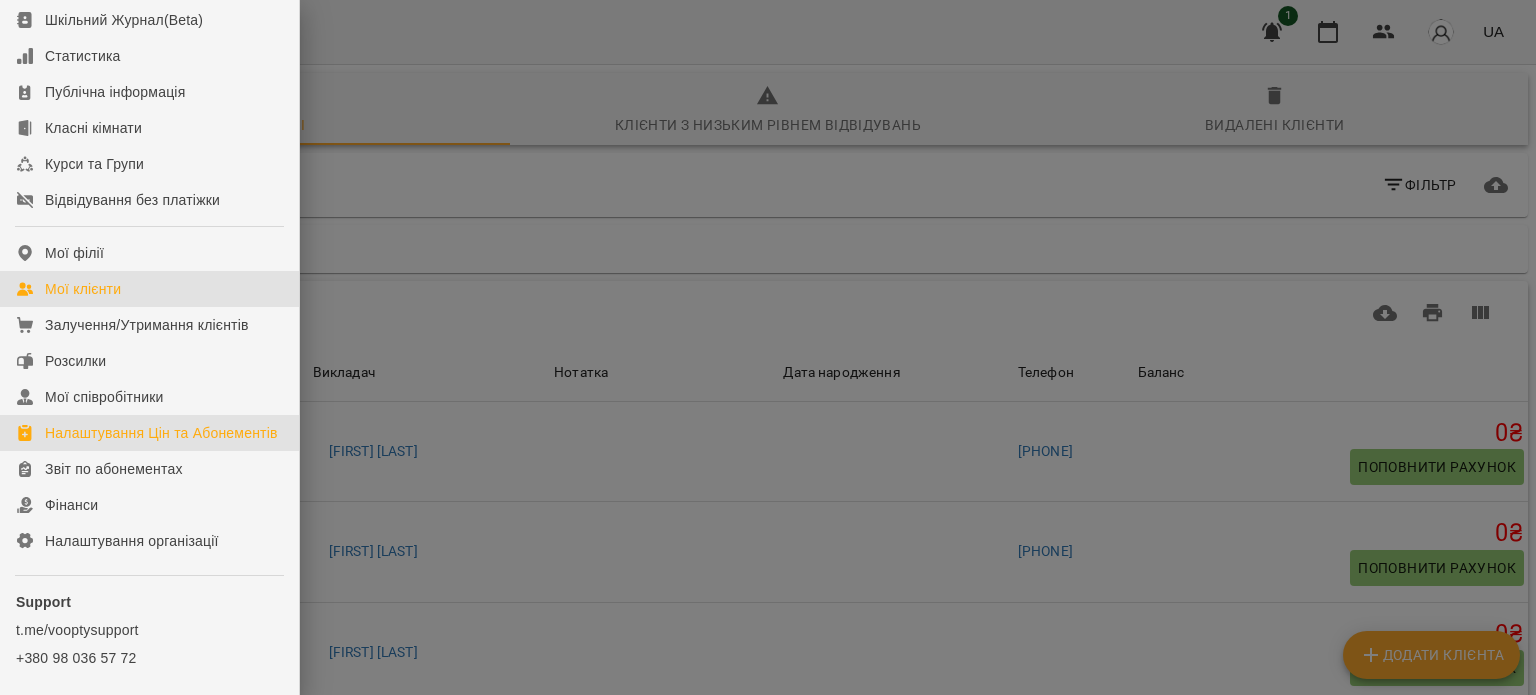 click on "Налаштування Цін та Абонементів" at bounding box center [161, 433] 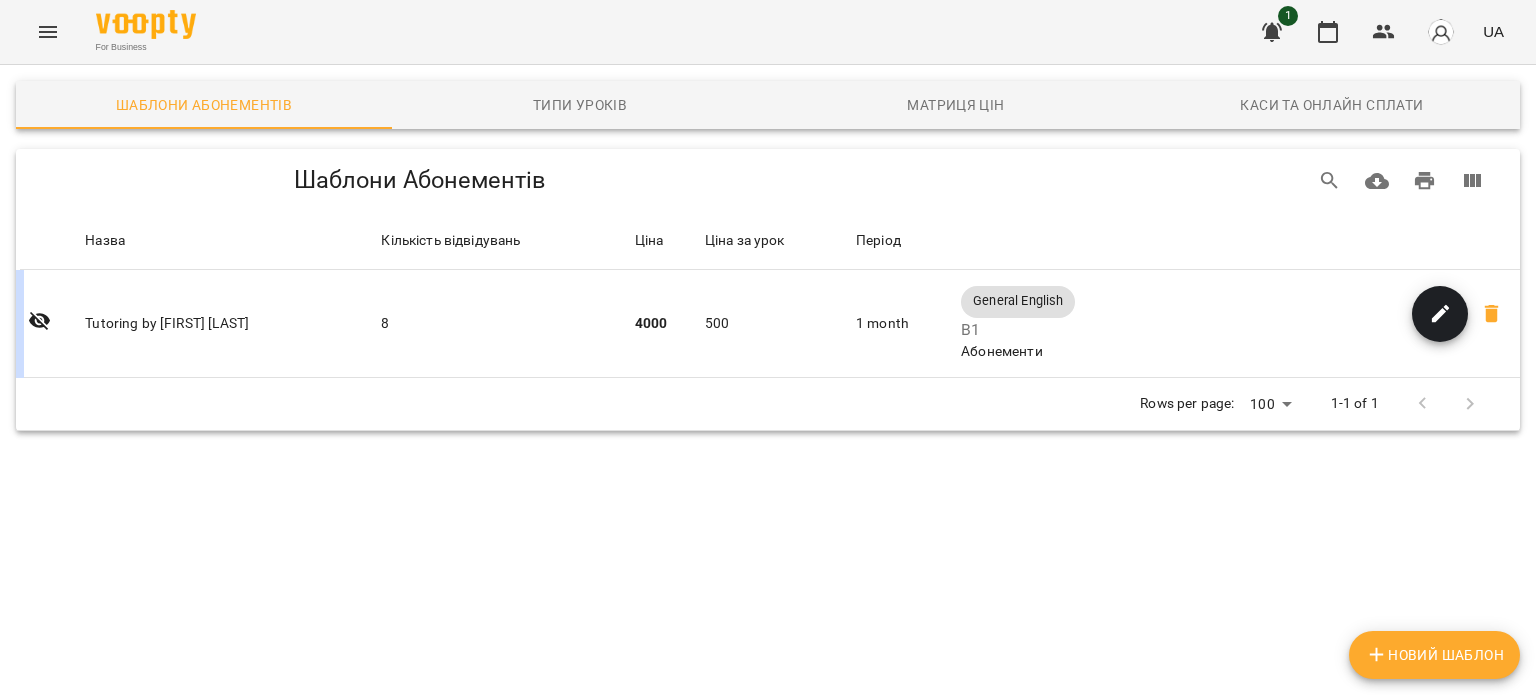 click 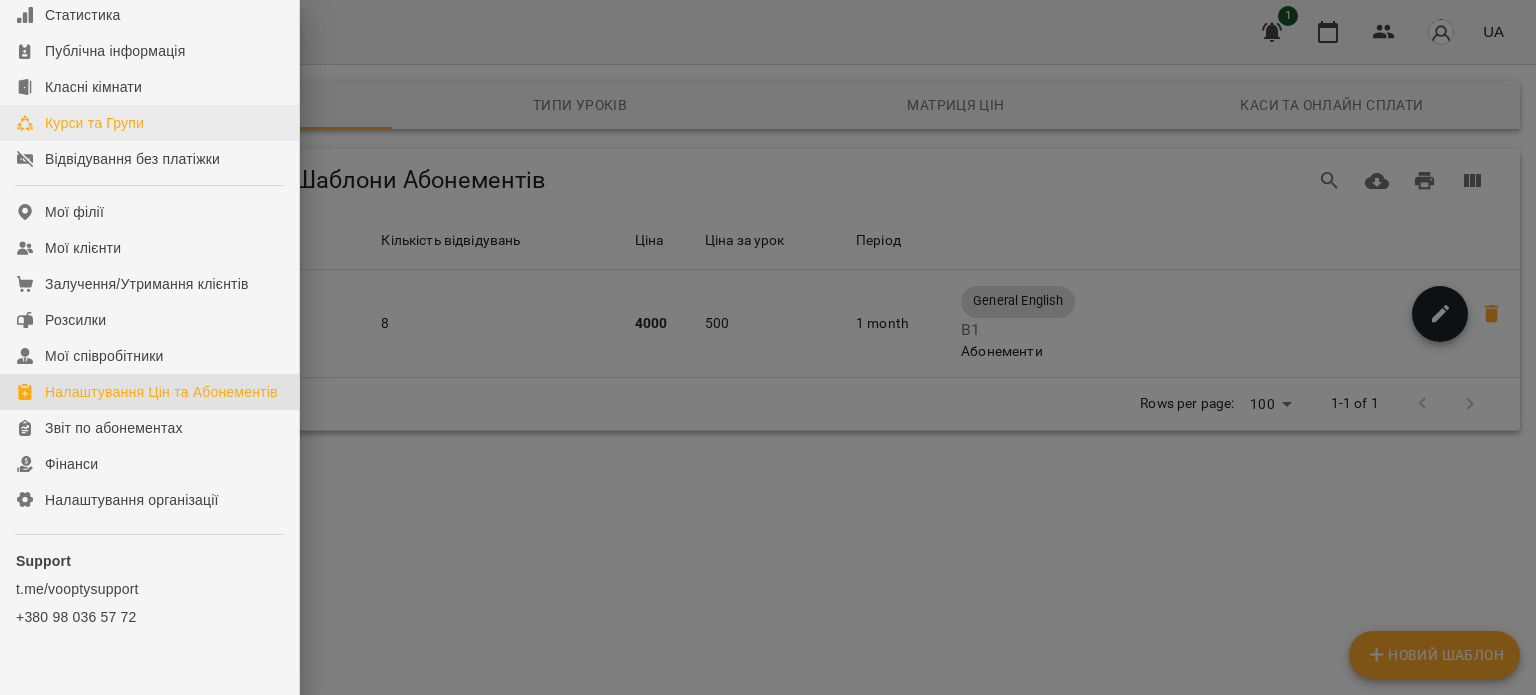 scroll, scrollTop: 180, scrollLeft: 0, axis: vertical 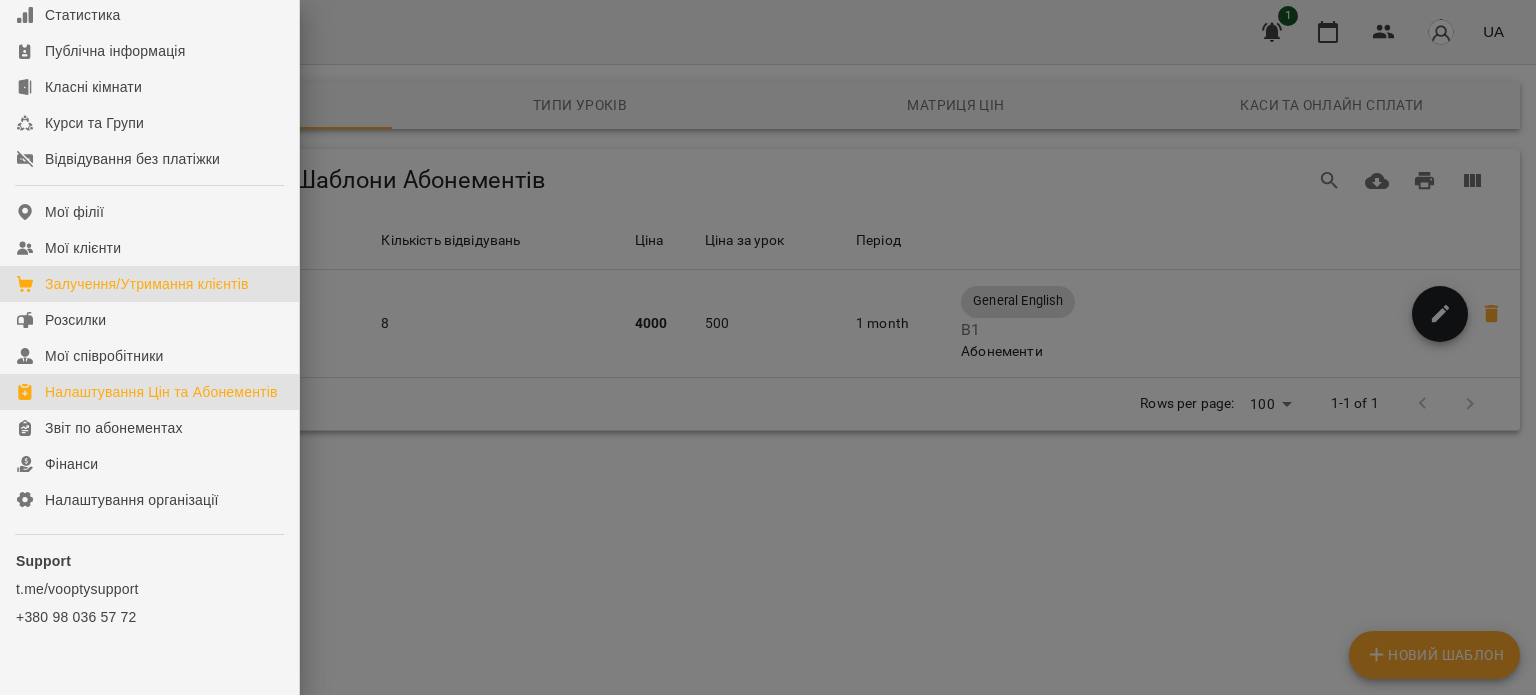 click on "Залучення/Утримання клієнтів" at bounding box center (147, 284) 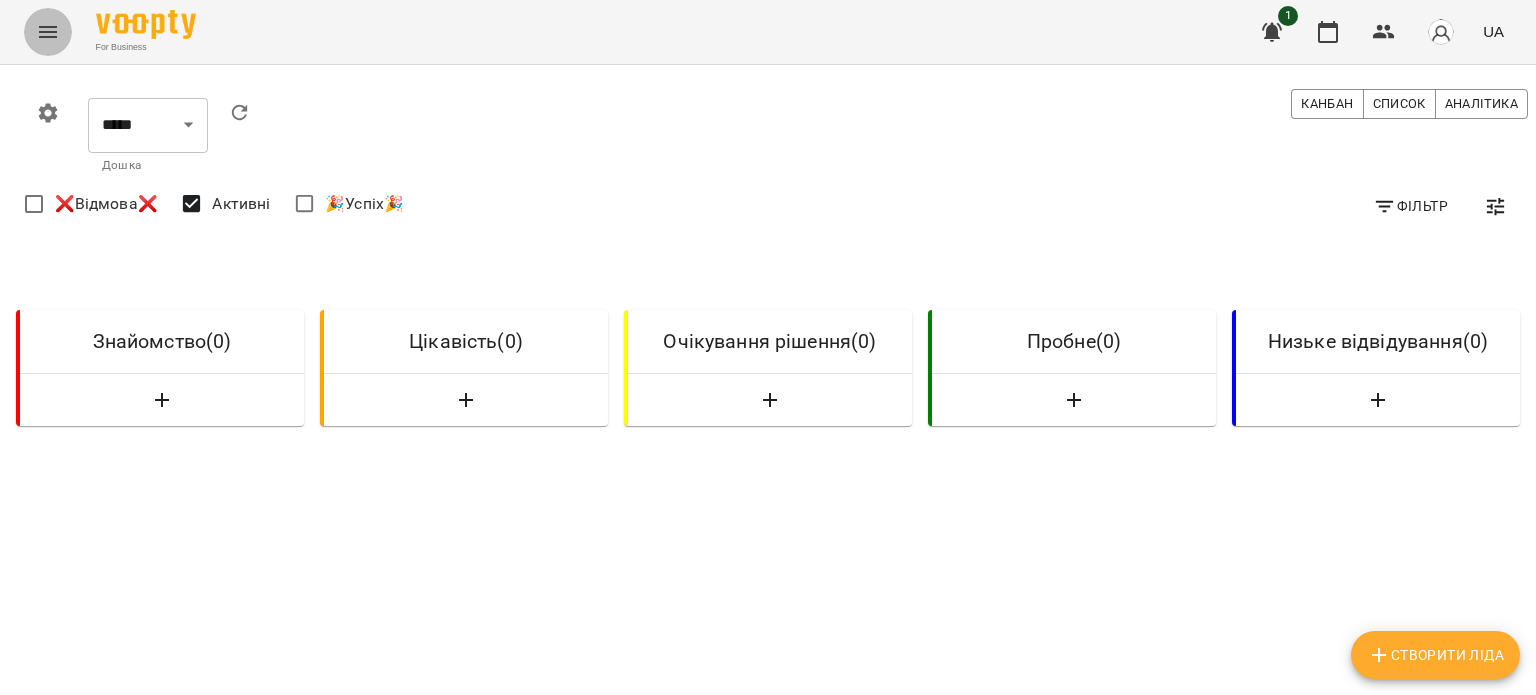 click 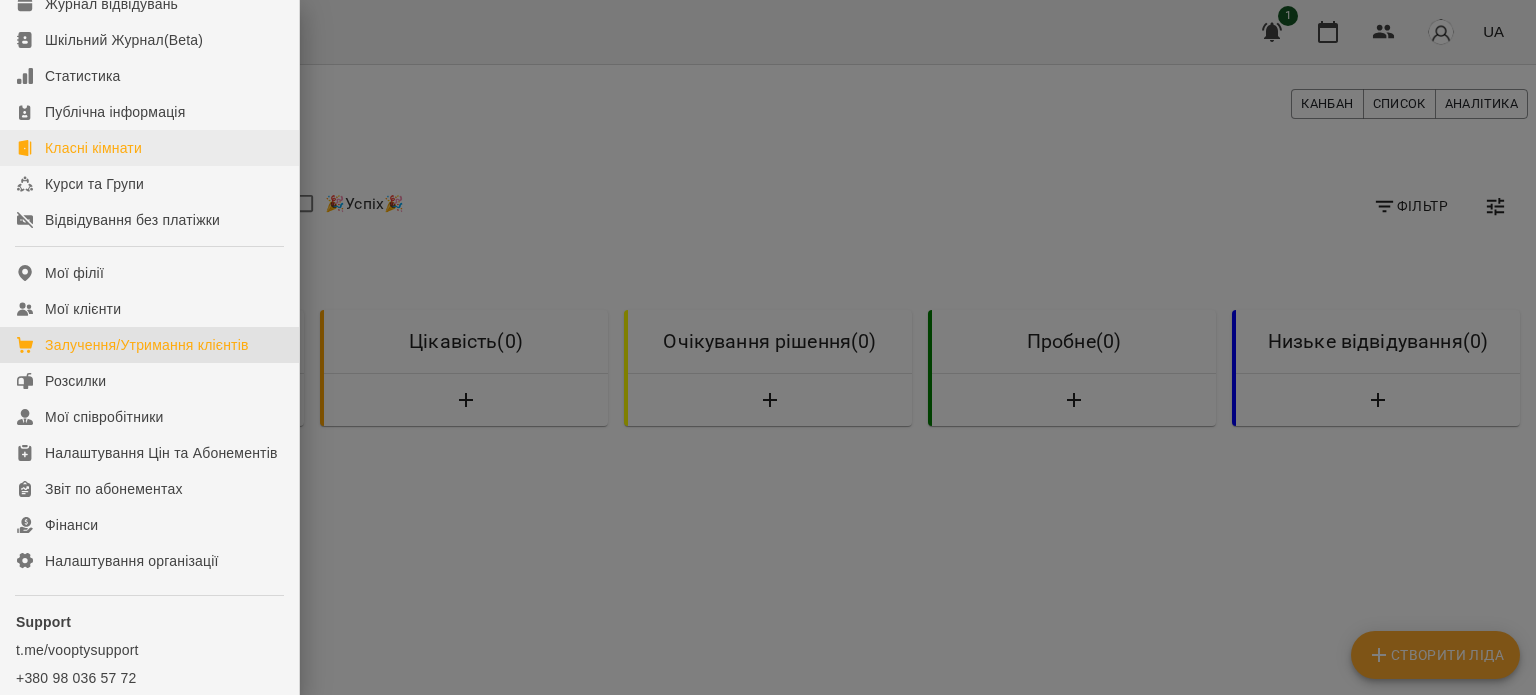 scroll, scrollTop: 120, scrollLeft: 0, axis: vertical 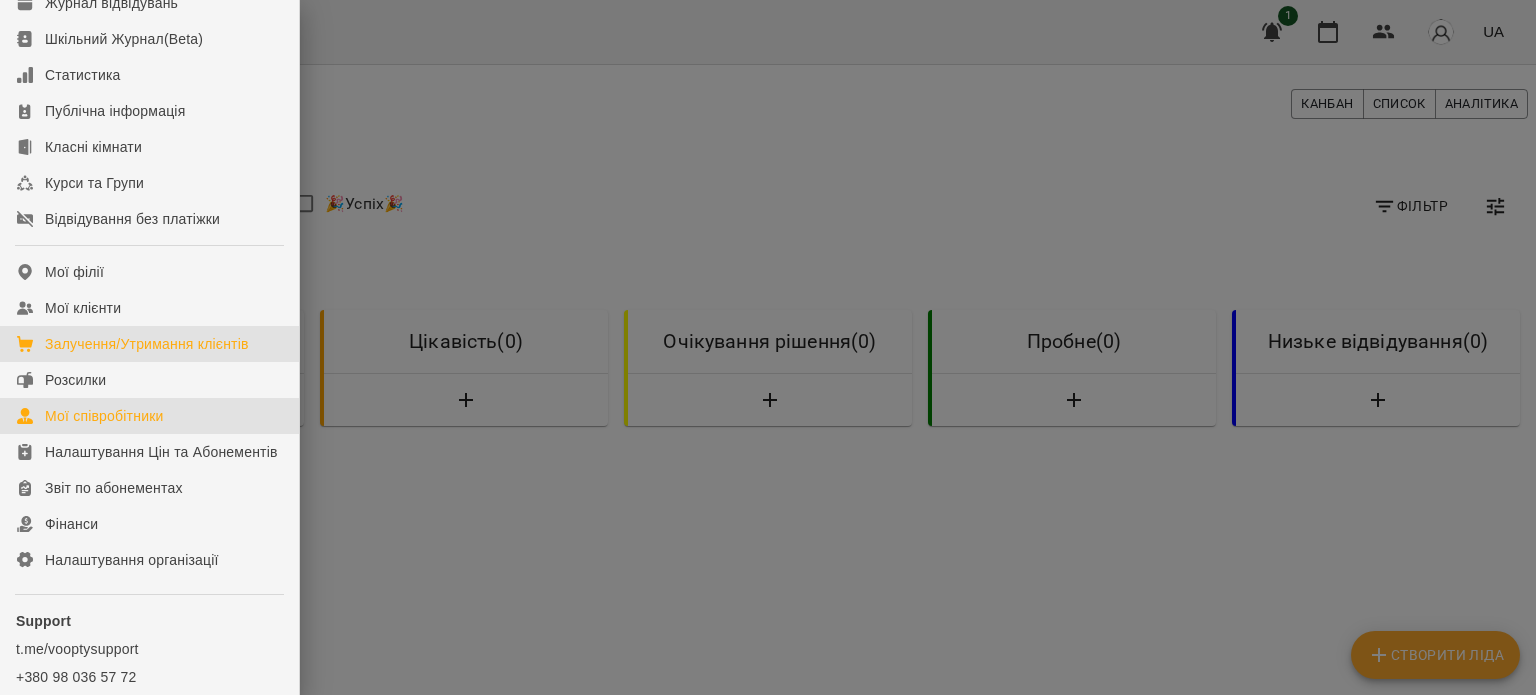 click on "Мої співробітники" at bounding box center (104, 416) 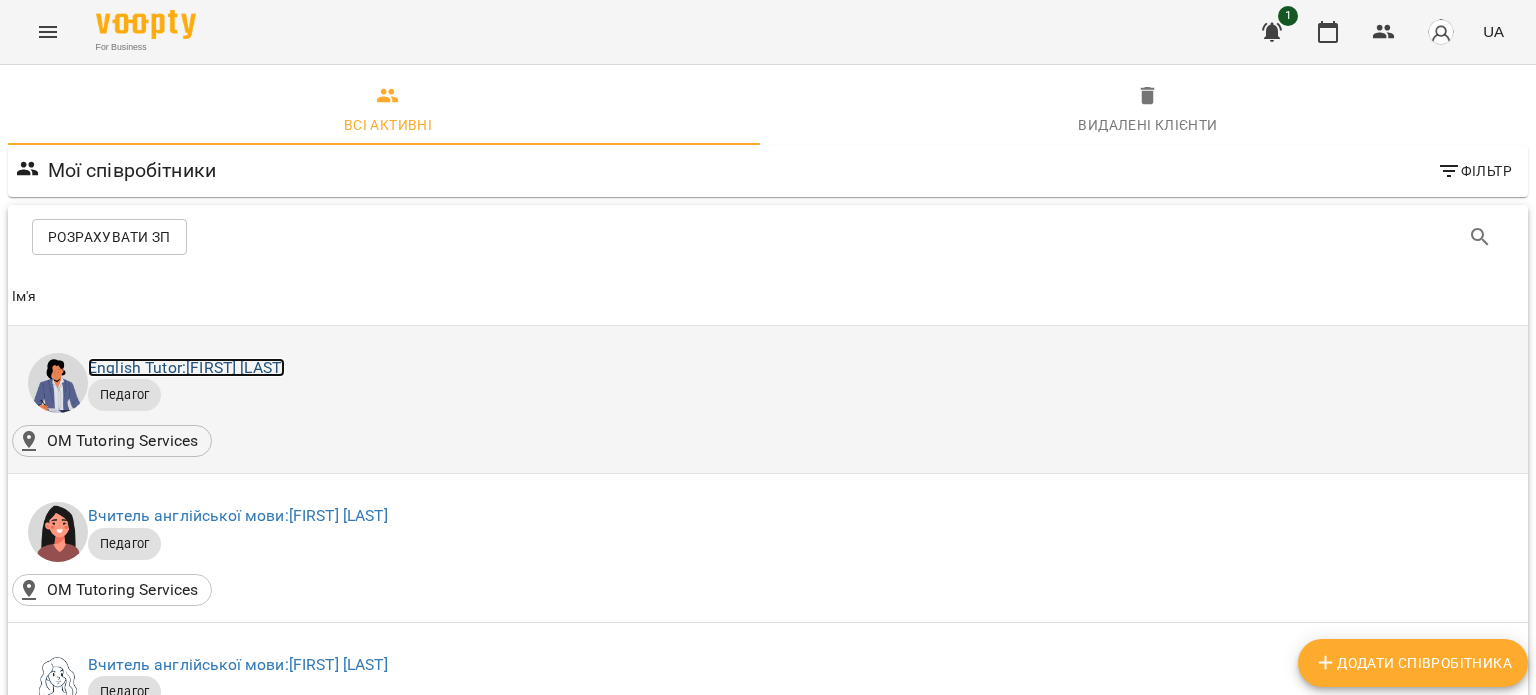 click on "English Tutor:  Jonny Bruce" at bounding box center (186, 367) 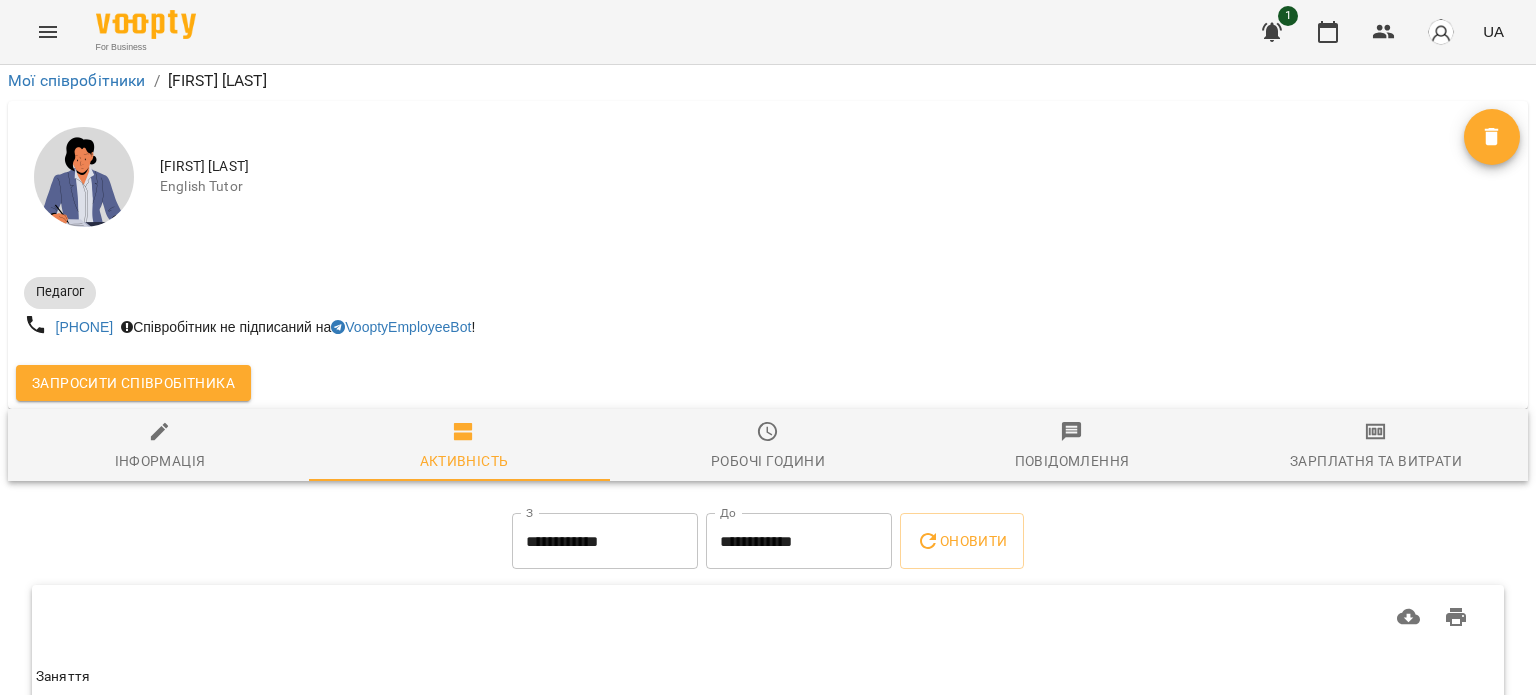 scroll, scrollTop: 0, scrollLeft: 0, axis: both 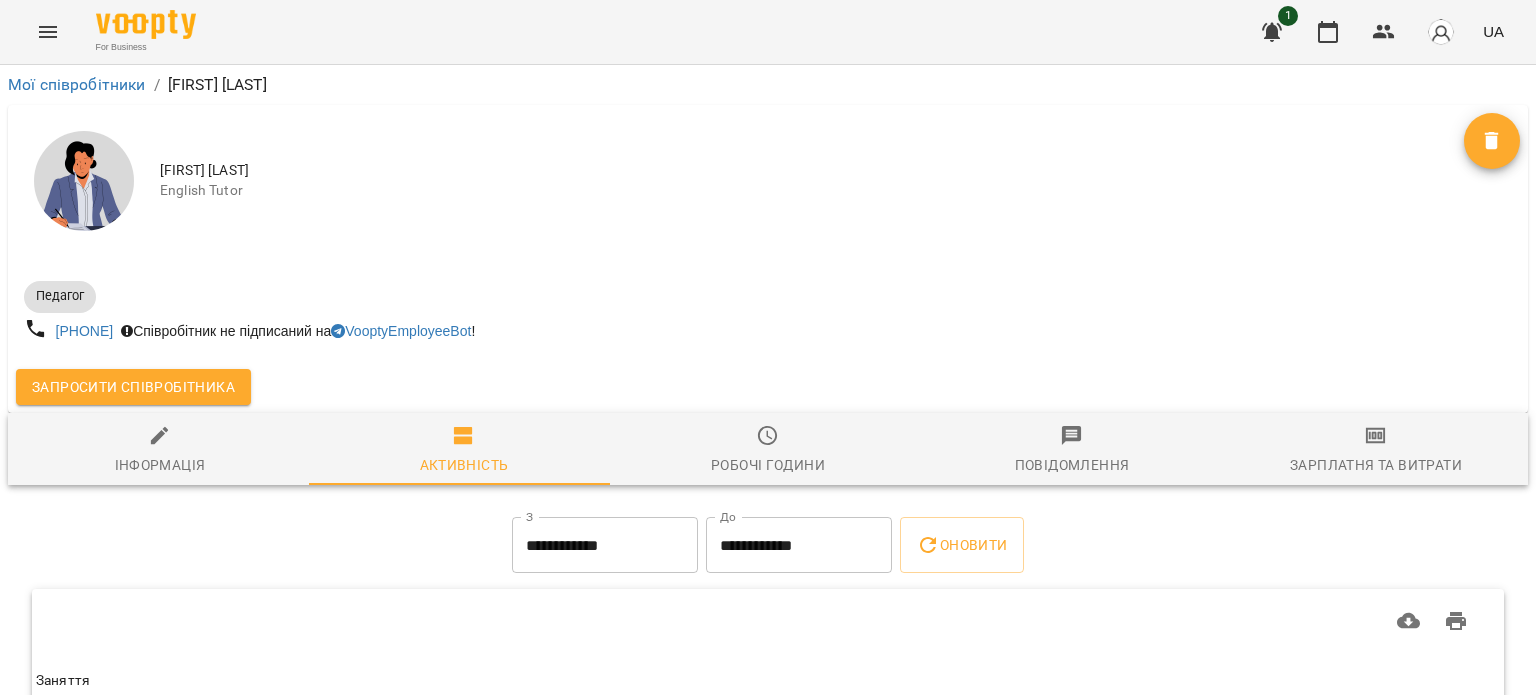 click 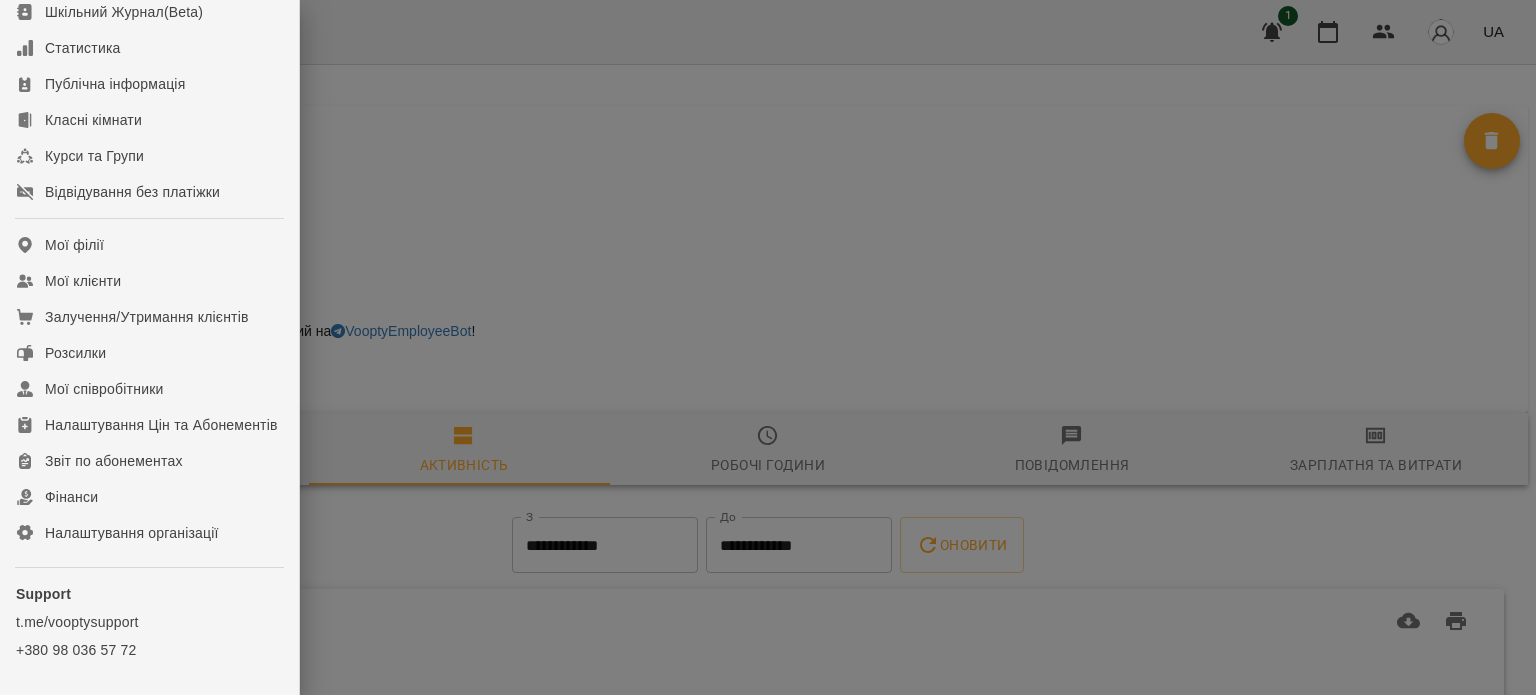 scroll, scrollTop: 148, scrollLeft: 0, axis: vertical 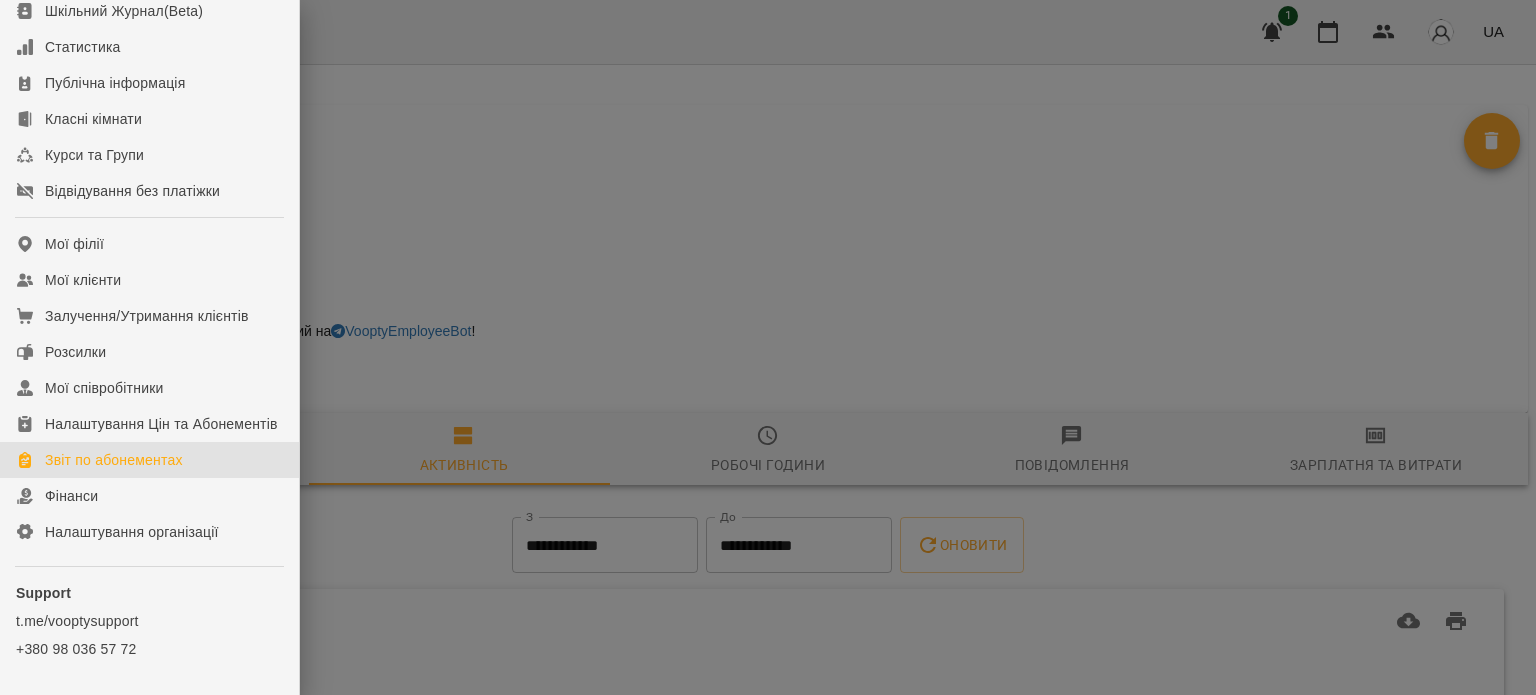 click on "Звіт по абонементах" at bounding box center (114, 460) 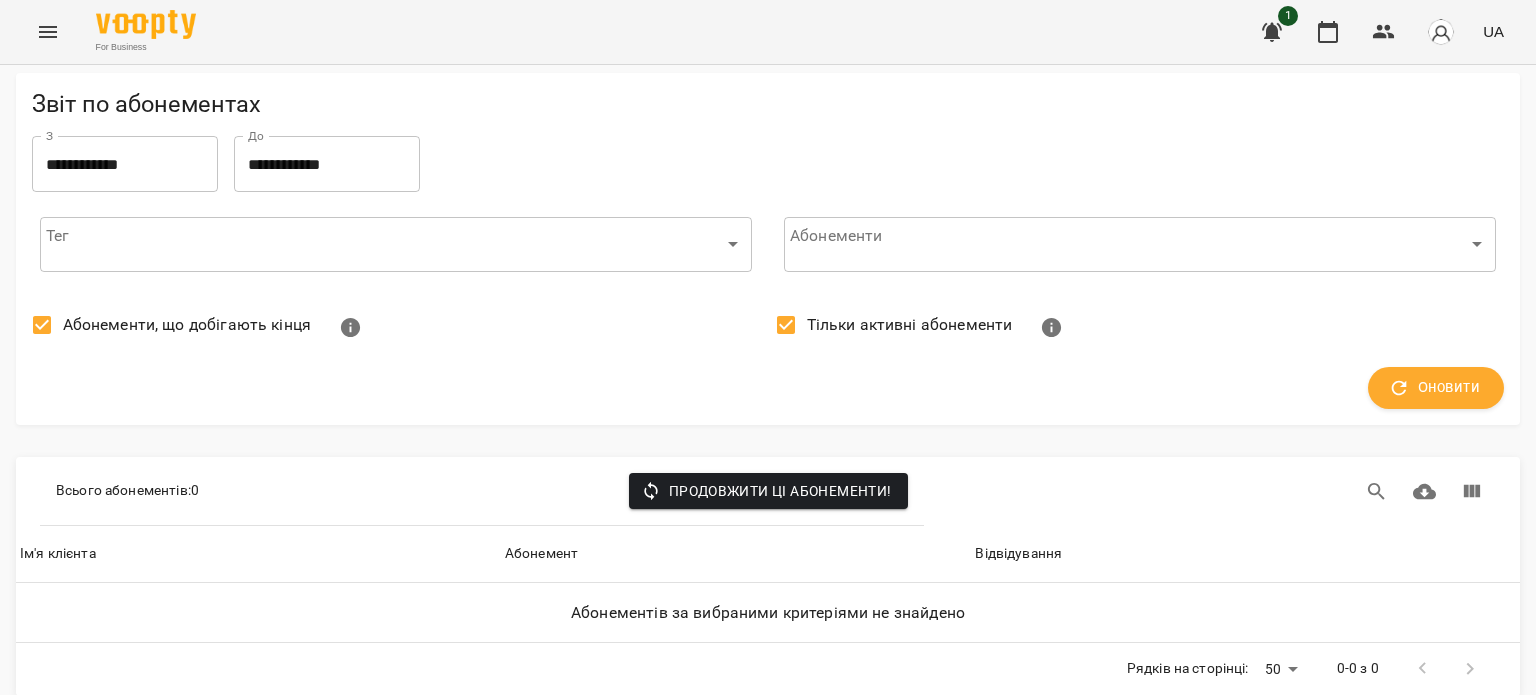 scroll, scrollTop: 0, scrollLeft: 0, axis: both 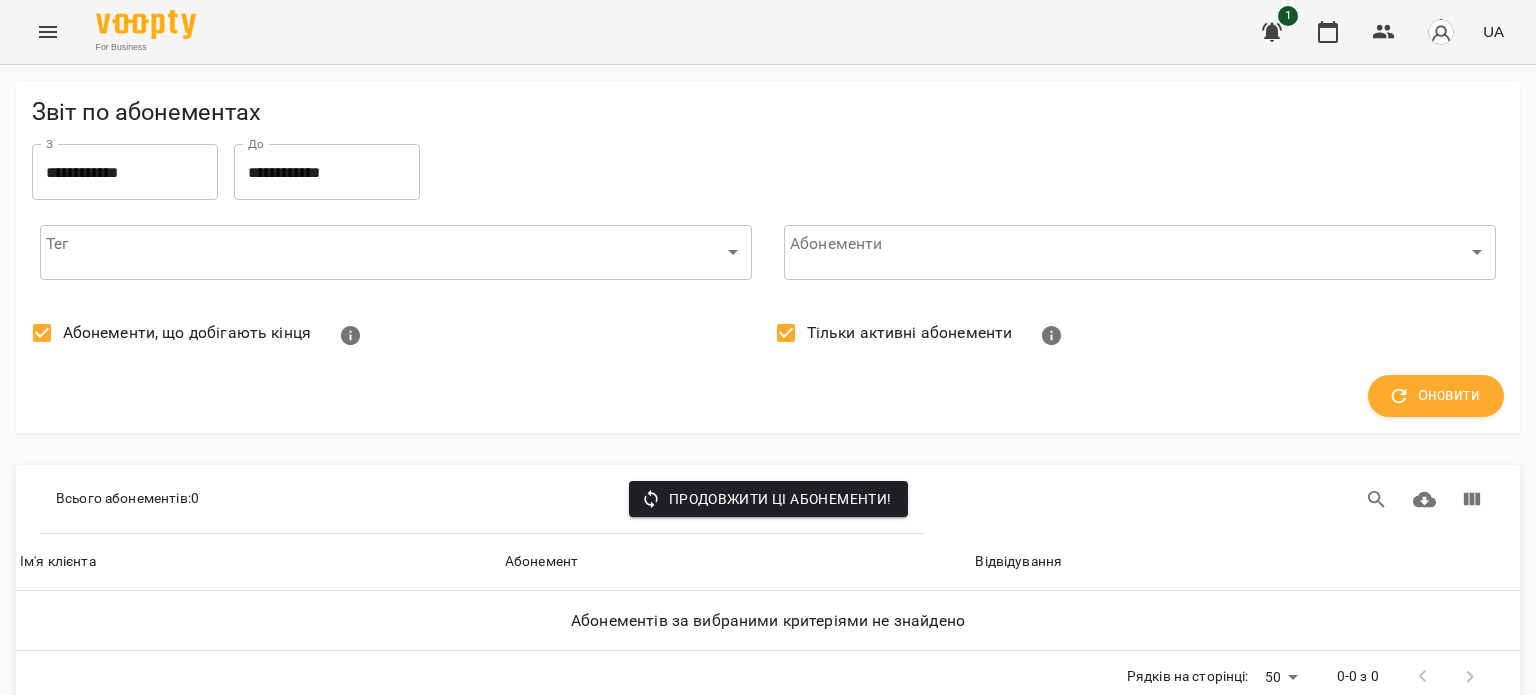 click 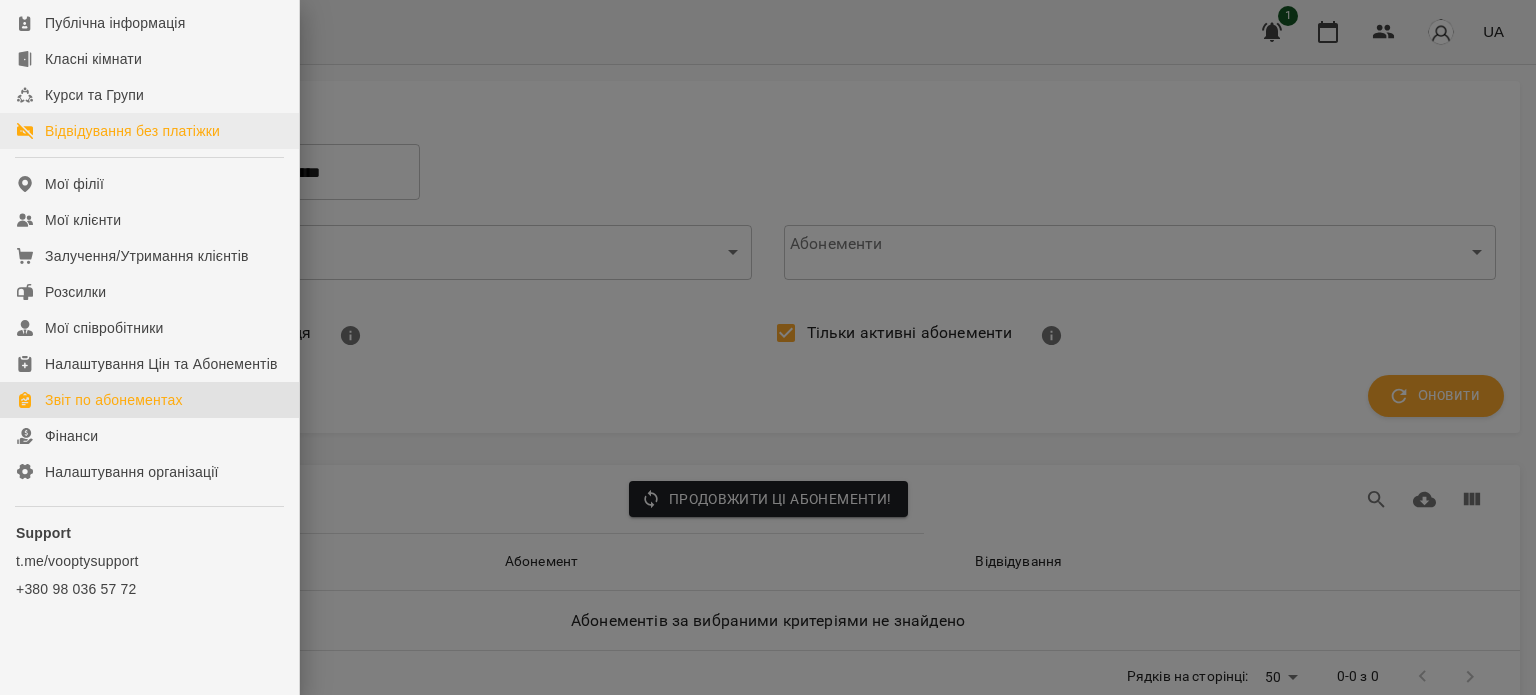 scroll, scrollTop: 228, scrollLeft: 0, axis: vertical 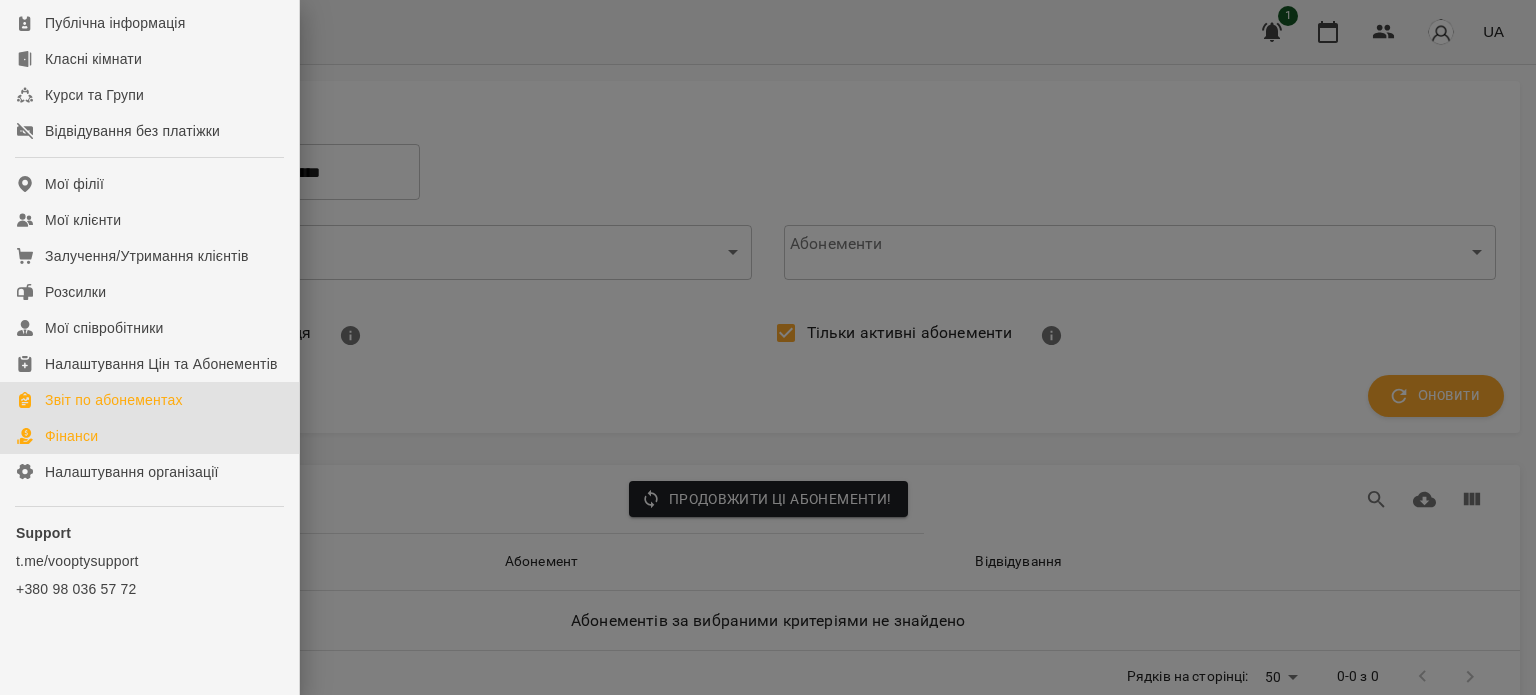 click on "Фінанси" at bounding box center (71, 436) 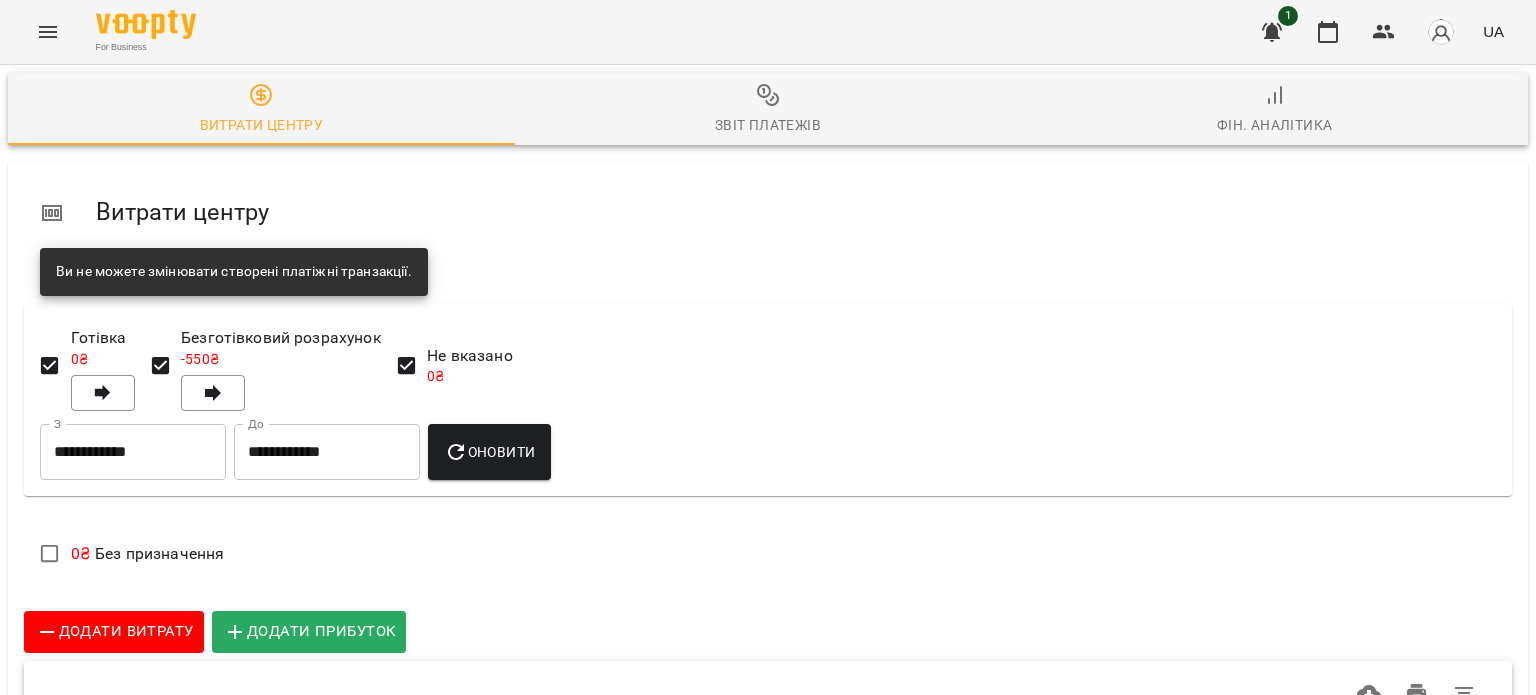scroll, scrollTop: 227, scrollLeft: 0, axis: vertical 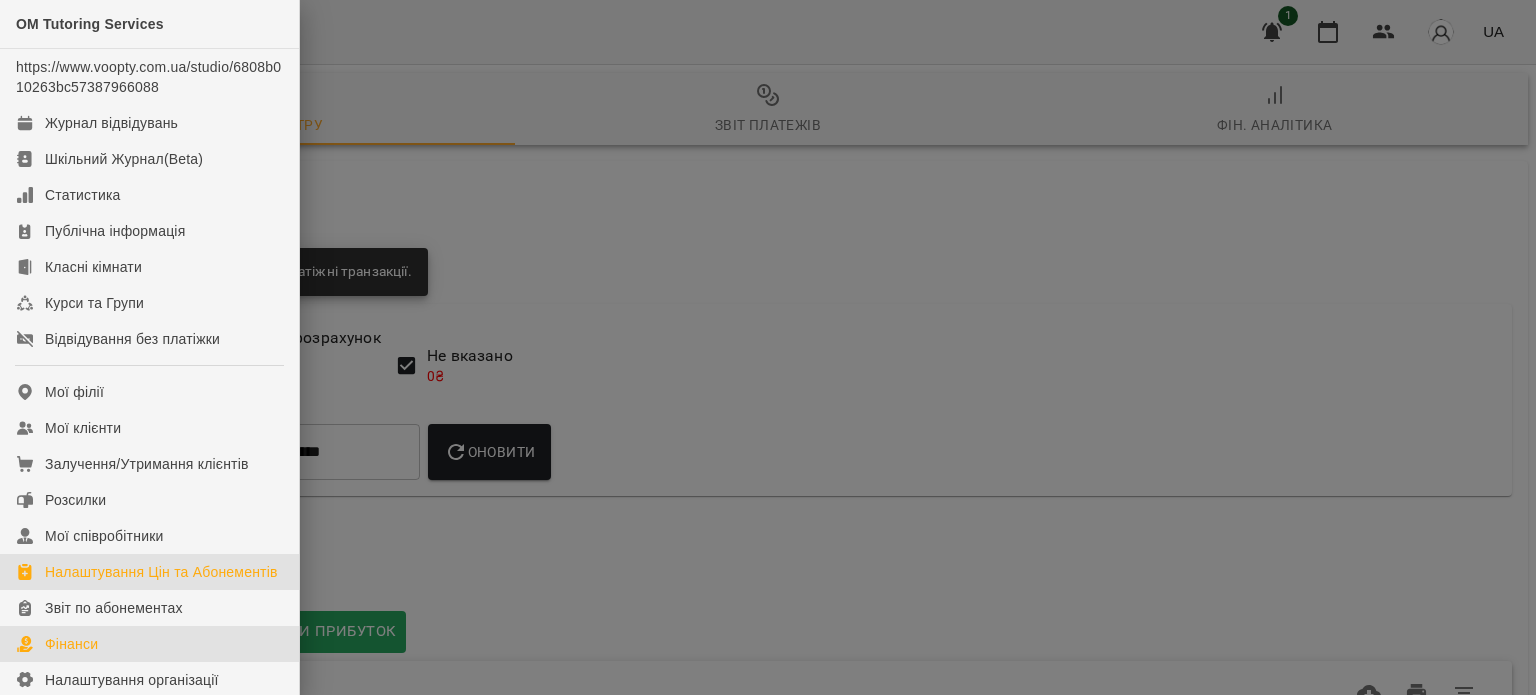 click on "Налаштування Цін та Абонементів" at bounding box center (161, 572) 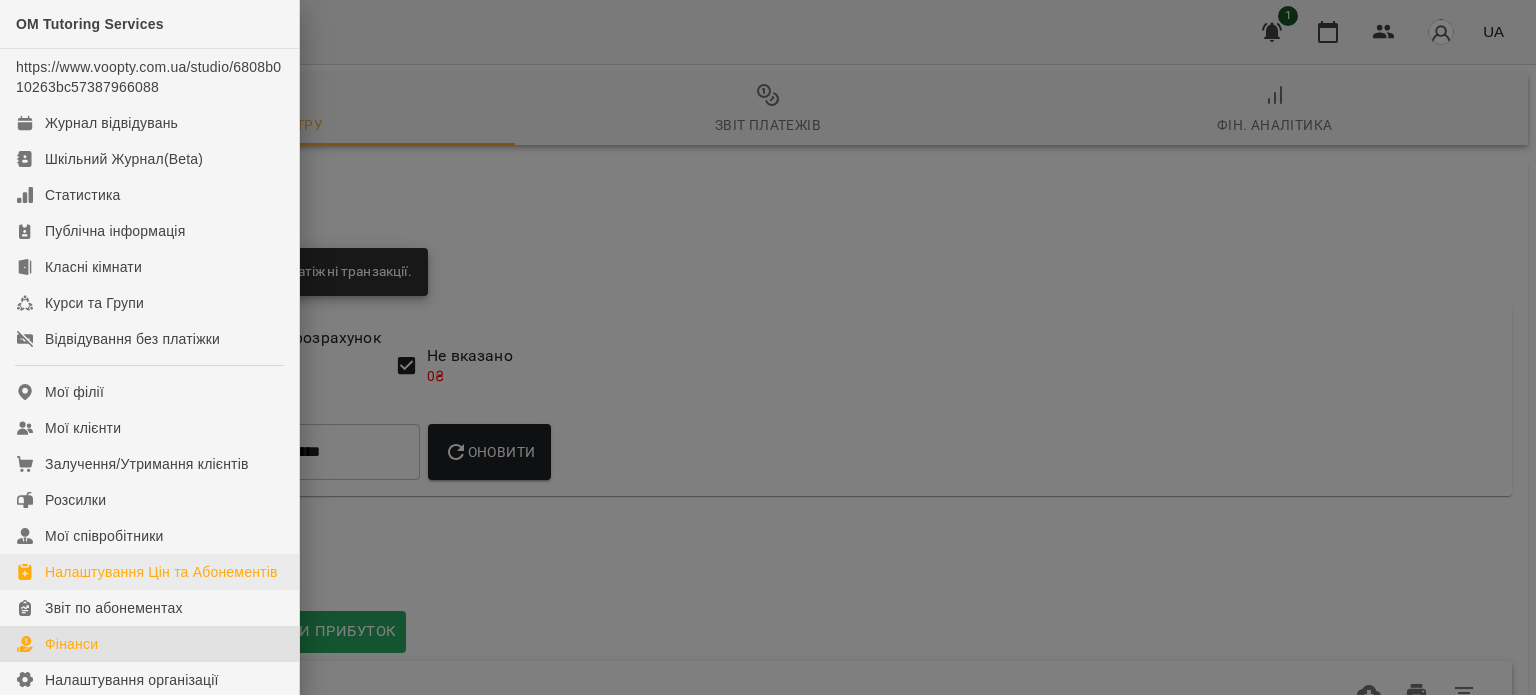 scroll, scrollTop: 0, scrollLeft: 0, axis: both 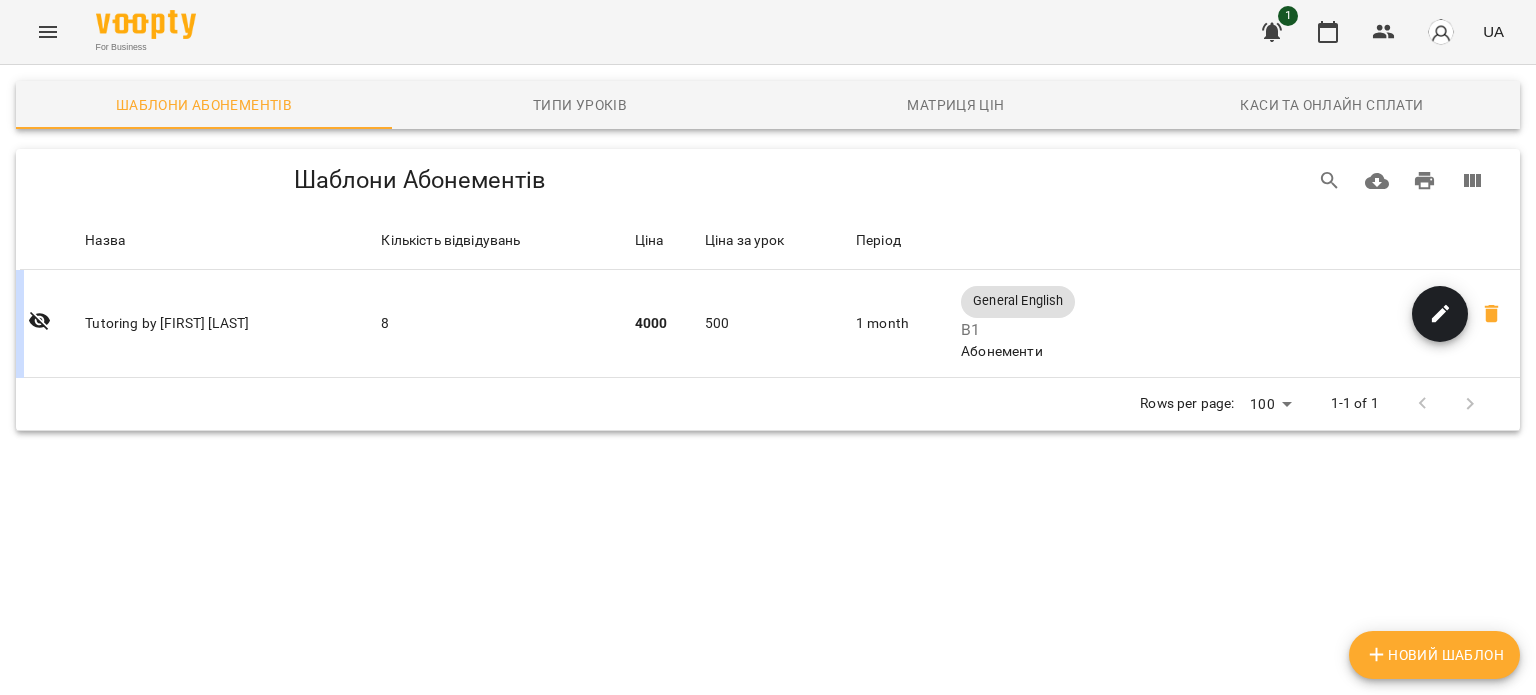 click 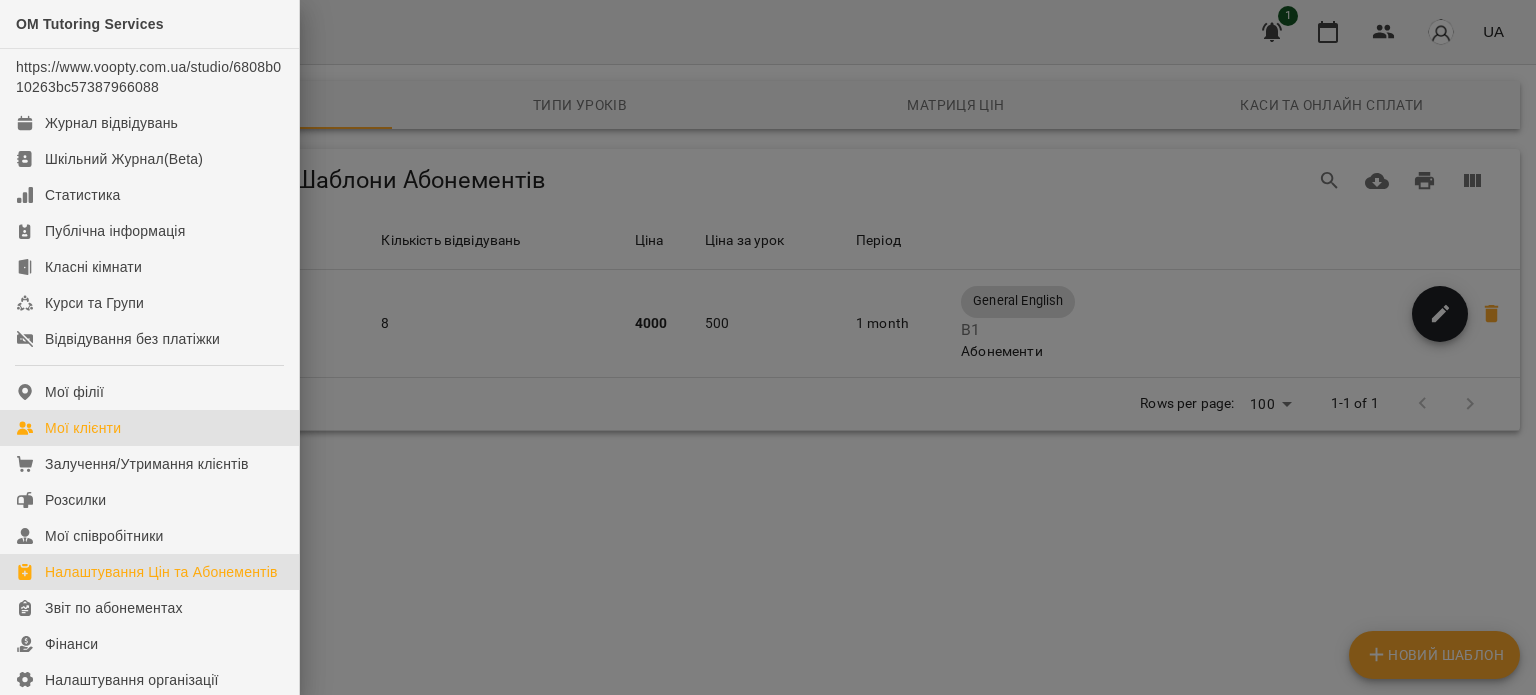 click on "Мої клієнти" at bounding box center [83, 428] 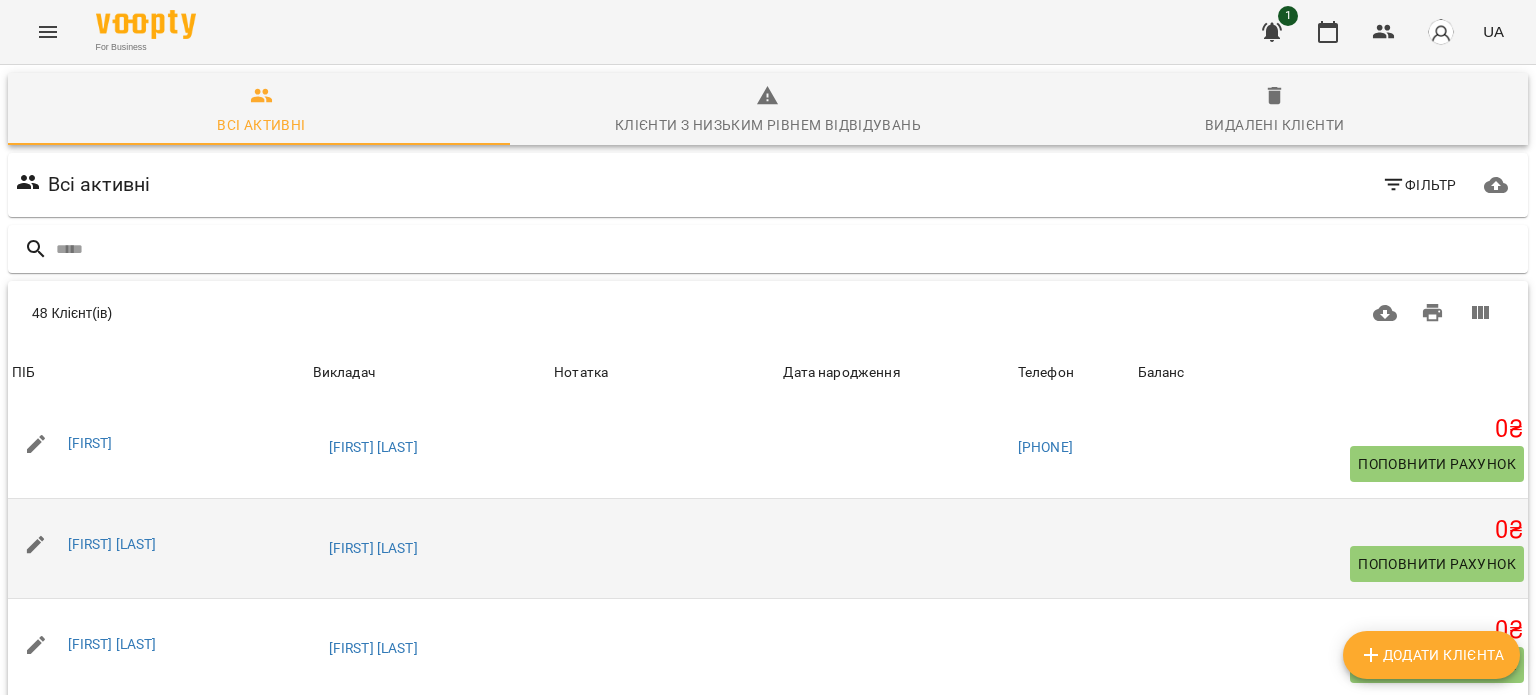 scroll, scrollTop: 0, scrollLeft: 0, axis: both 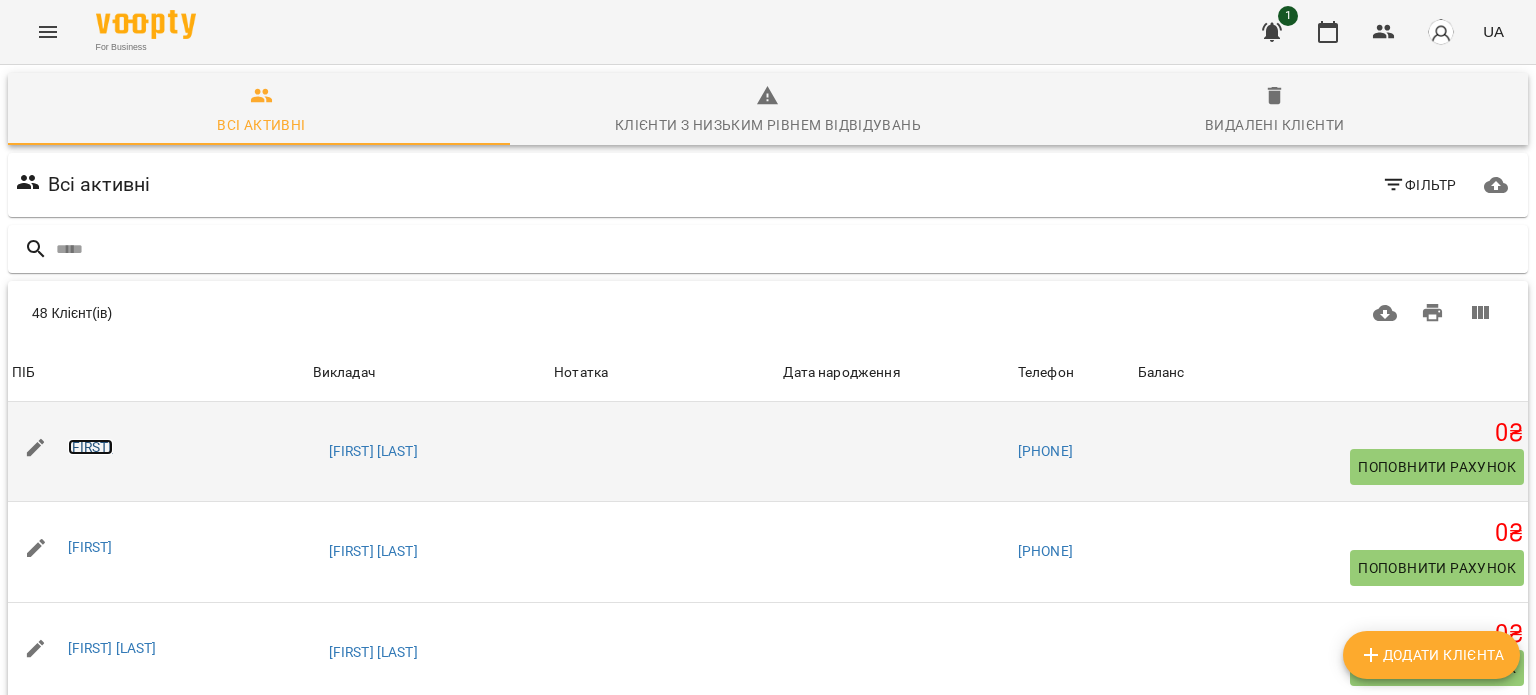 click on "[FIRST]" at bounding box center (90, 447) 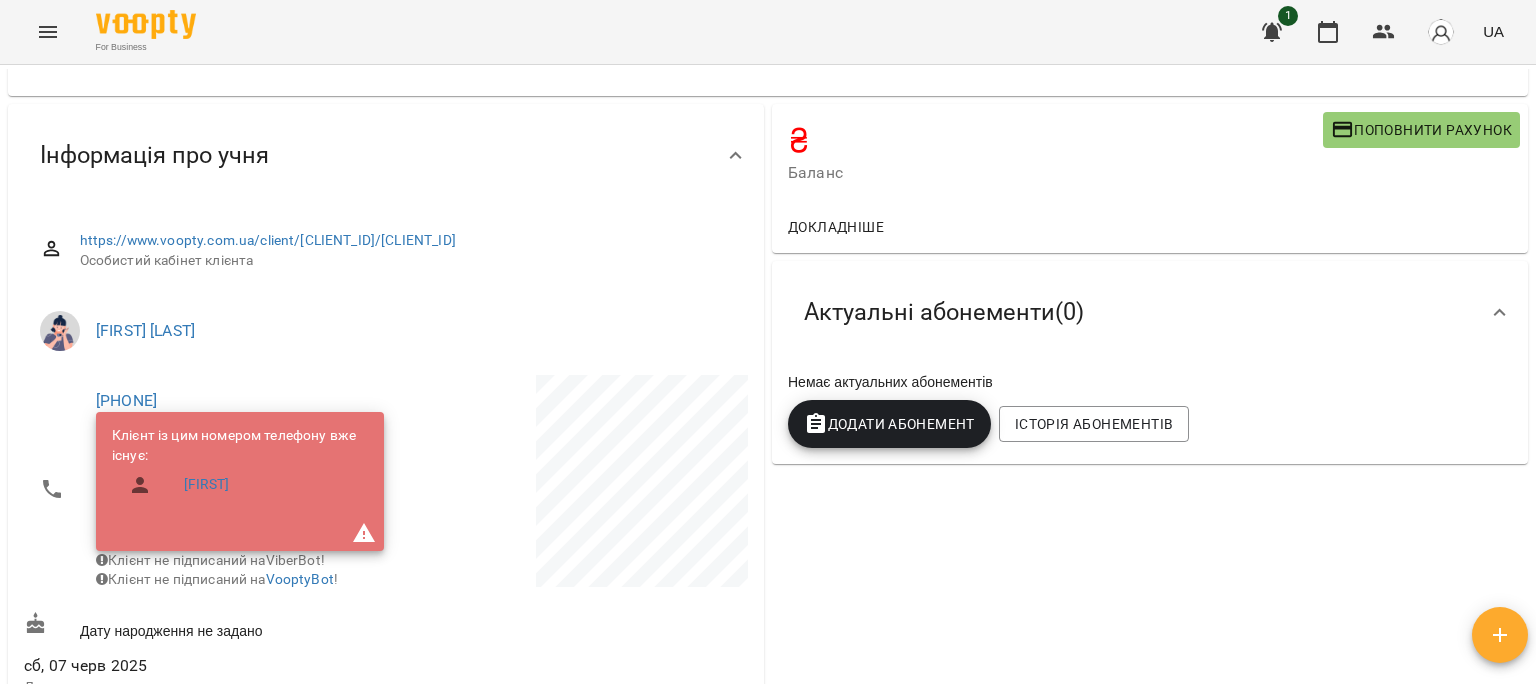 scroll, scrollTop: 83, scrollLeft: 0, axis: vertical 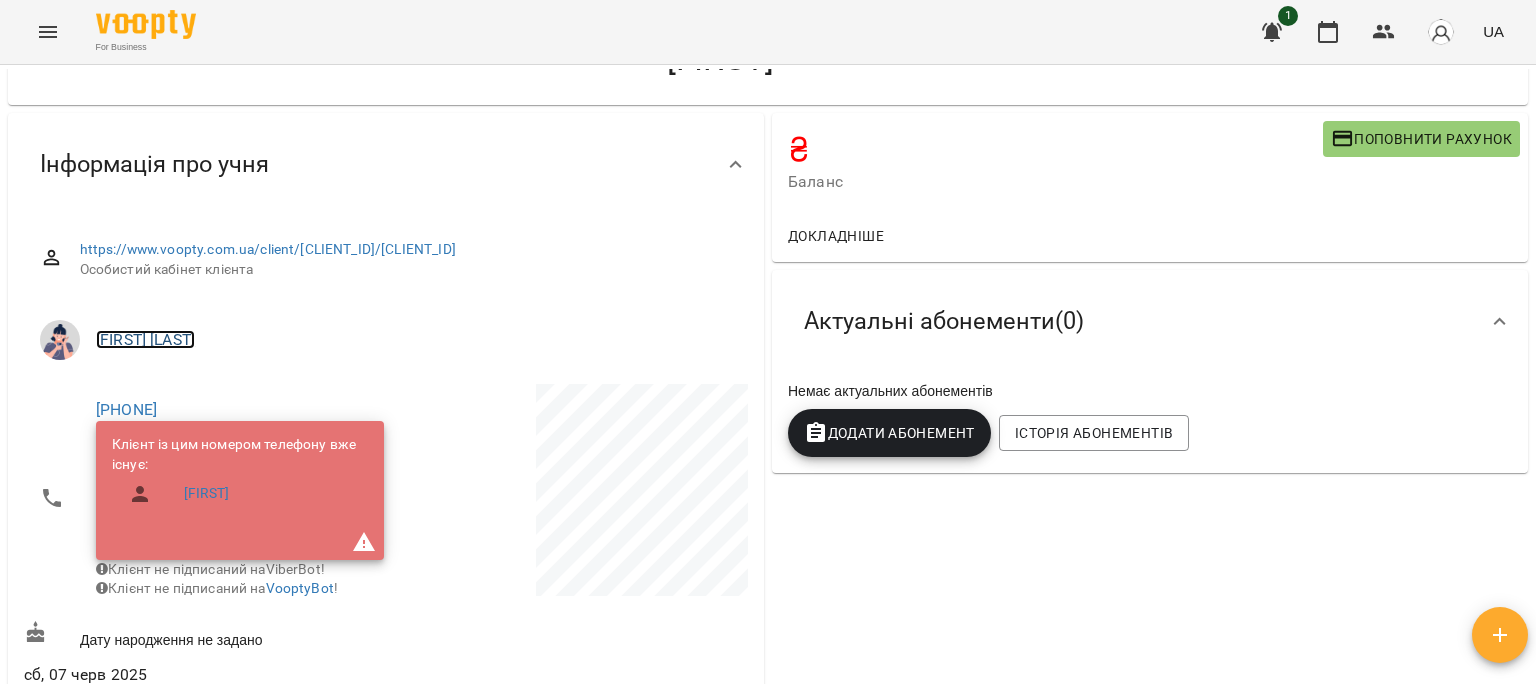 click on "[FIRST] [LAST]" at bounding box center [145, 339] 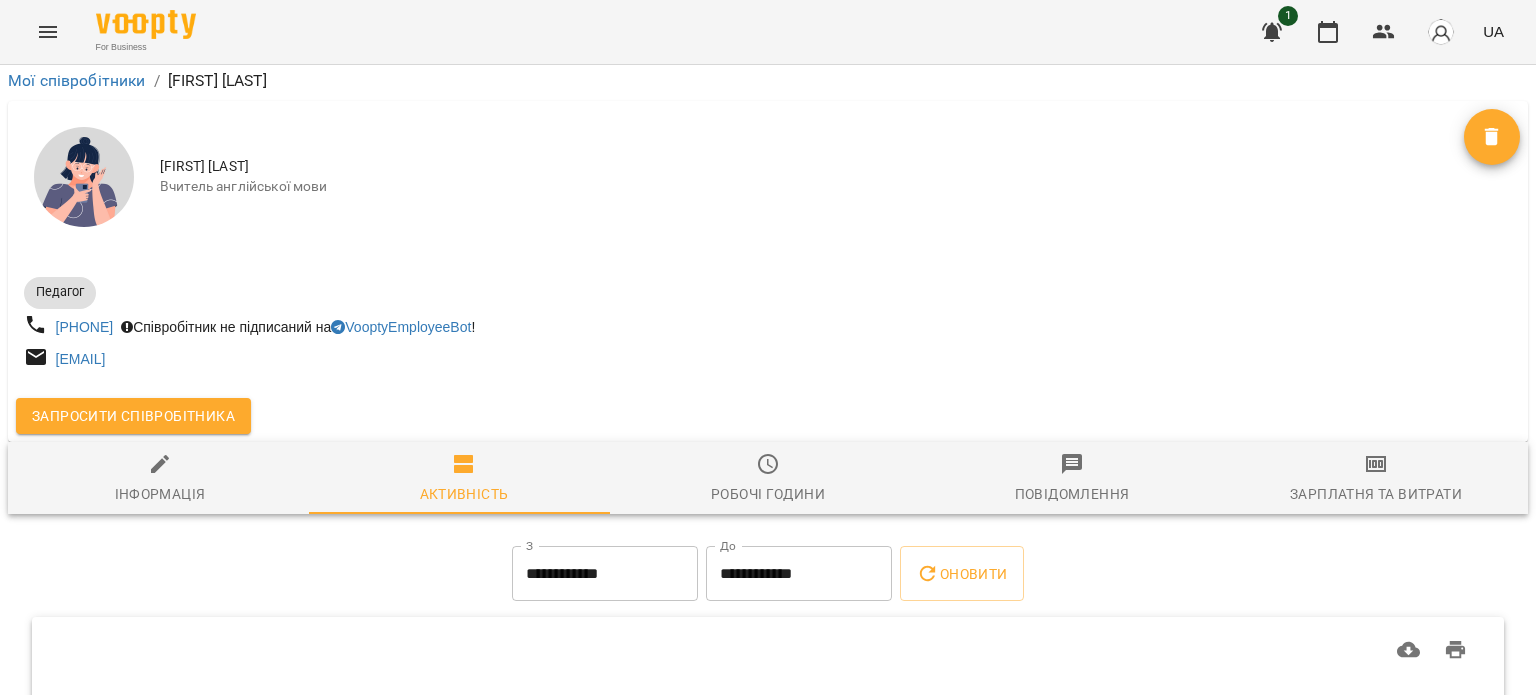 scroll, scrollTop: 15, scrollLeft: 0, axis: vertical 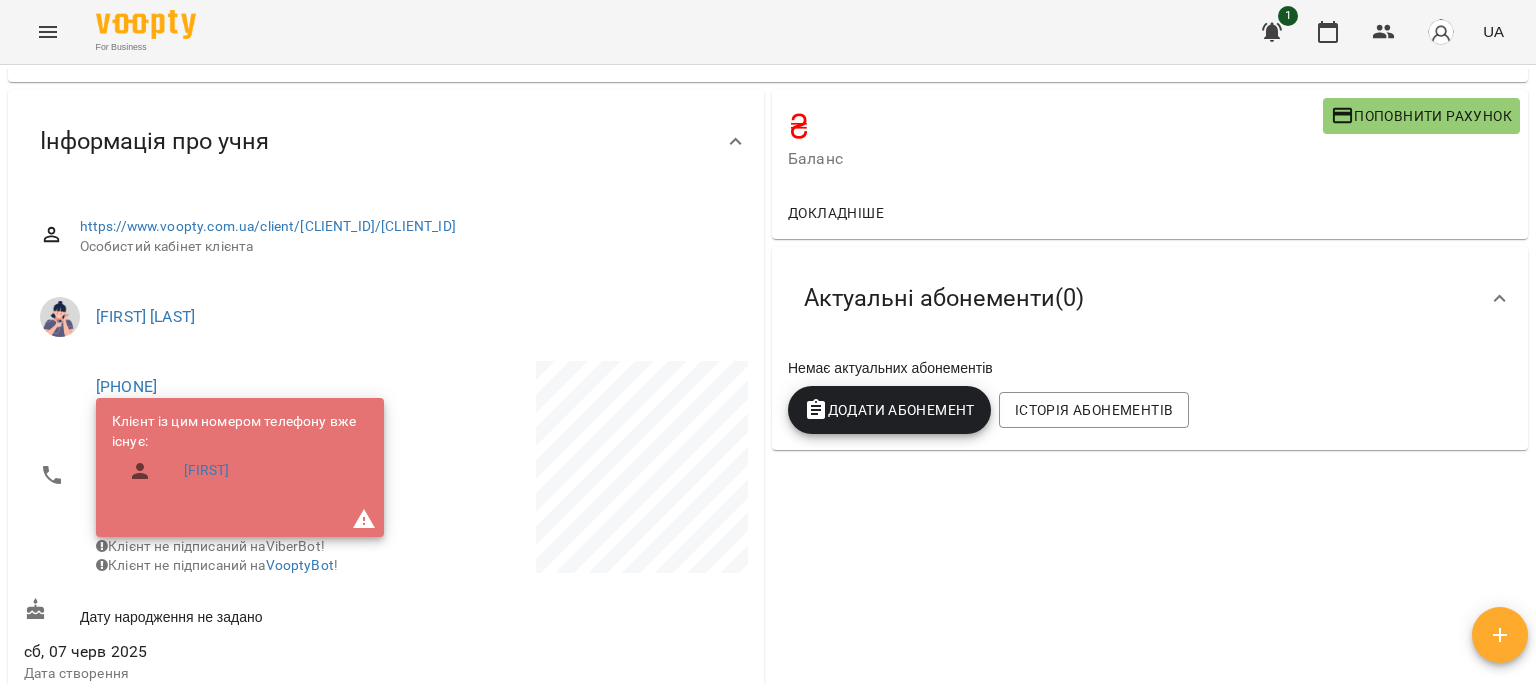 click 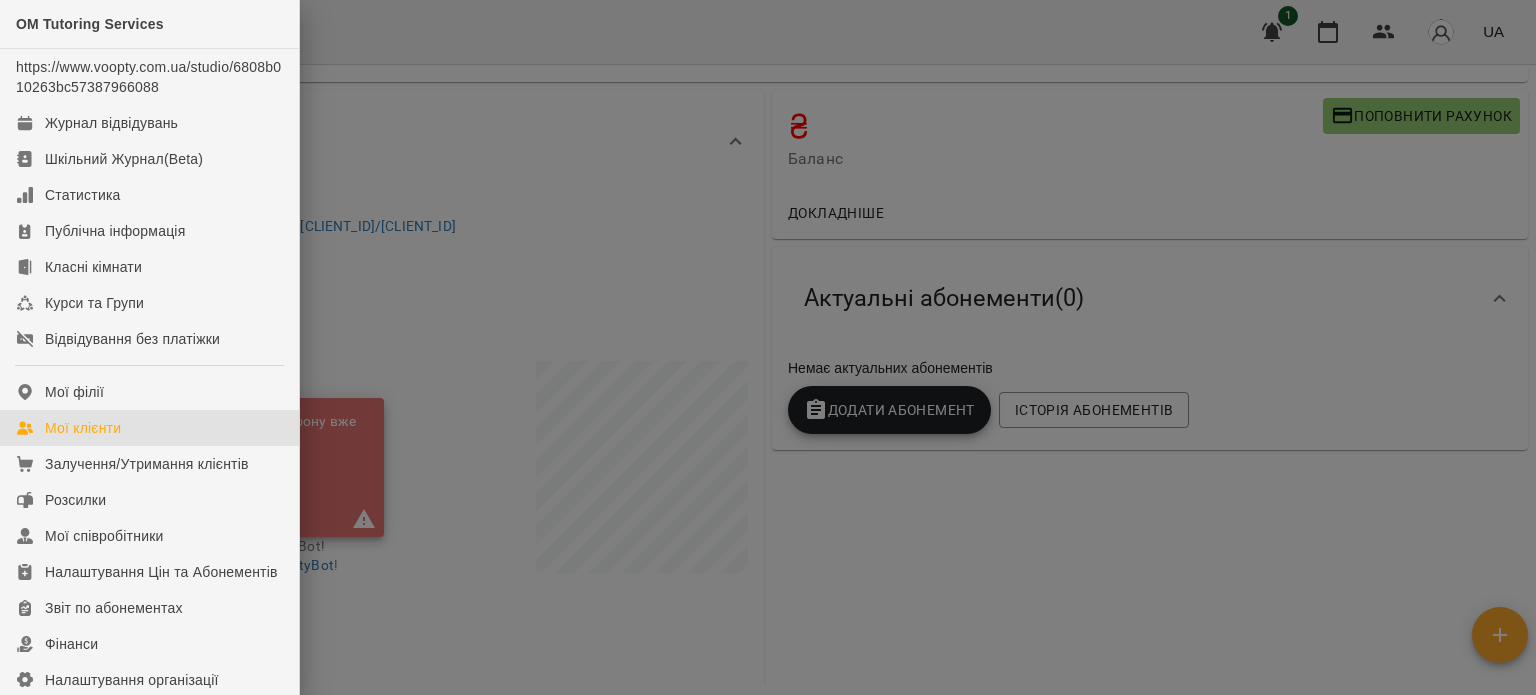 click on "Мої клієнти" at bounding box center [83, 428] 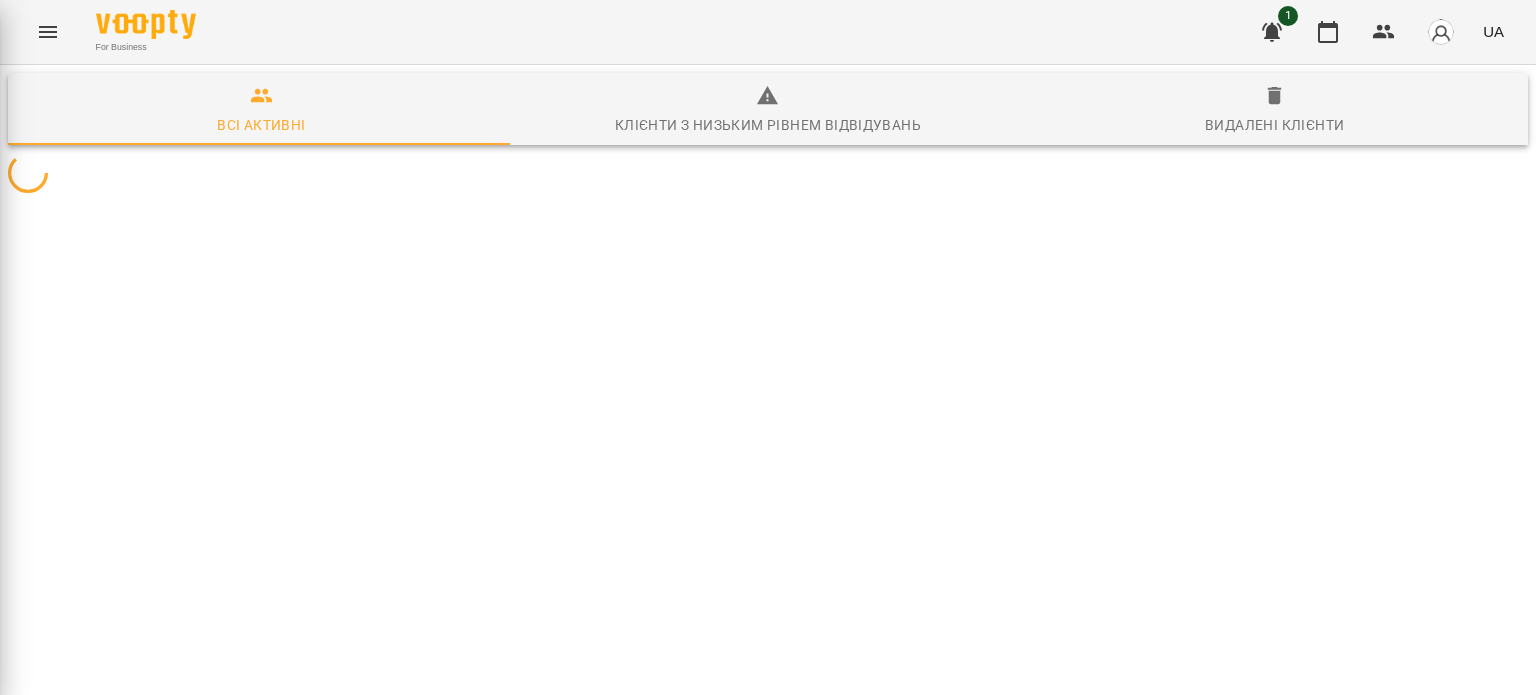 scroll, scrollTop: 0, scrollLeft: 0, axis: both 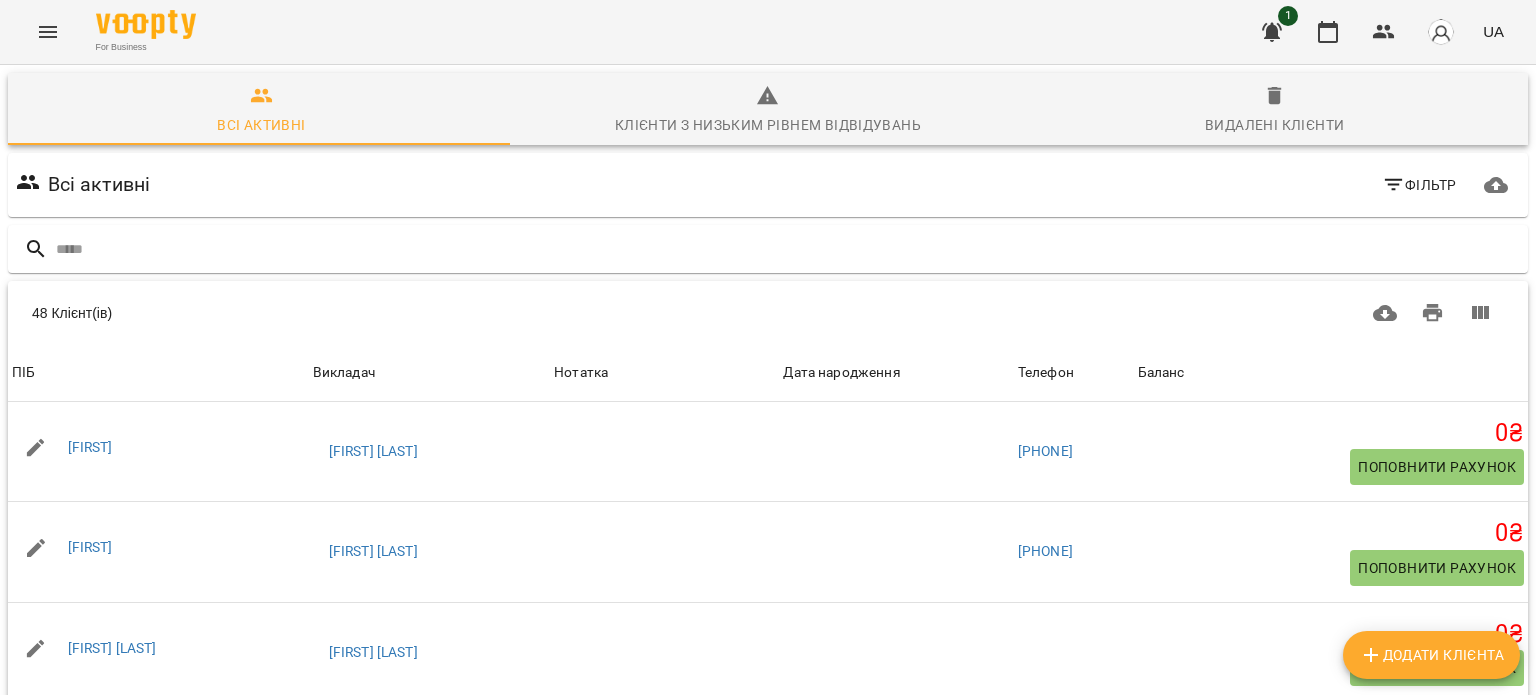 click on "Додати клієнта" at bounding box center [1431, 655] 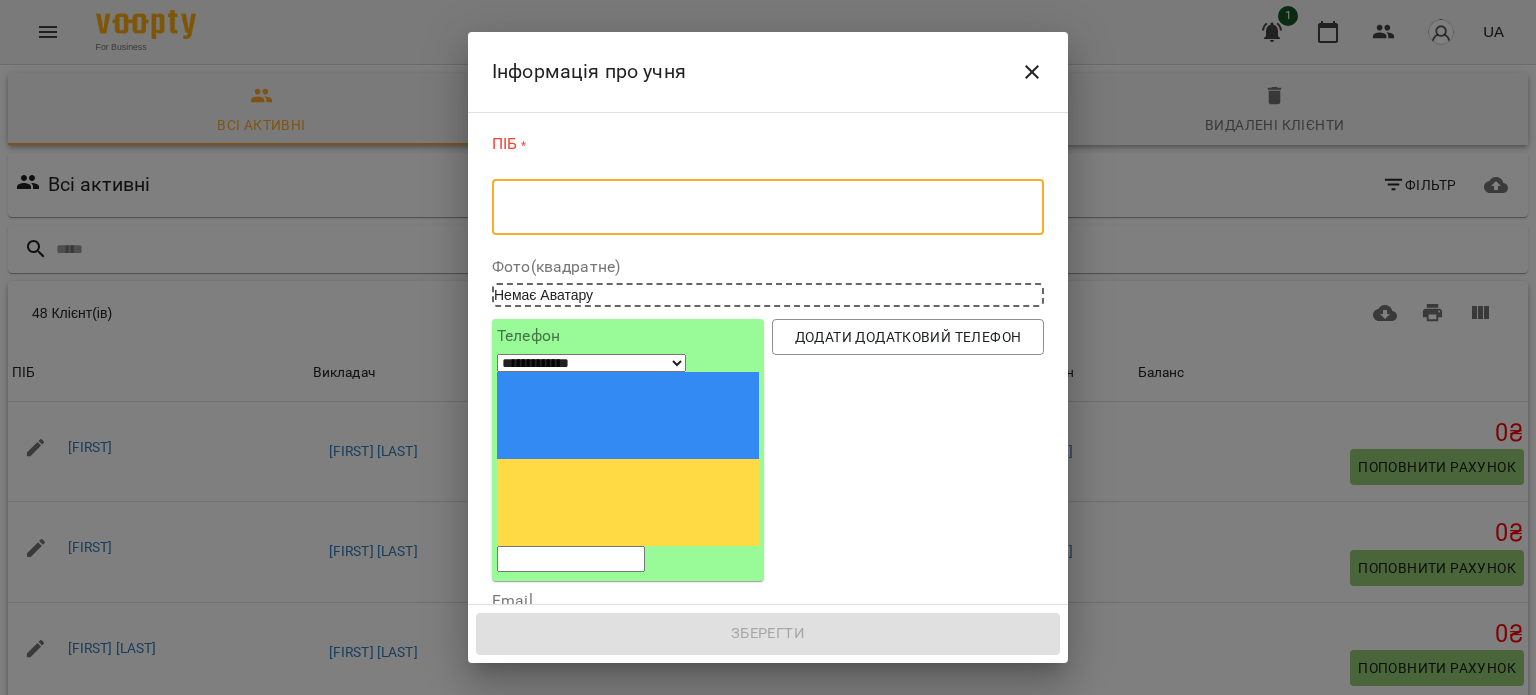 click at bounding box center (768, 207) 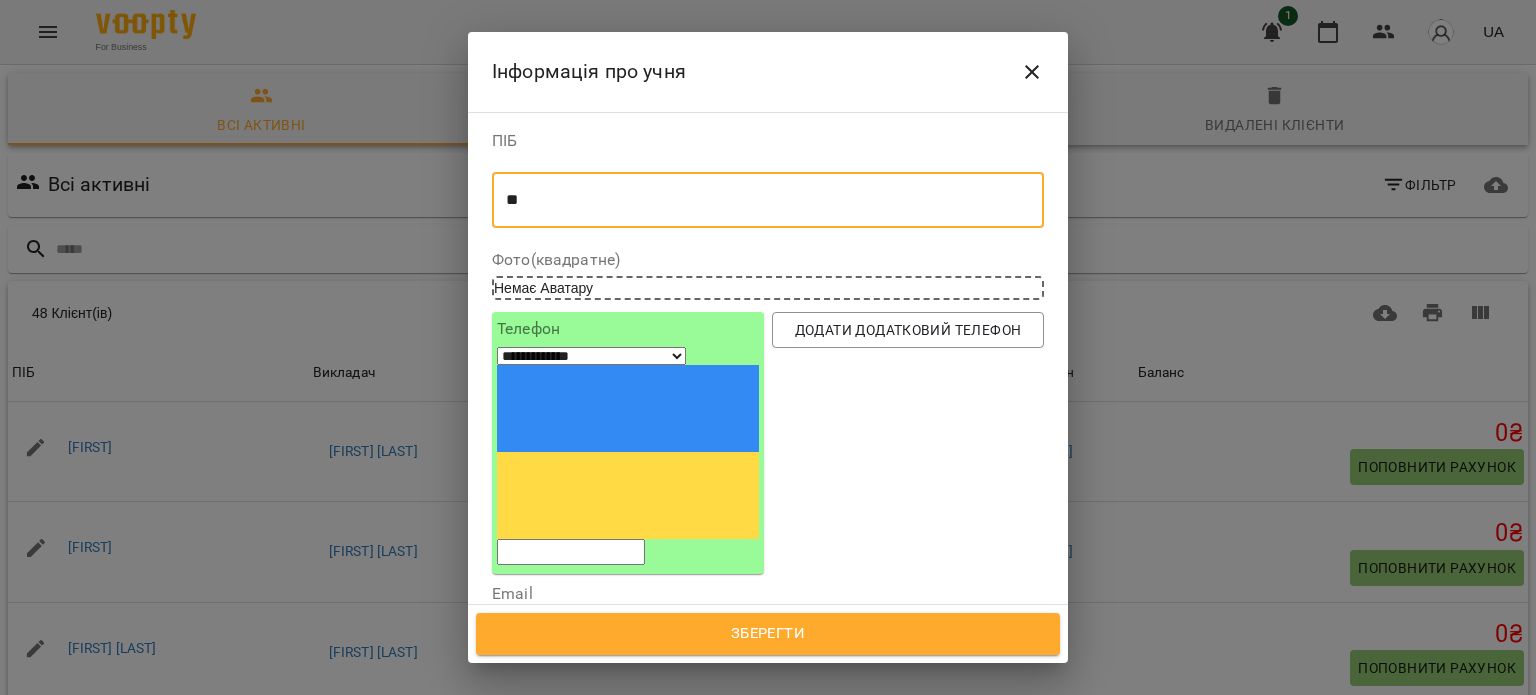 type on "*" 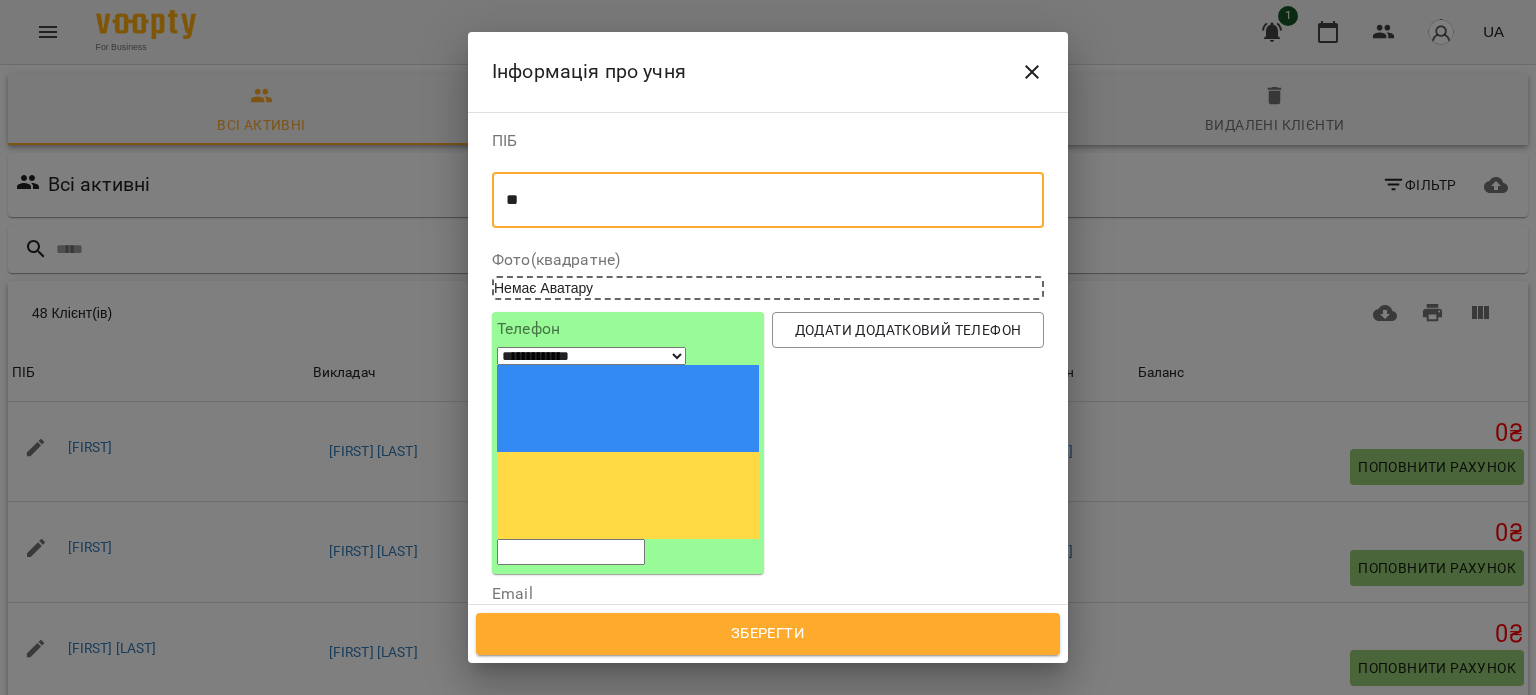 type on "*" 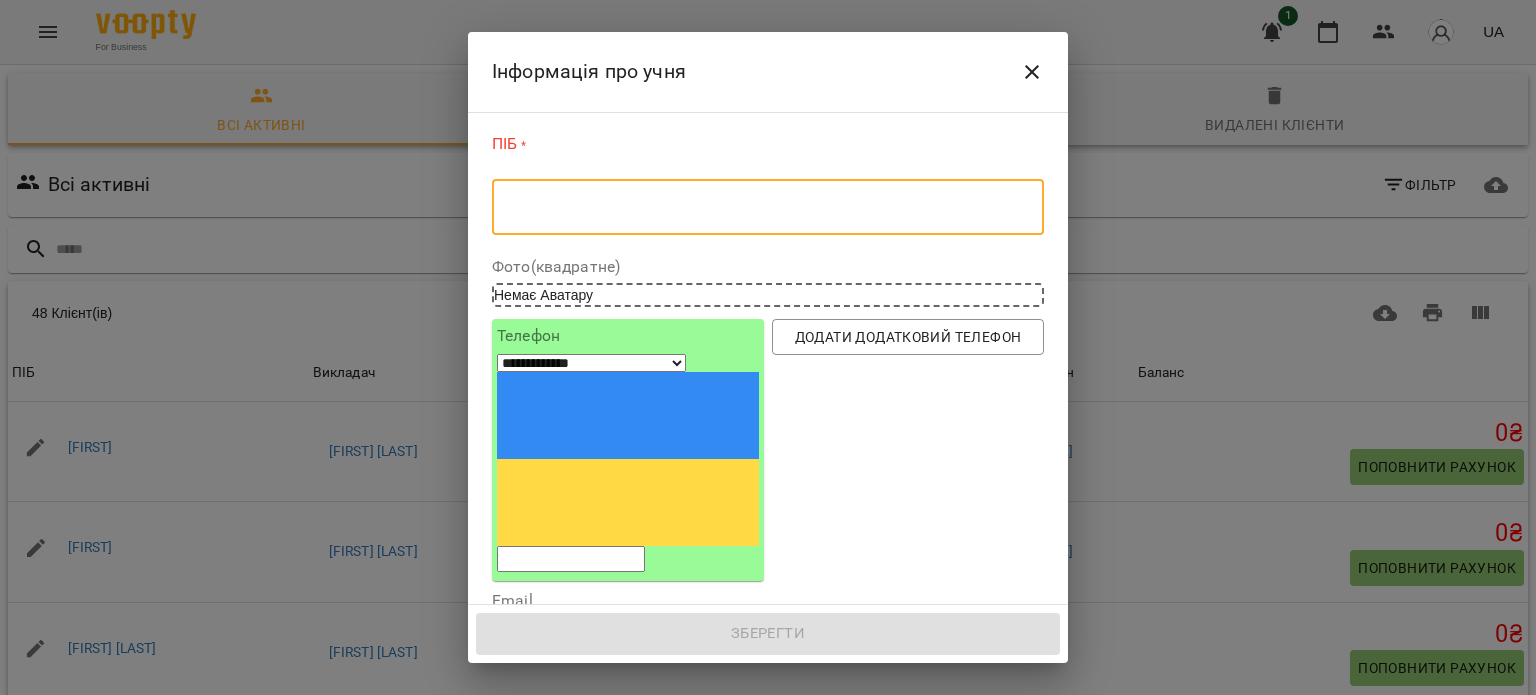 type on "*" 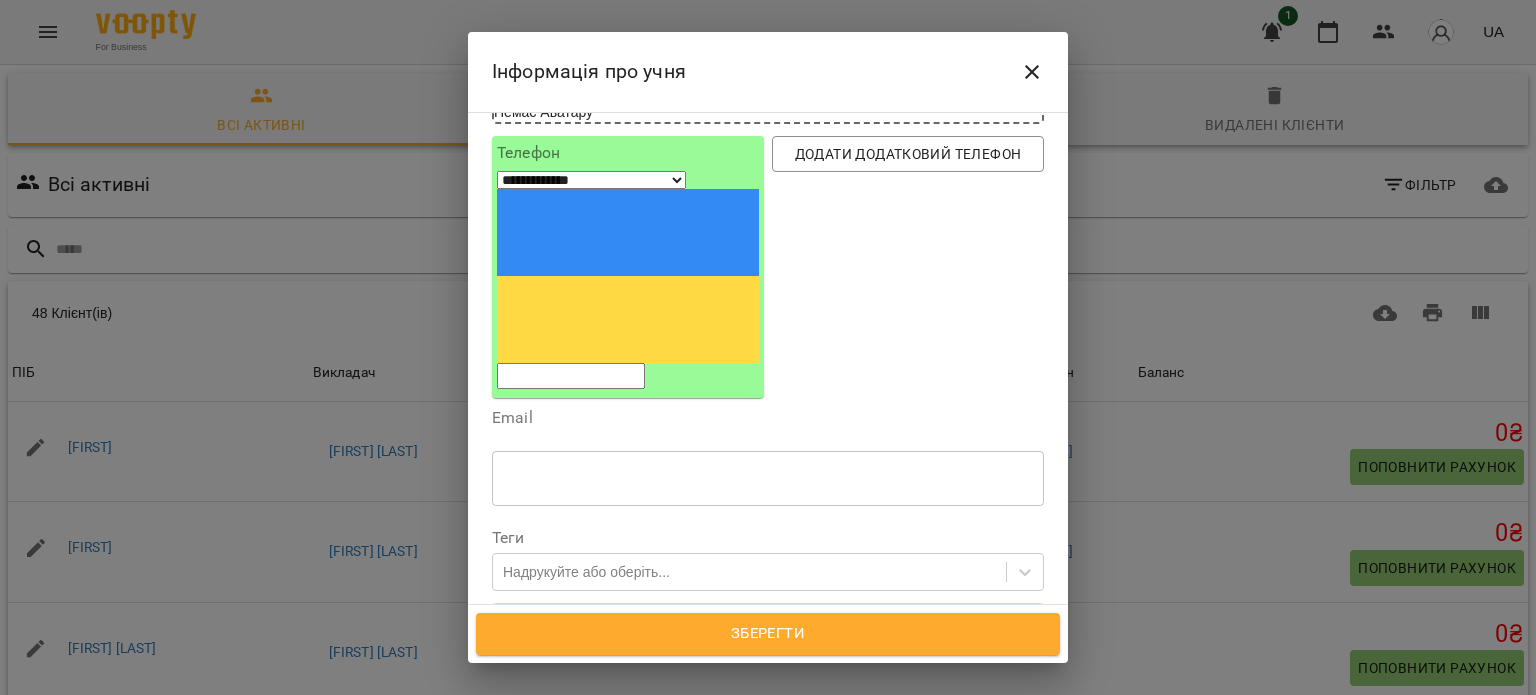 scroll, scrollTop: 176, scrollLeft: 0, axis: vertical 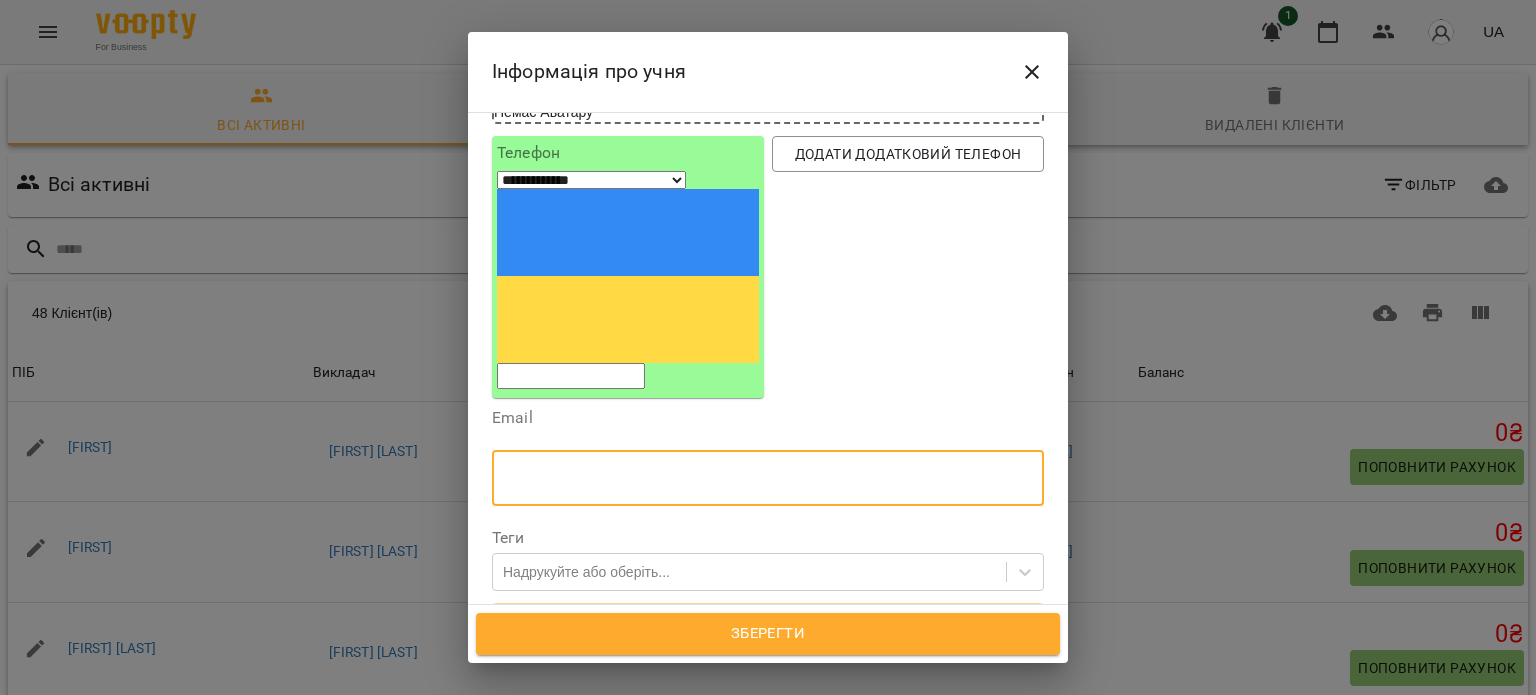 click at bounding box center [768, 478] 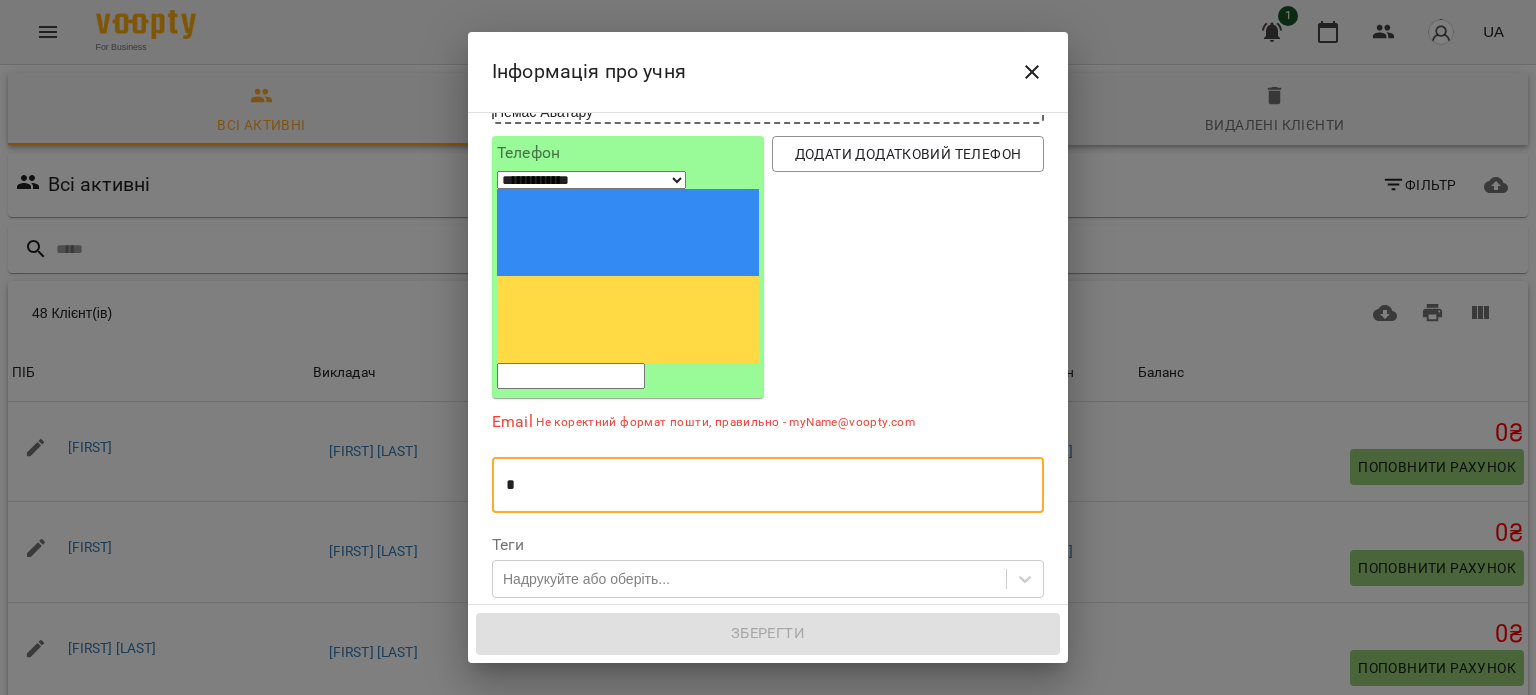 type 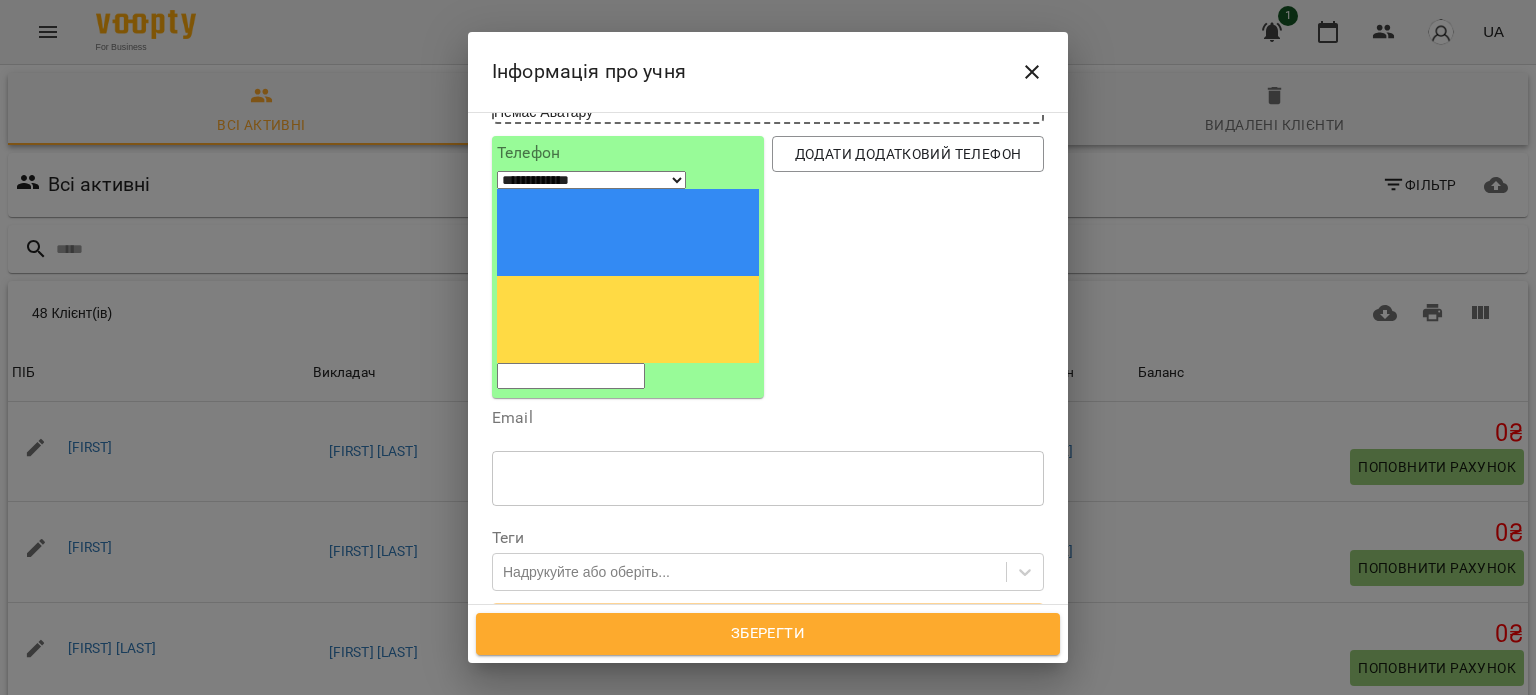 click at bounding box center (571, 376) 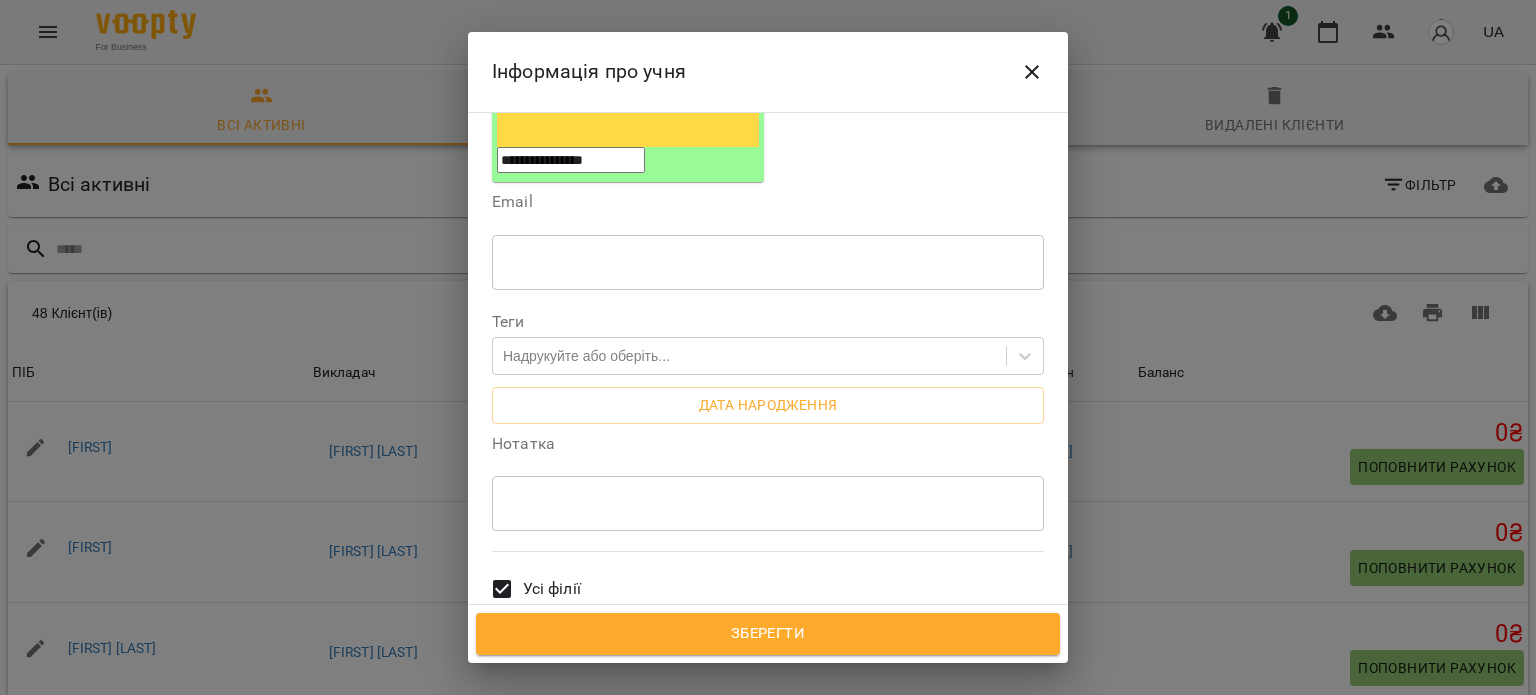 scroll, scrollTop: 515, scrollLeft: 0, axis: vertical 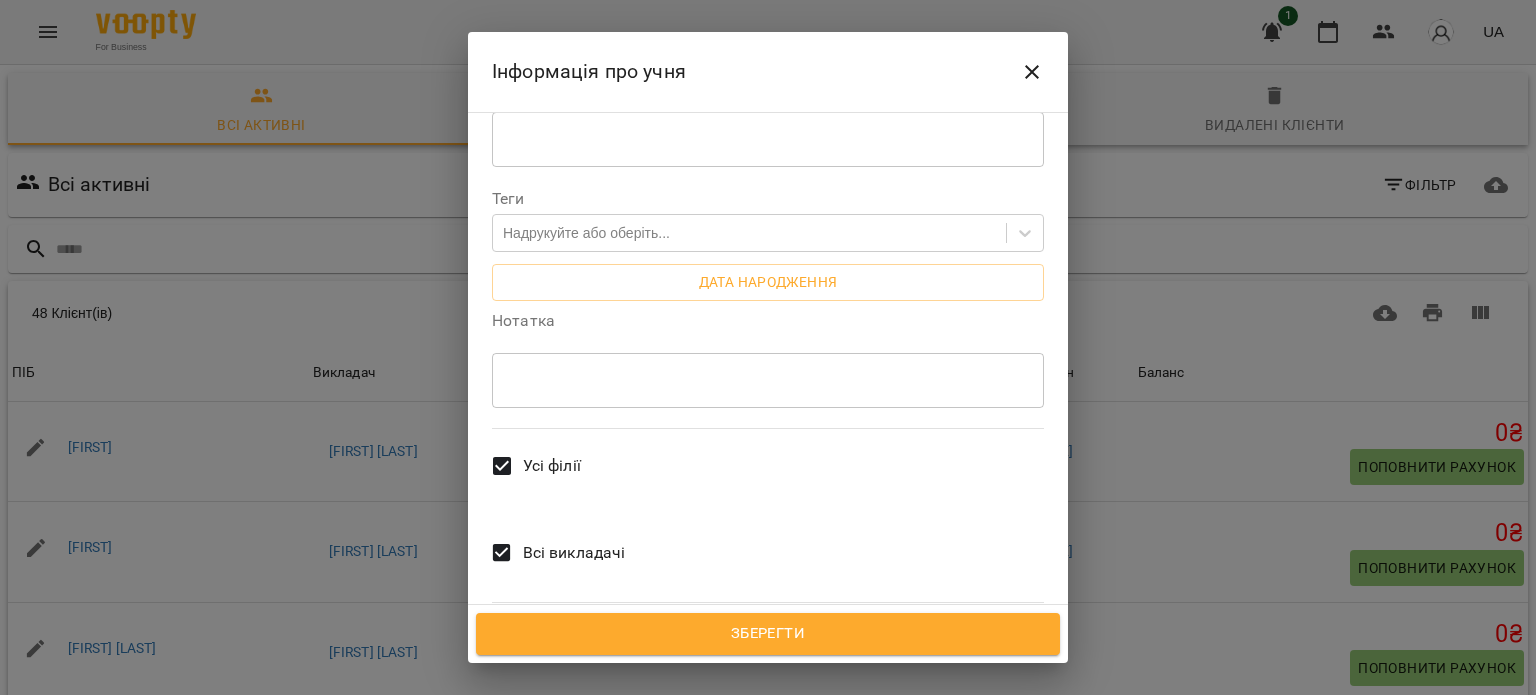 type on "**********" 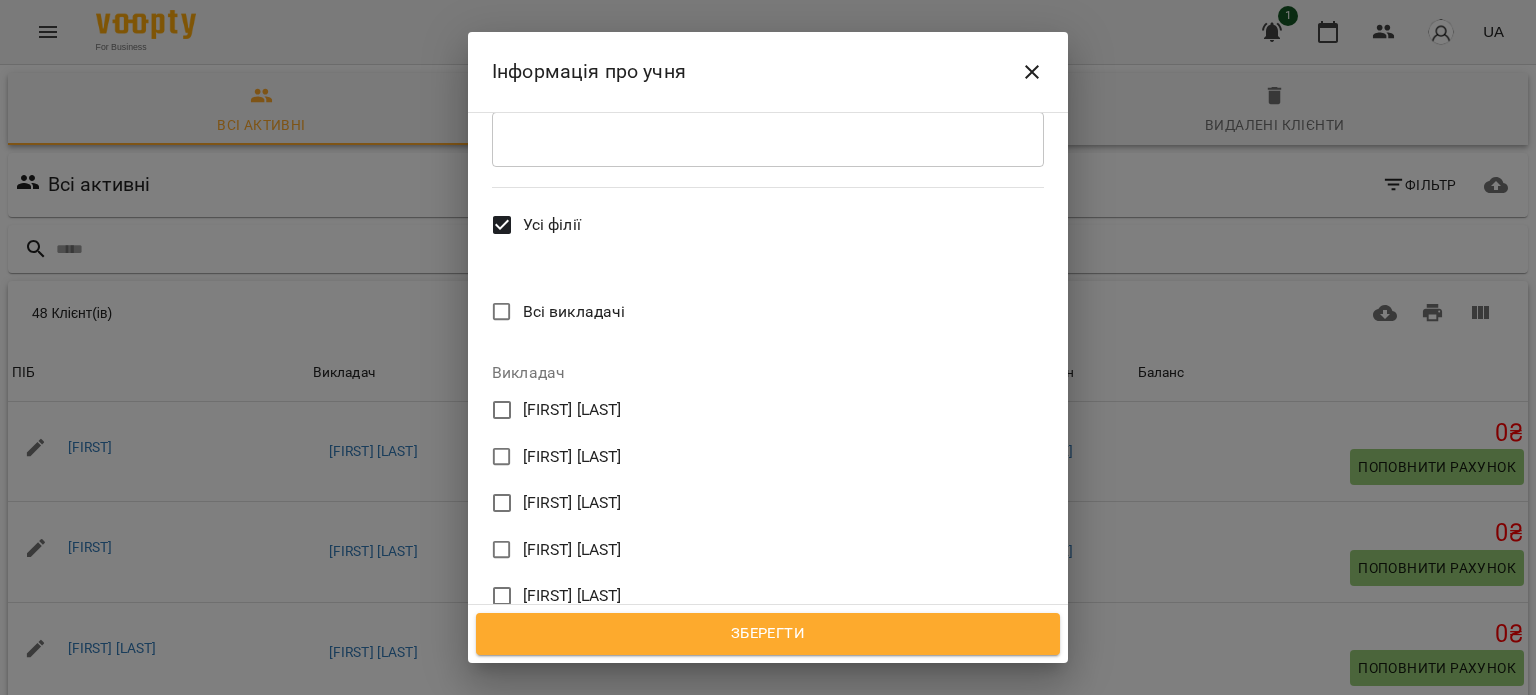 scroll, scrollTop: 758, scrollLeft: 0, axis: vertical 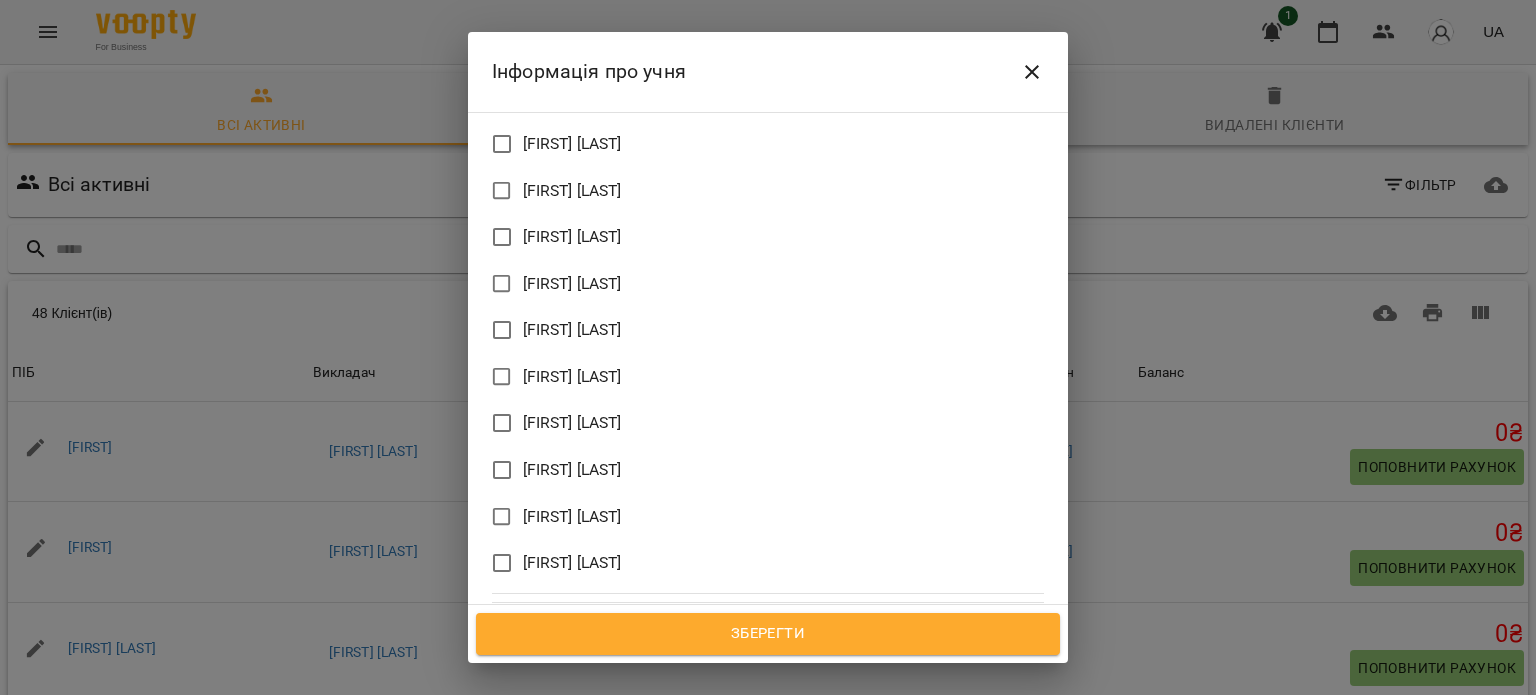 click on "Зберегти" at bounding box center [768, 634] 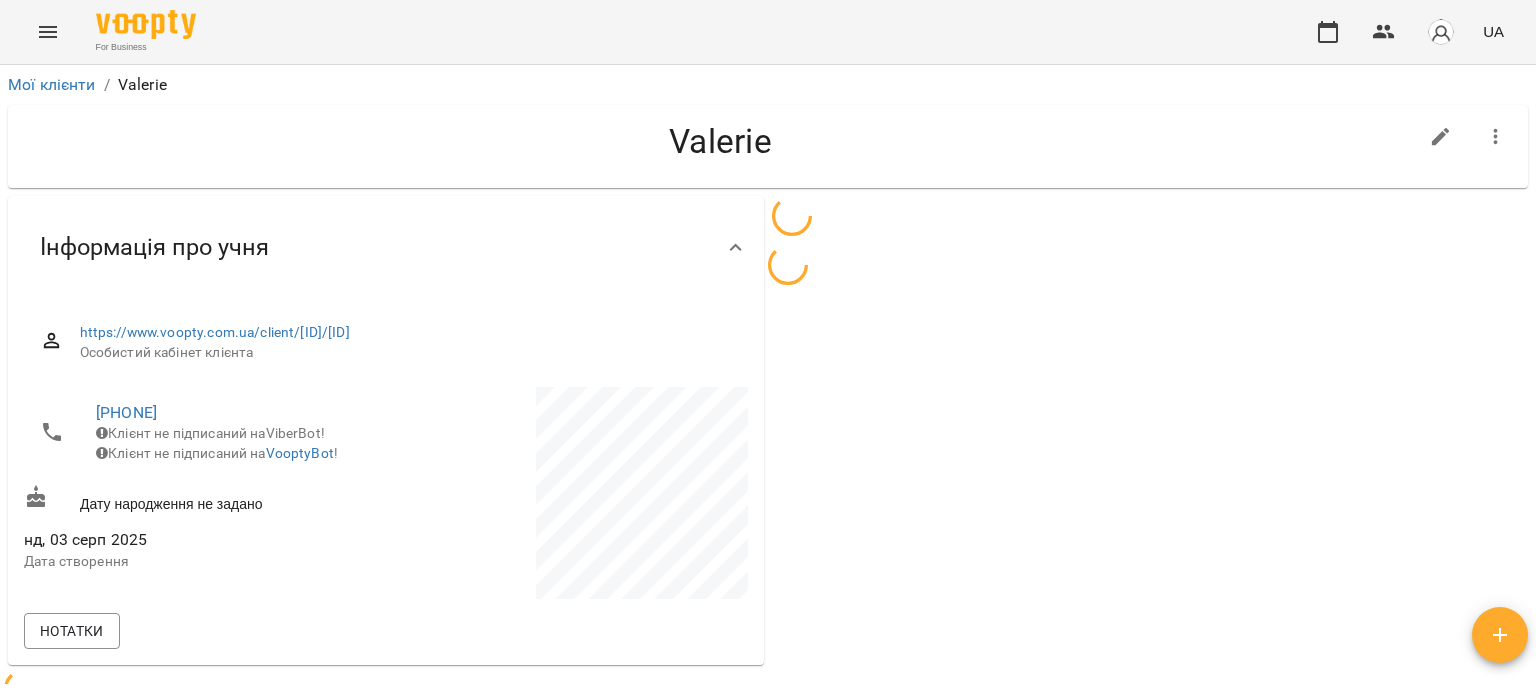 scroll, scrollTop: 0, scrollLeft: 0, axis: both 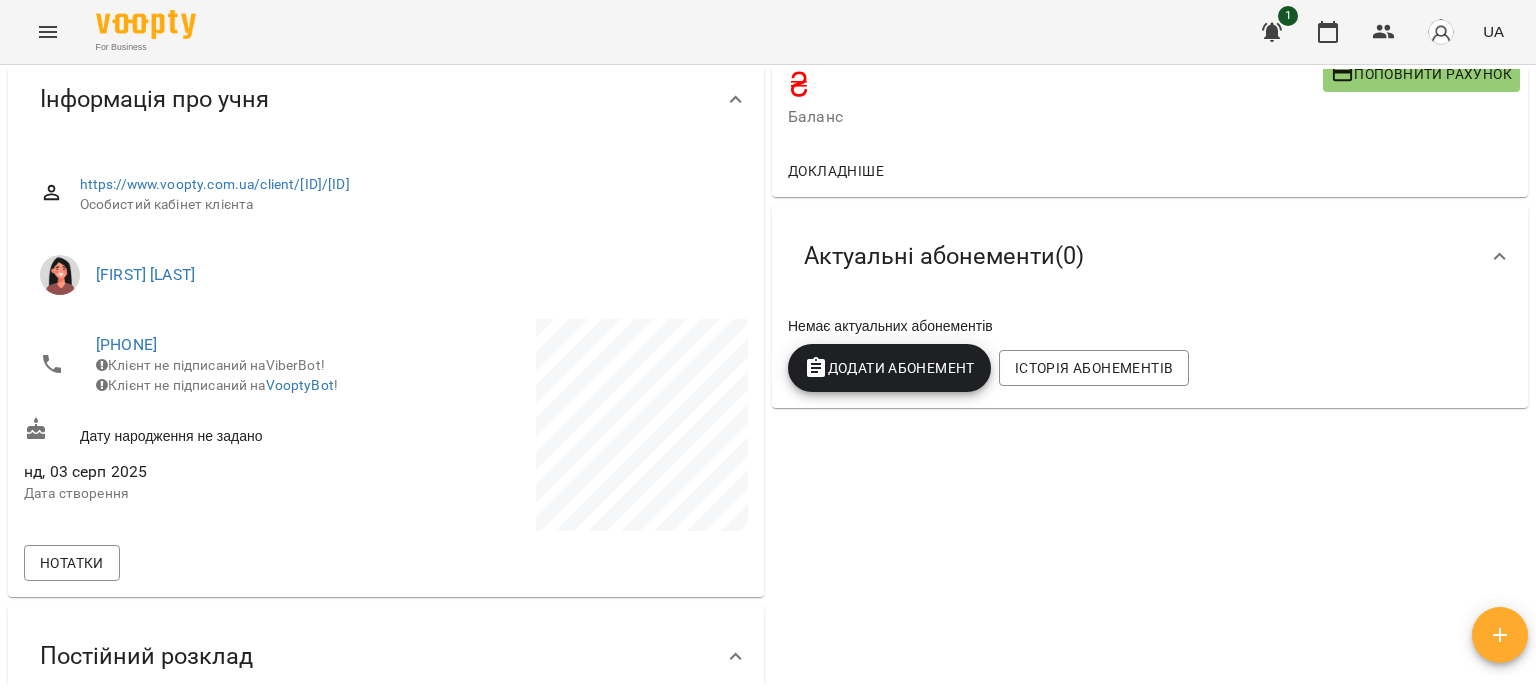 click on "Додати Абонемент" at bounding box center [889, 368] 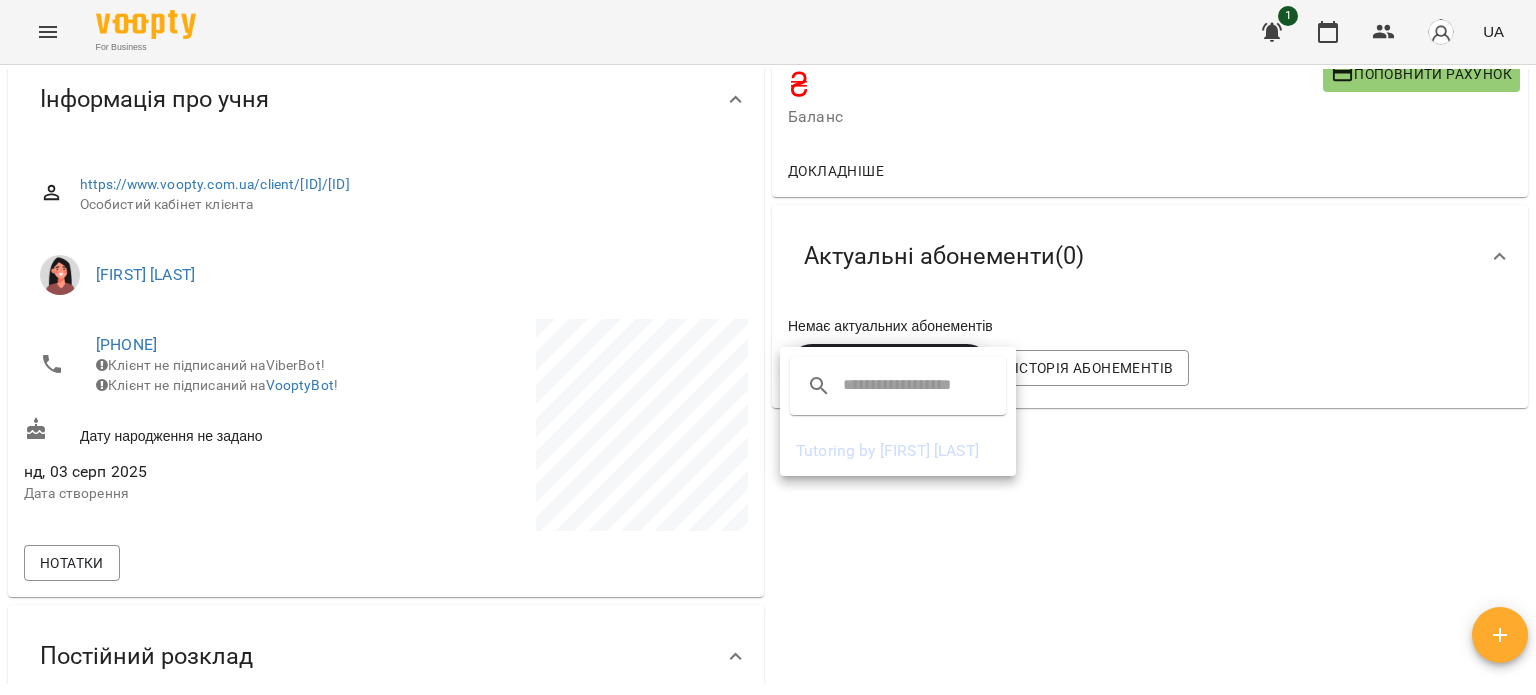 click at bounding box center (768, 347) 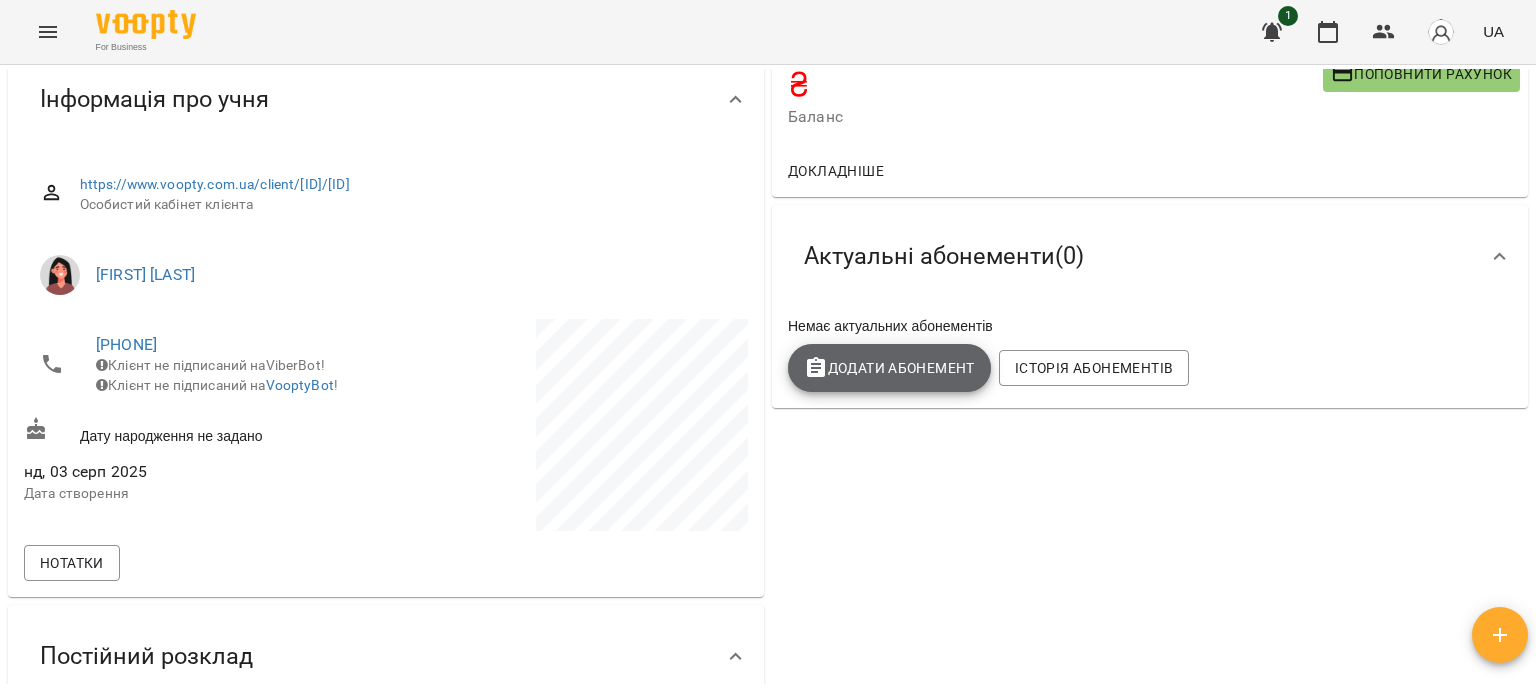 click on "Додати Абонемент" at bounding box center (889, 368) 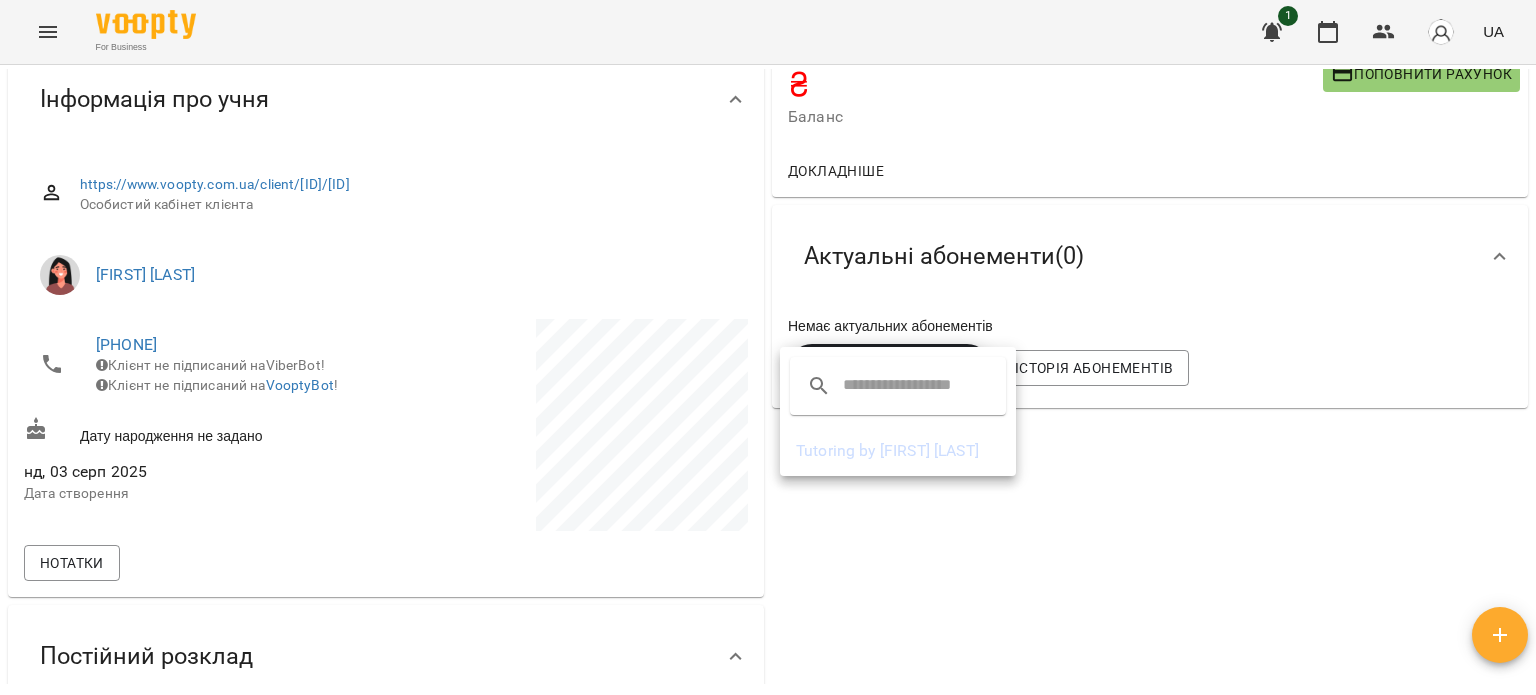 click at bounding box center (922, 386) 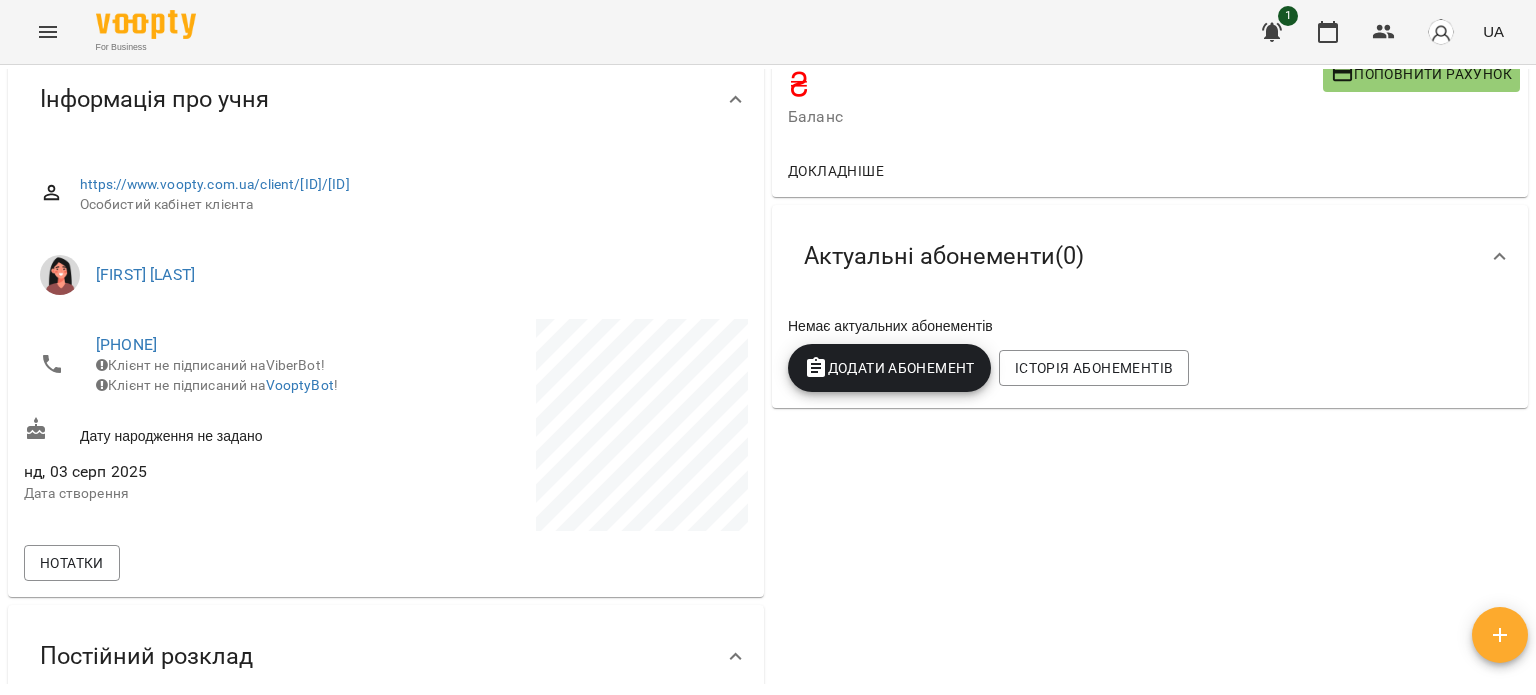 click 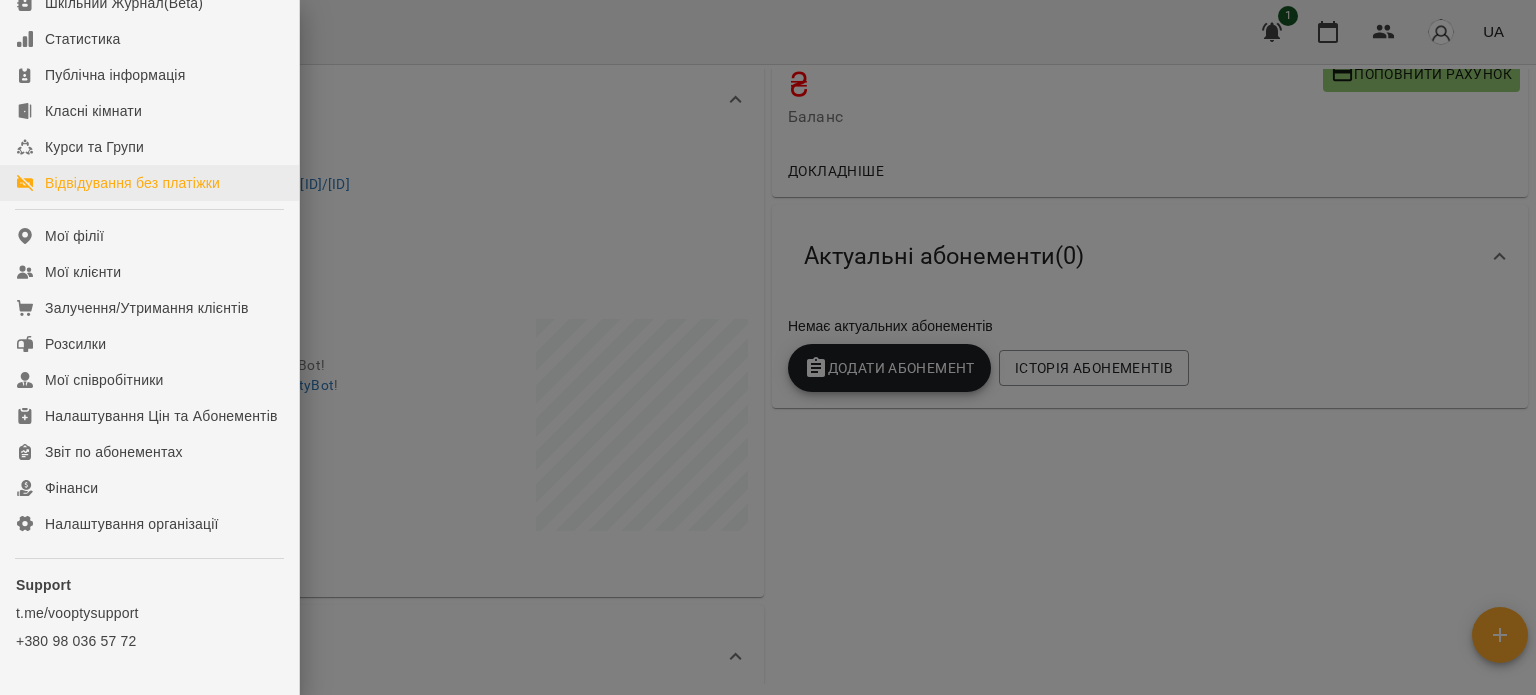 scroll, scrollTop: 156, scrollLeft: 0, axis: vertical 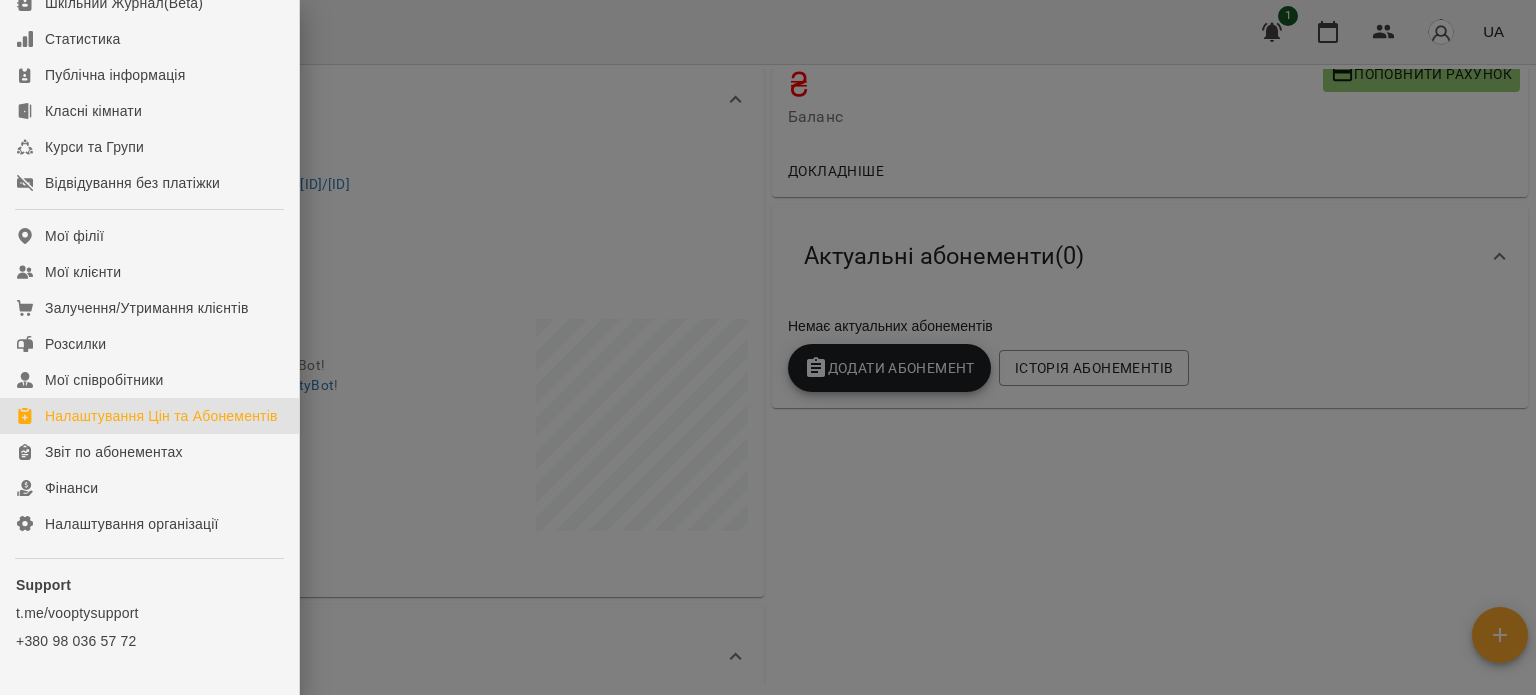 click on "Налаштування Цін та Абонементів" at bounding box center (161, 416) 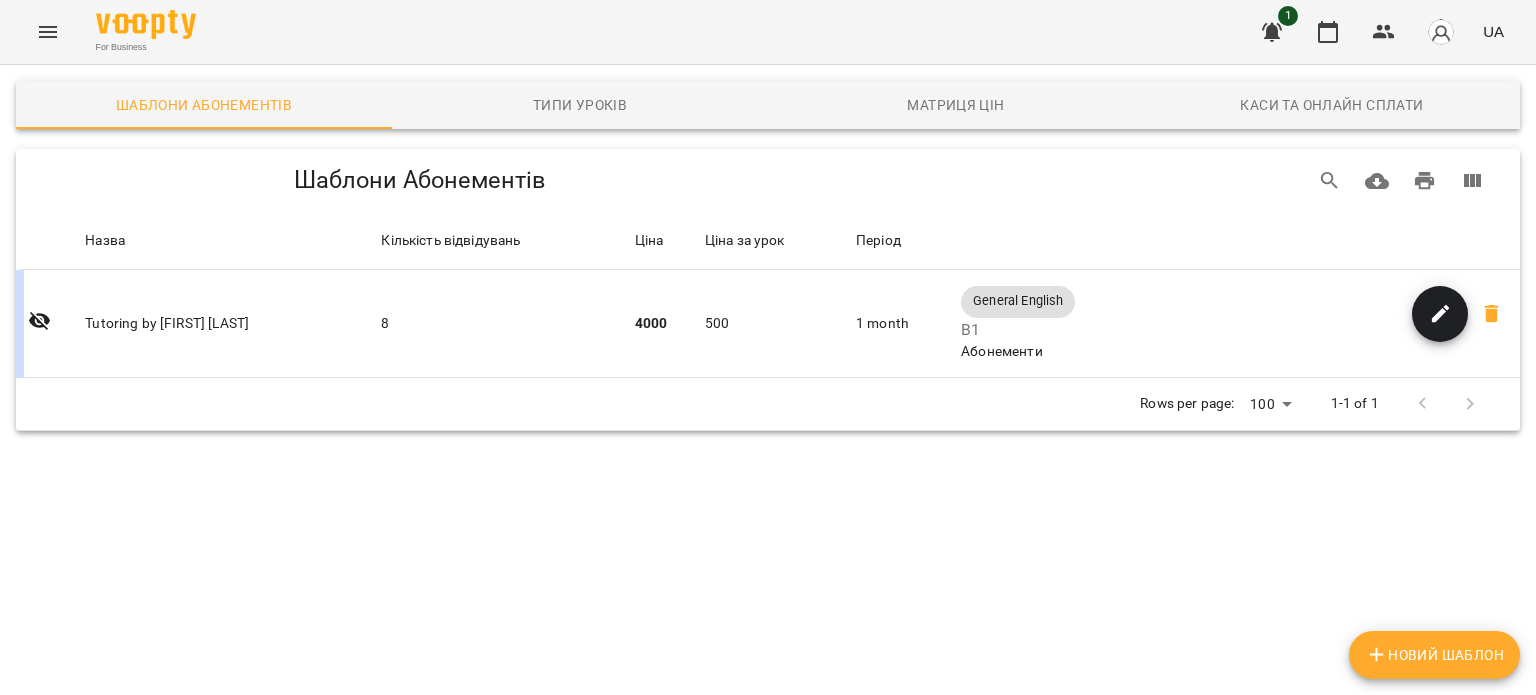 click on "Новий Шаблон" at bounding box center (1434, 655) 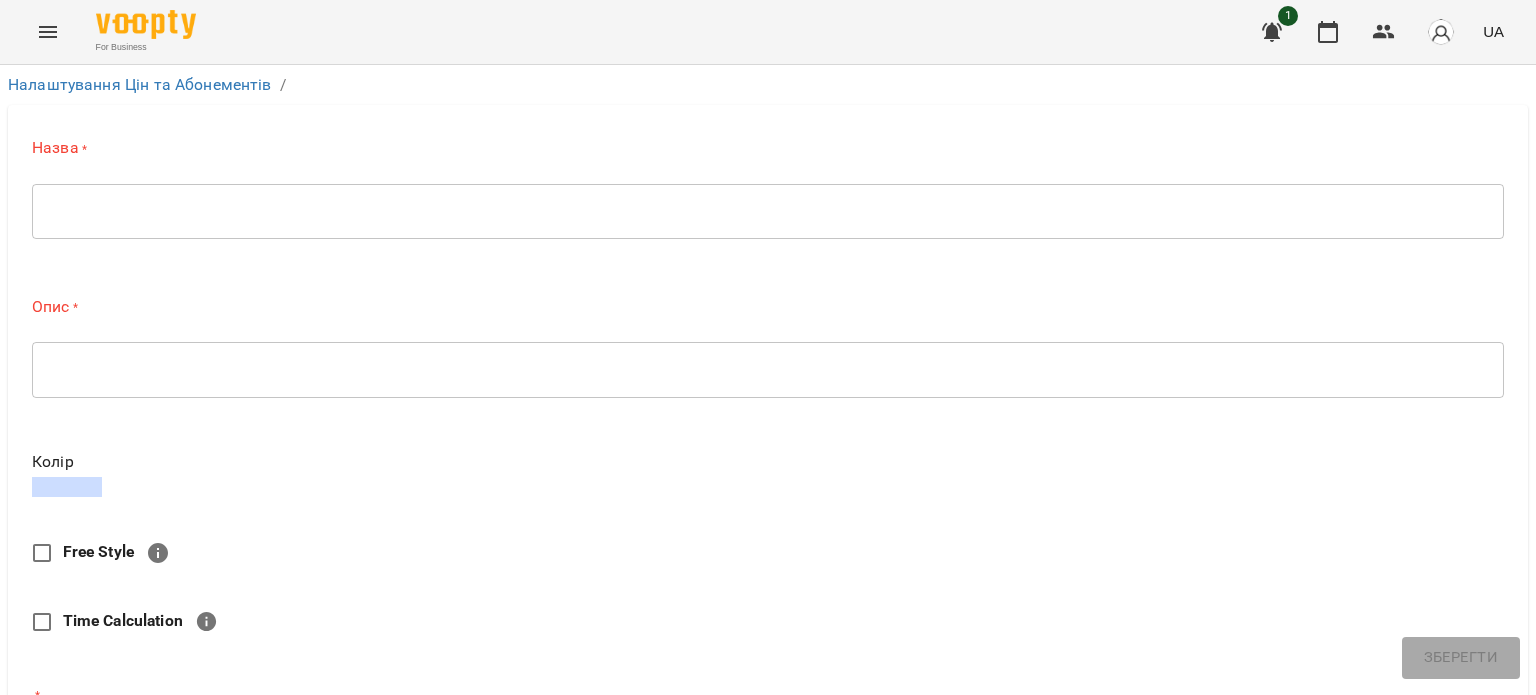 click at bounding box center (768, 211) 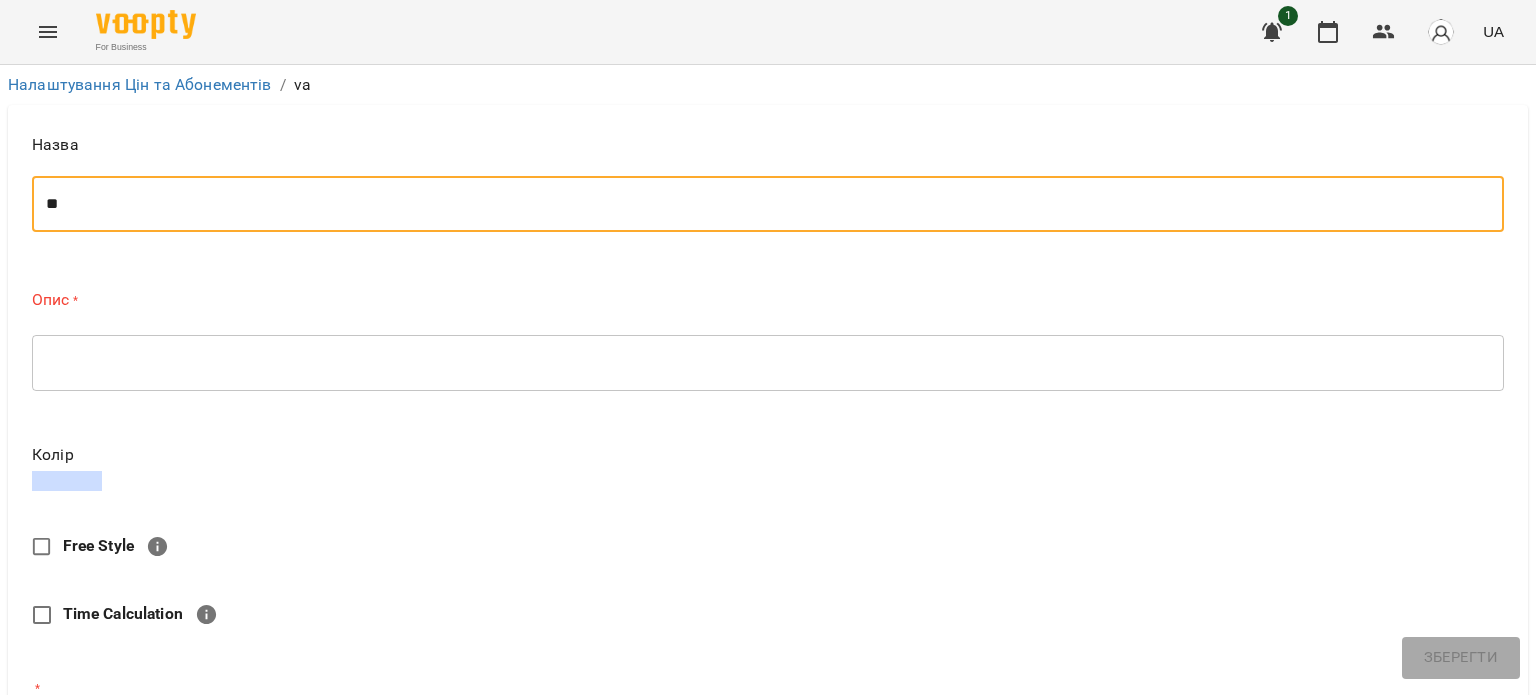 type on "*" 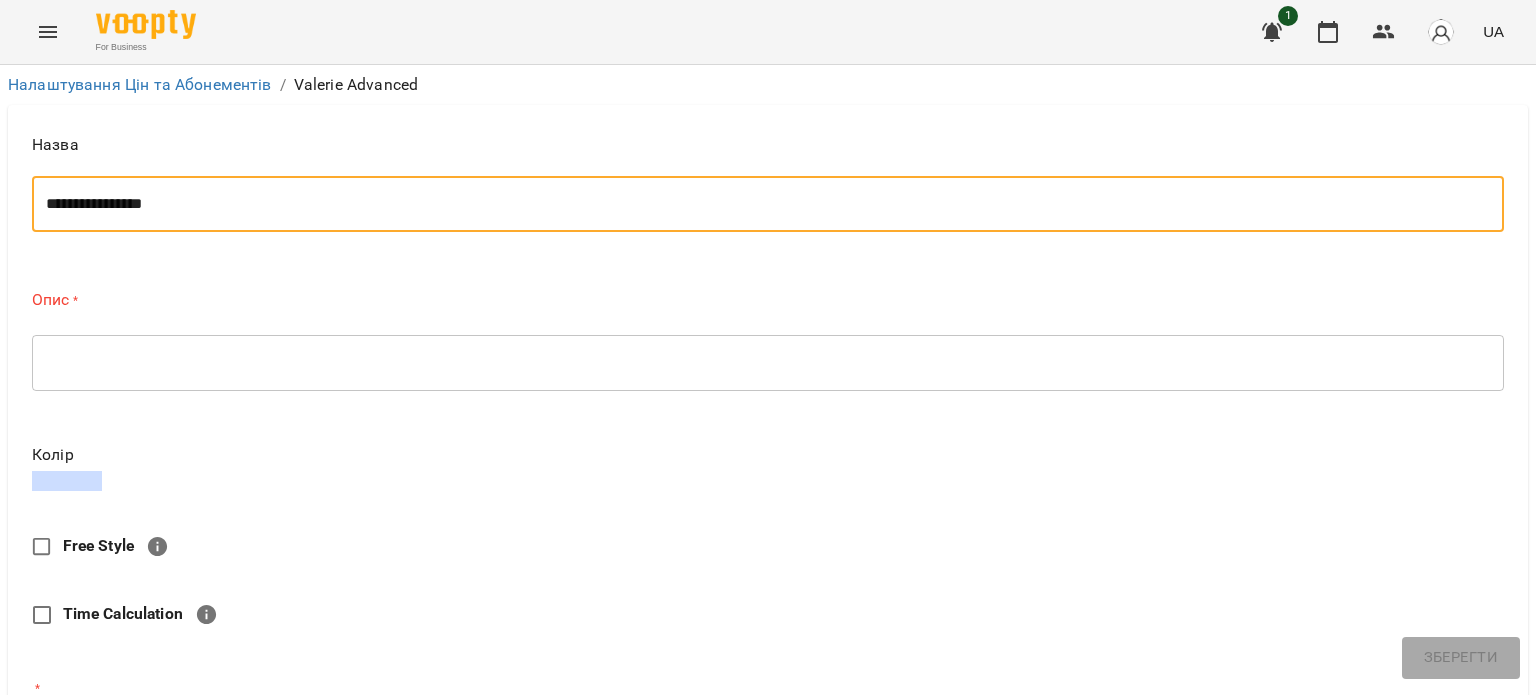 type on "**********" 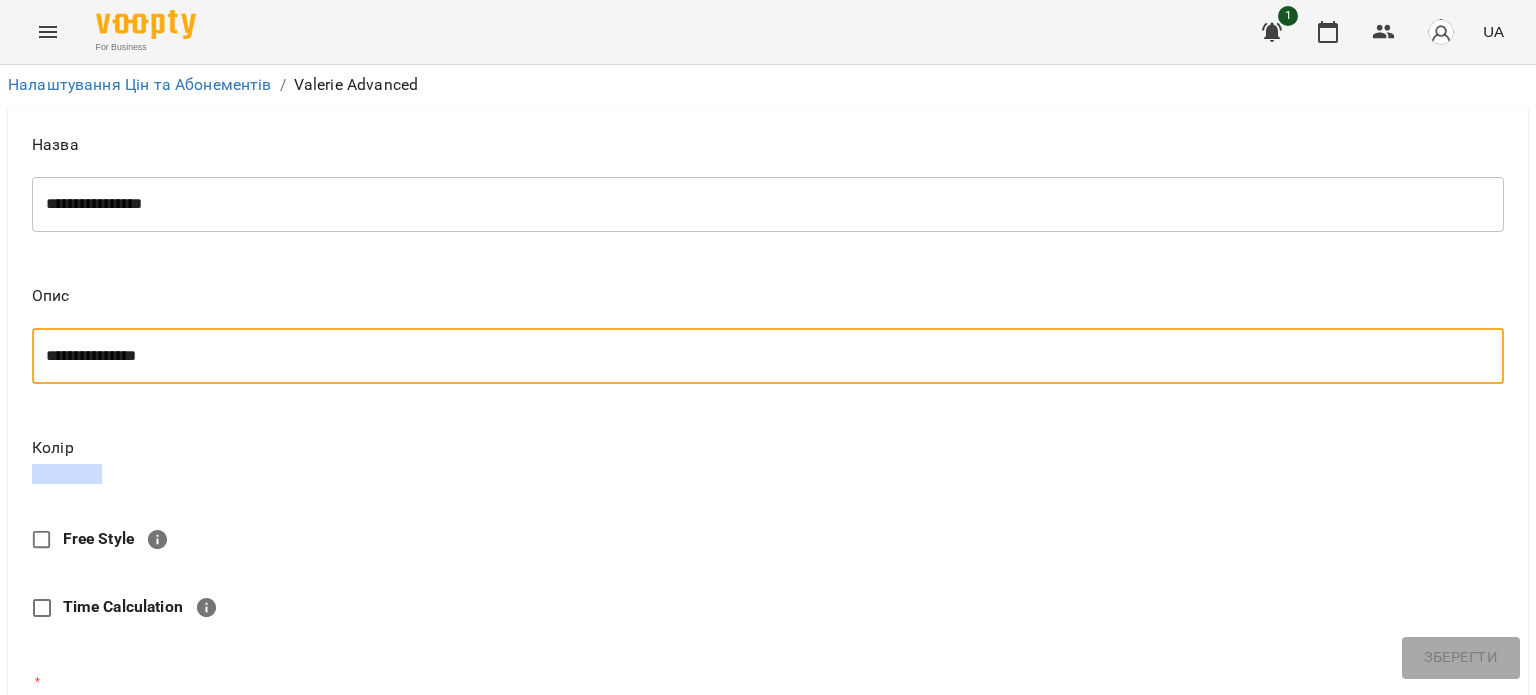 scroll, scrollTop: 419, scrollLeft: 0, axis: vertical 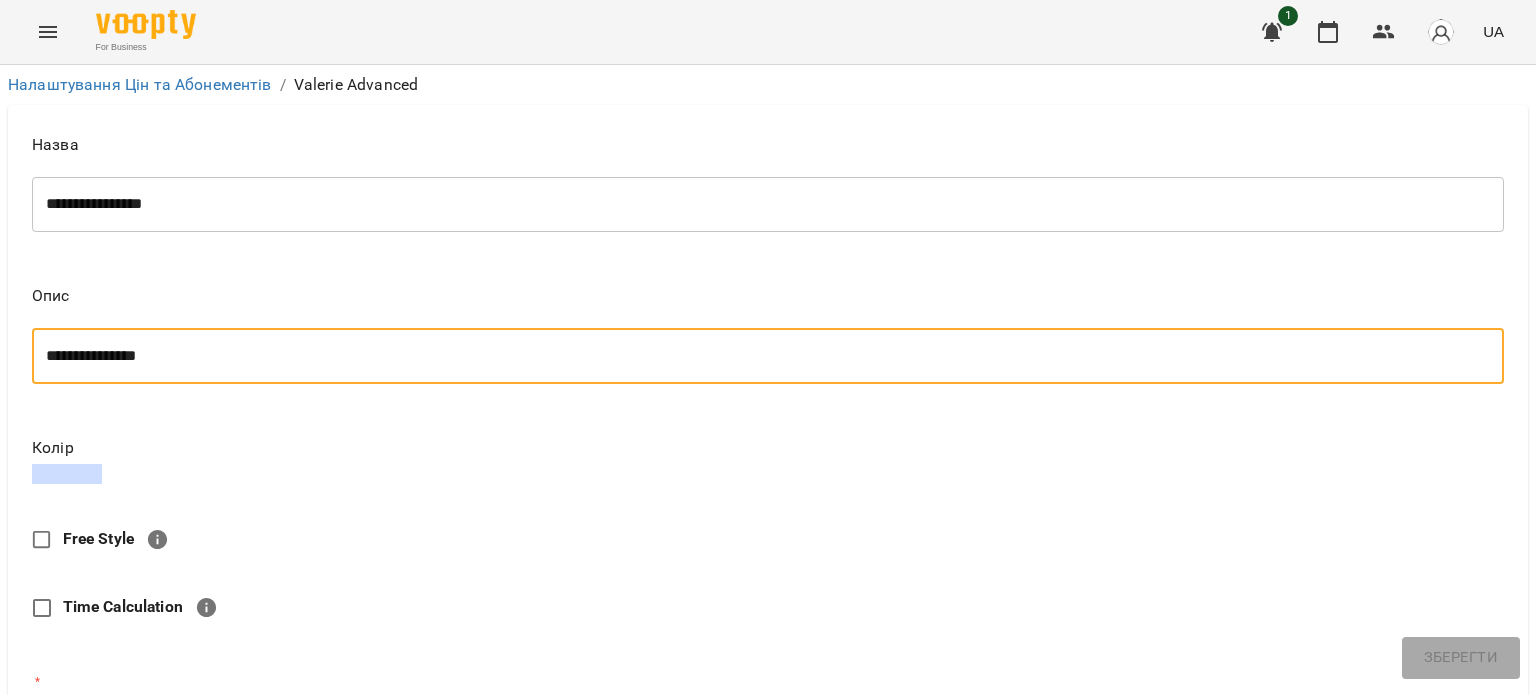 type on "**********" 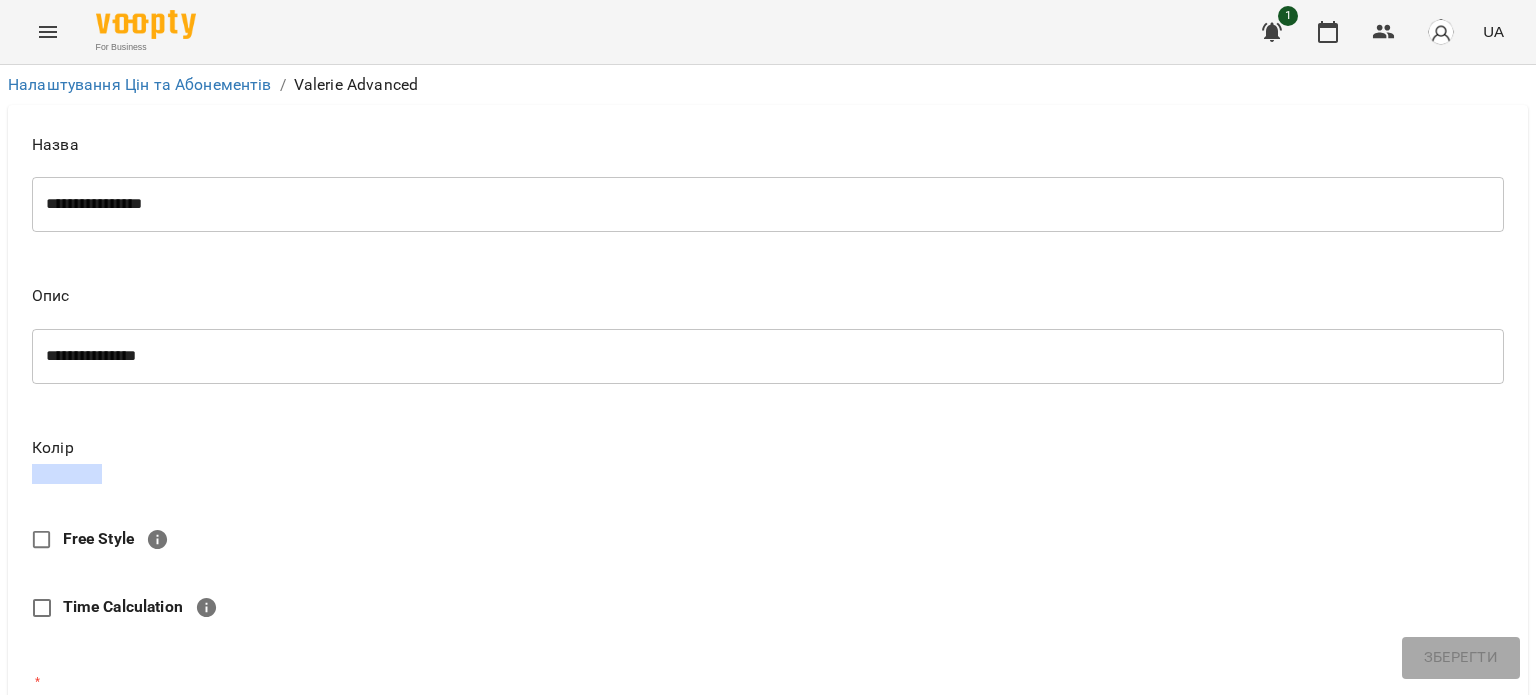 click on "Кількість відвідувань" at bounding box center (768, 743) 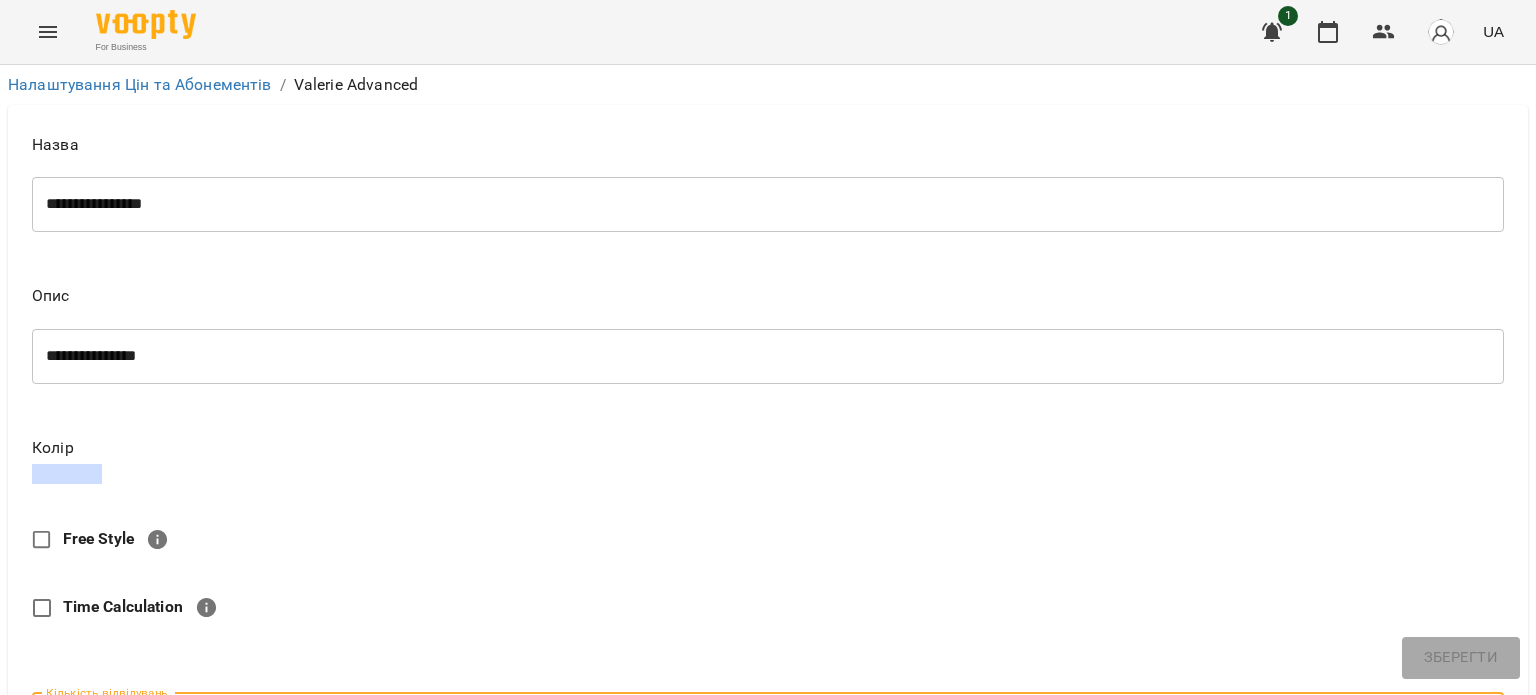 scroll, scrollTop: 648, scrollLeft: 0, axis: vertical 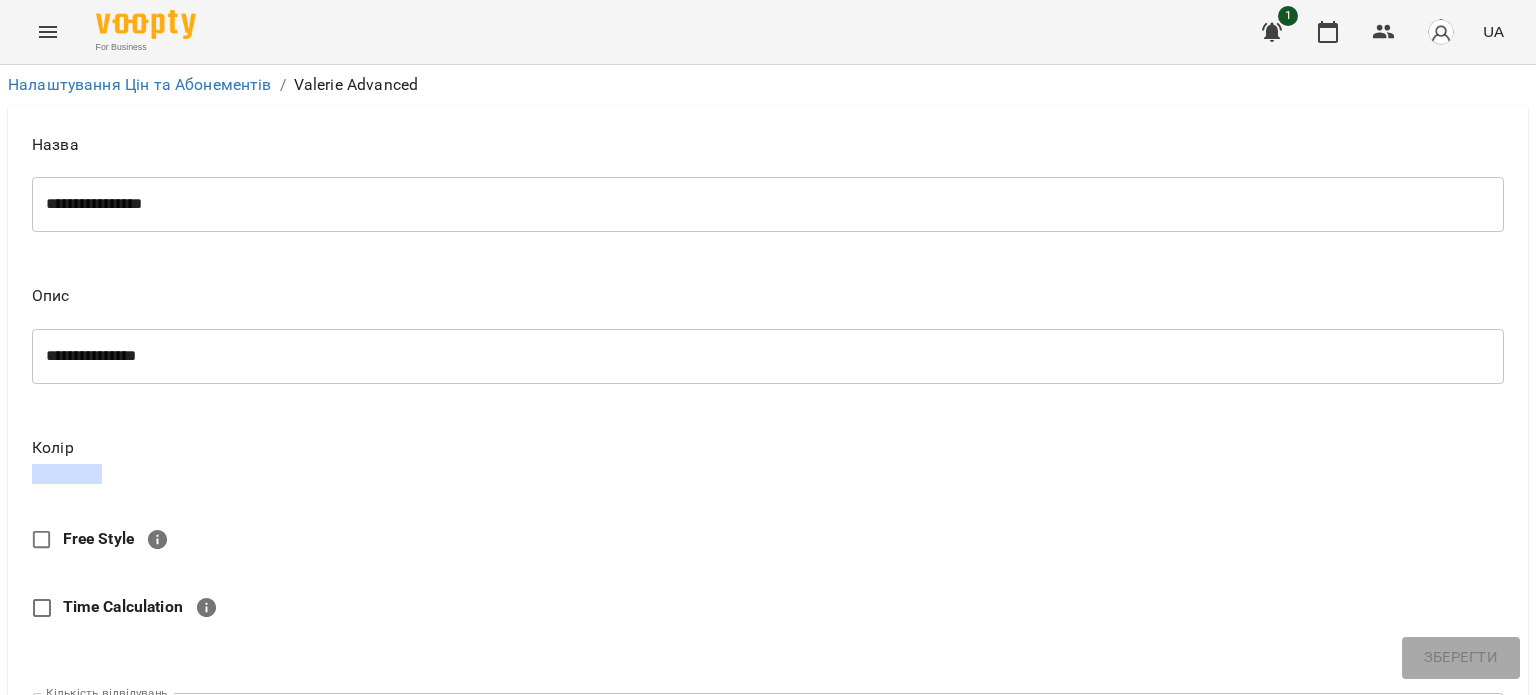 click on "Ціна" at bounding box center [784, 948] 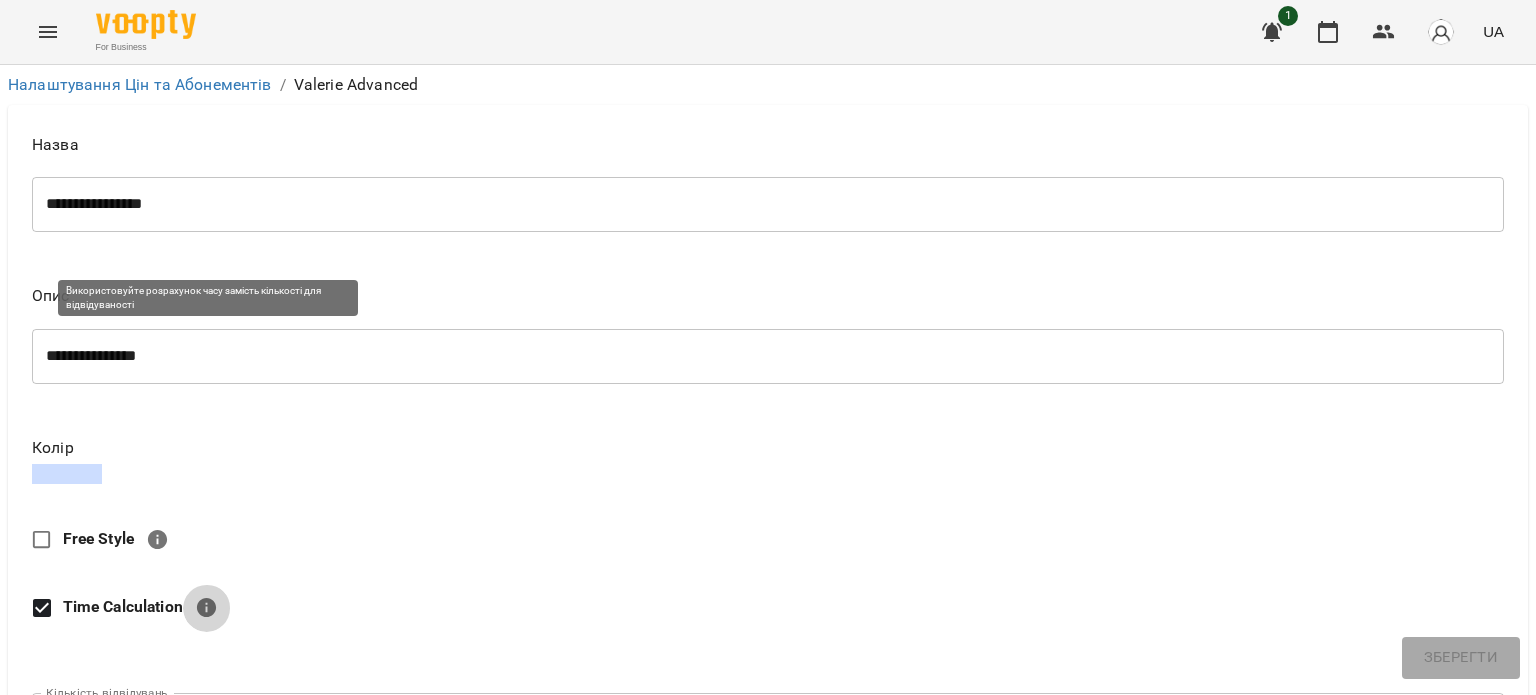 click on "Time Calculation" at bounding box center [207, 608] 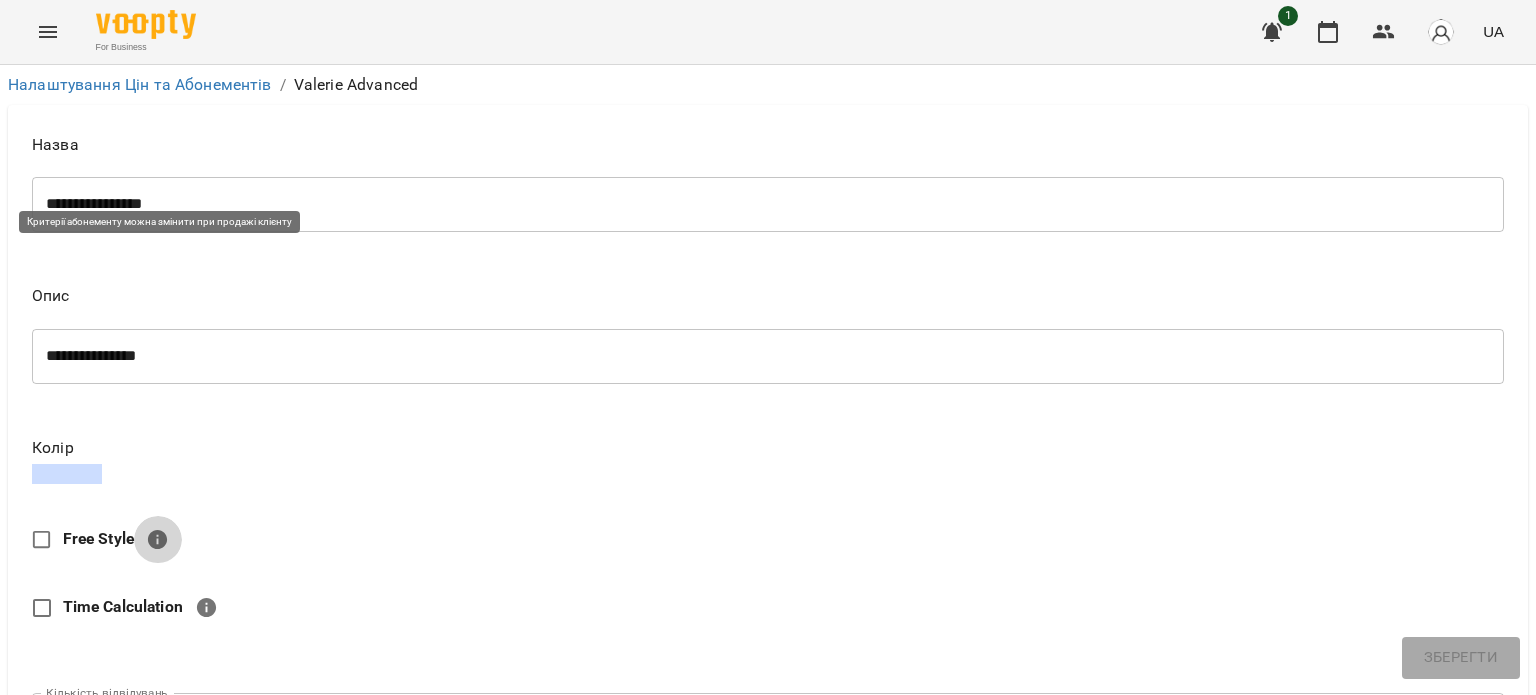 click 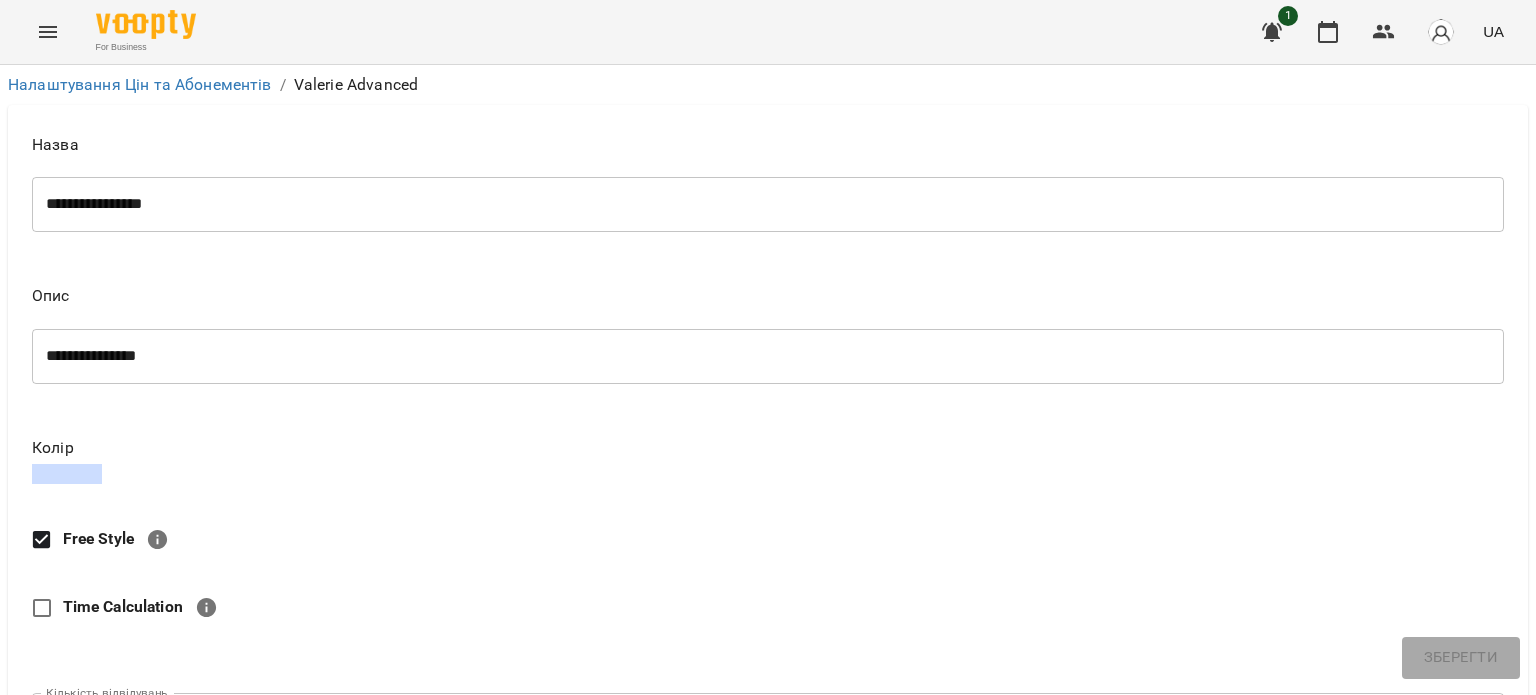 scroll, scrollTop: 667, scrollLeft: 0, axis: vertical 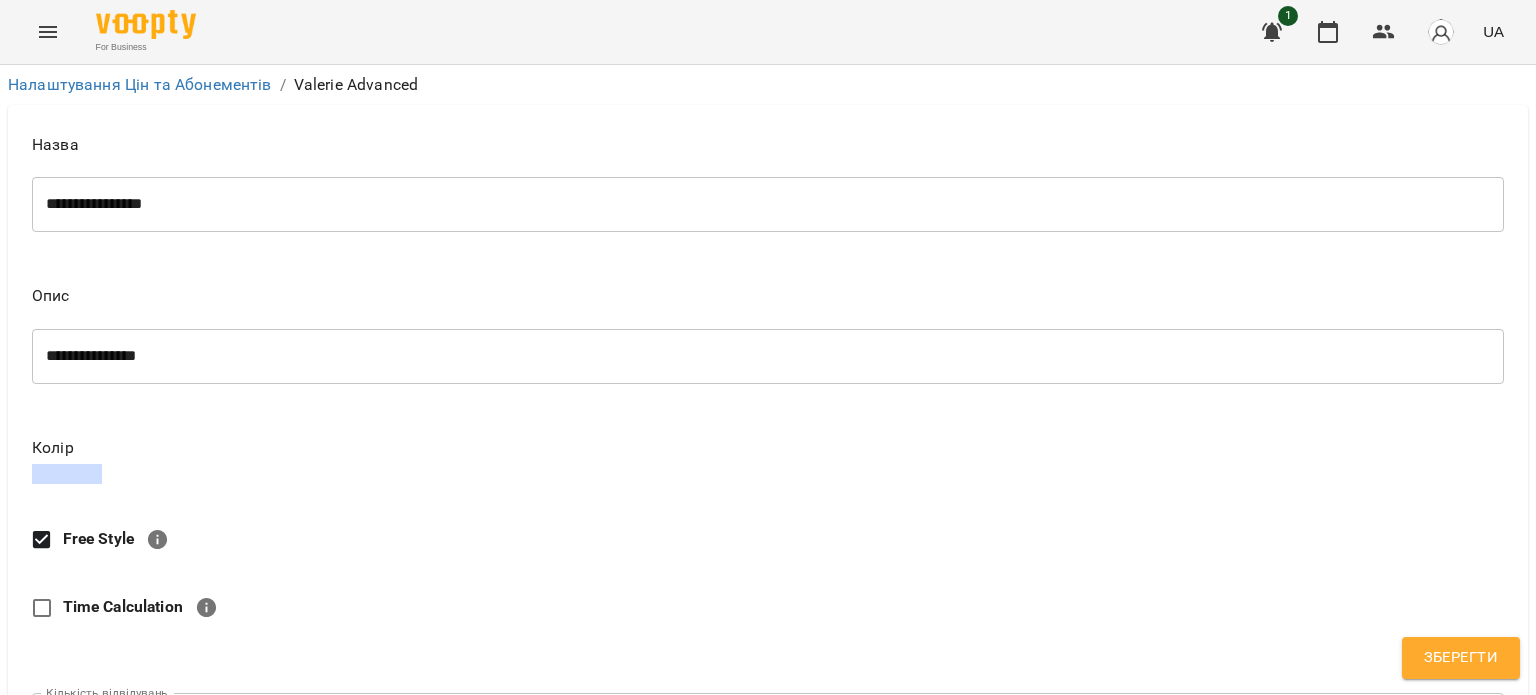 type on "*" 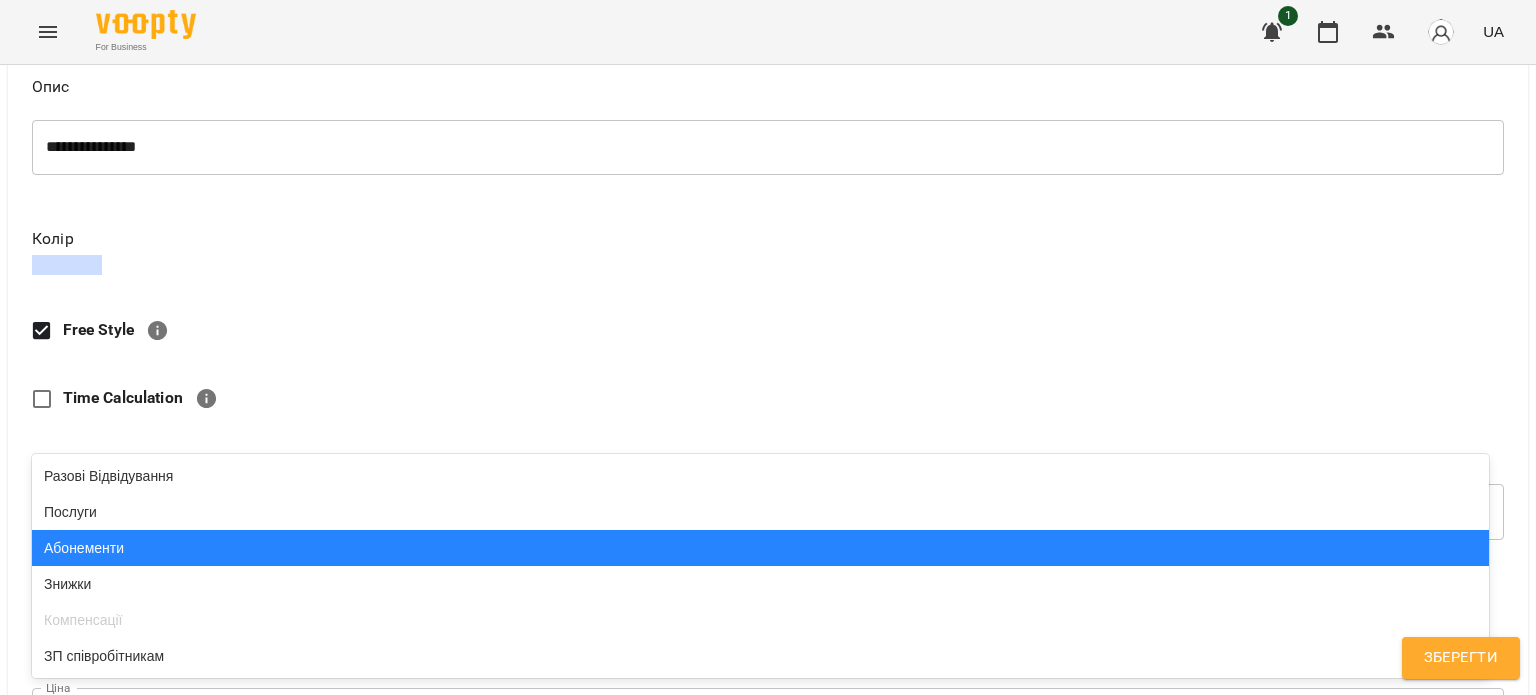 click on "Абонементи" at bounding box center [760, 548] 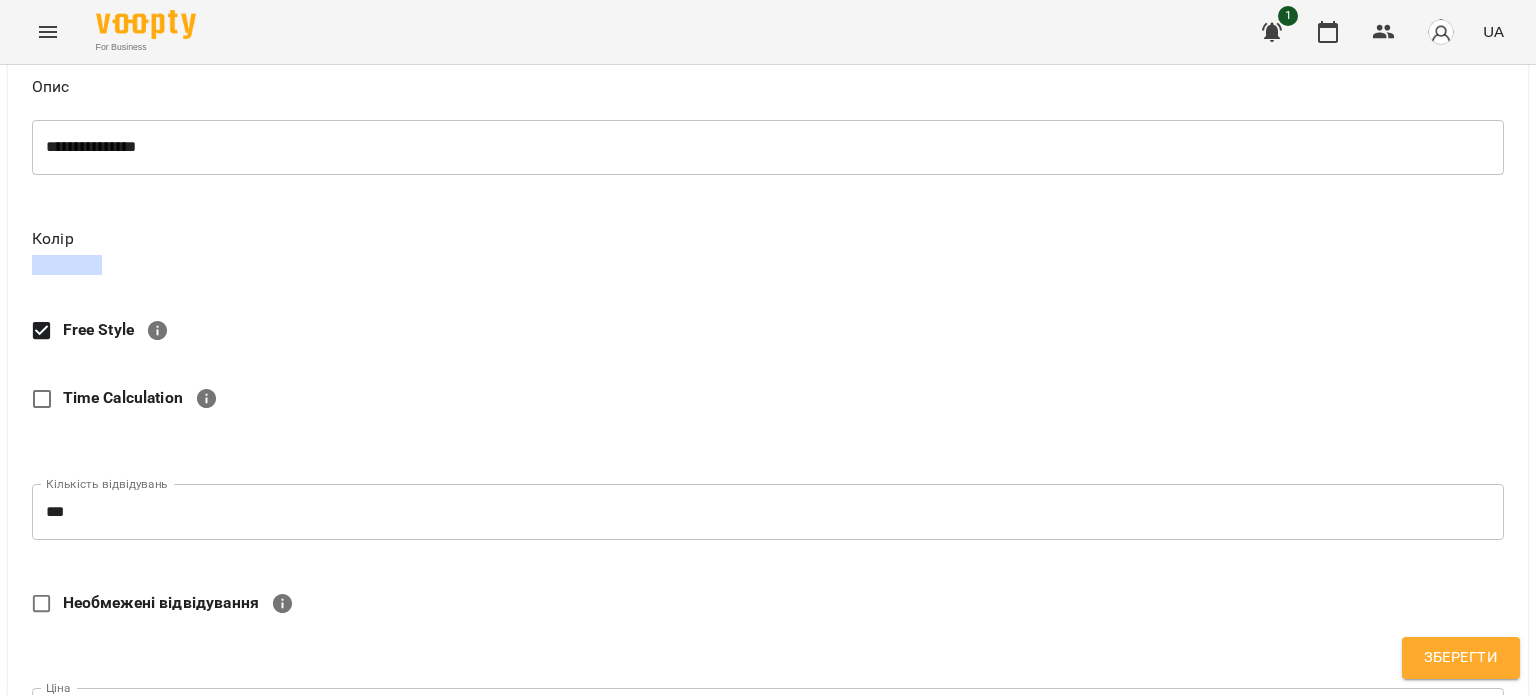 scroll, scrollTop: 0, scrollLeft: 0, axis: both 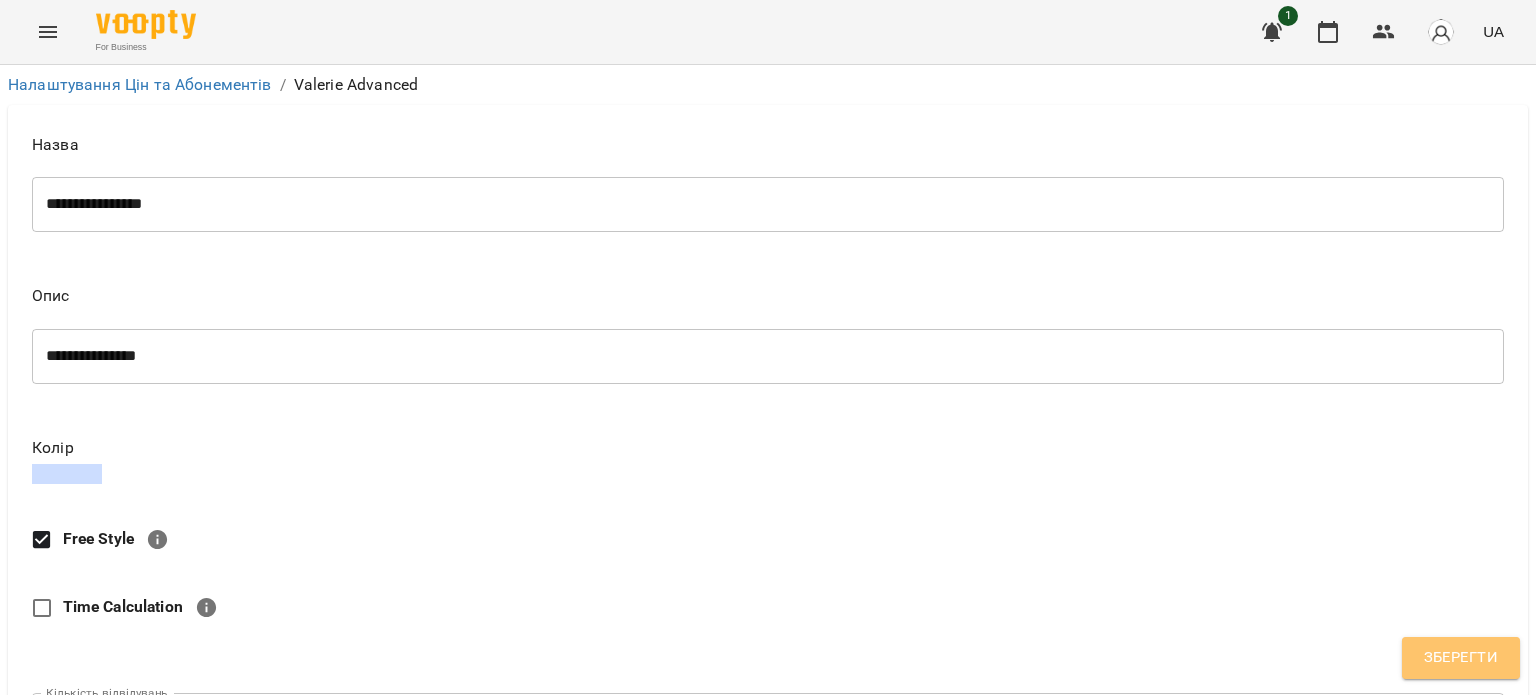 click on "Зберегти" at bounding box center (1461, 658) 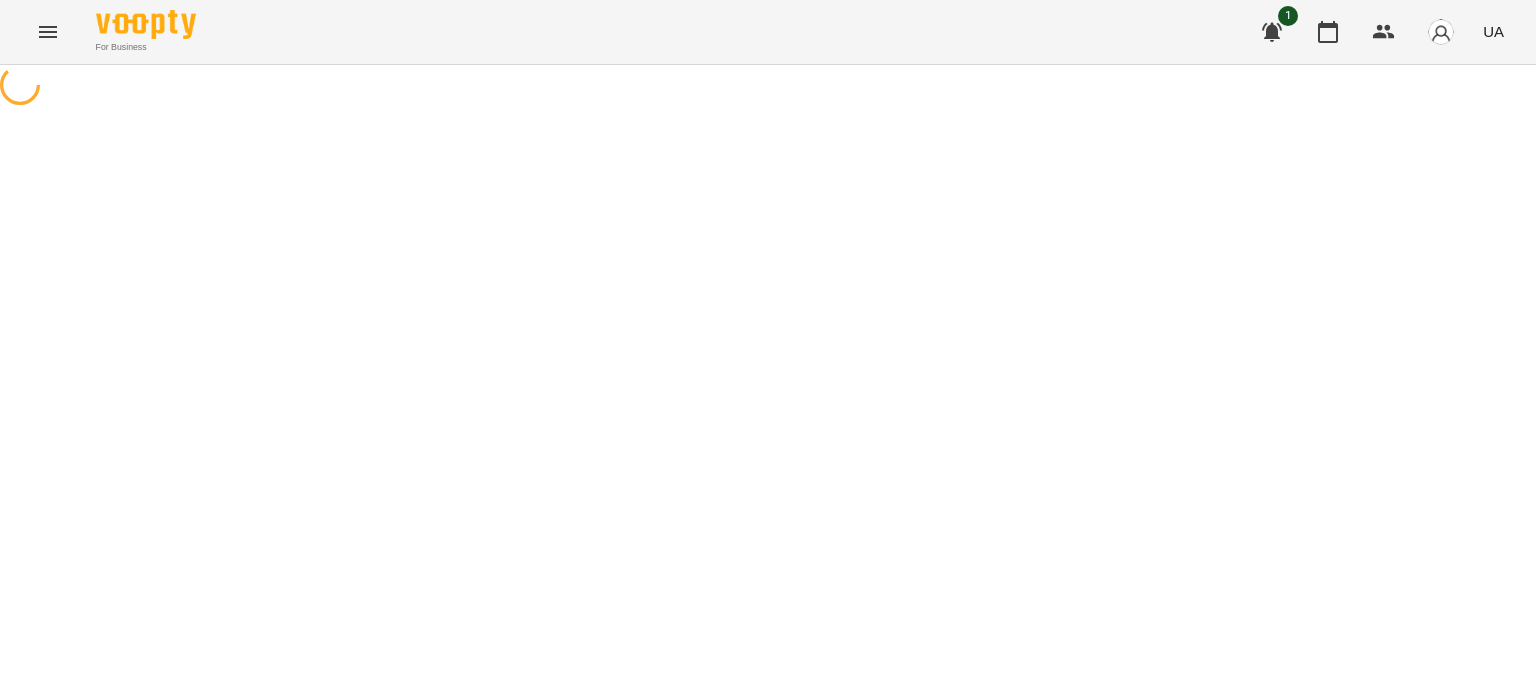 scroll, scrollTop: 0, scrollLeft: 0, axis: both 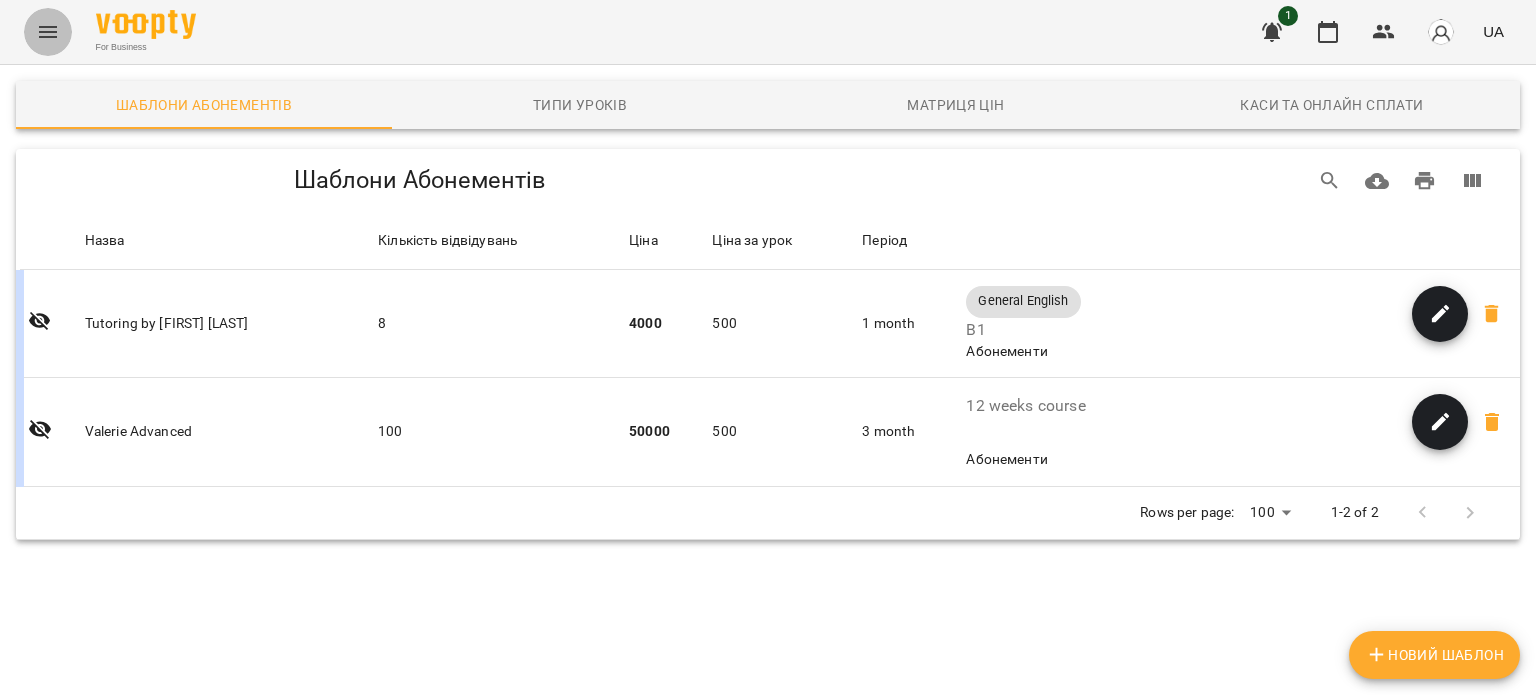 click 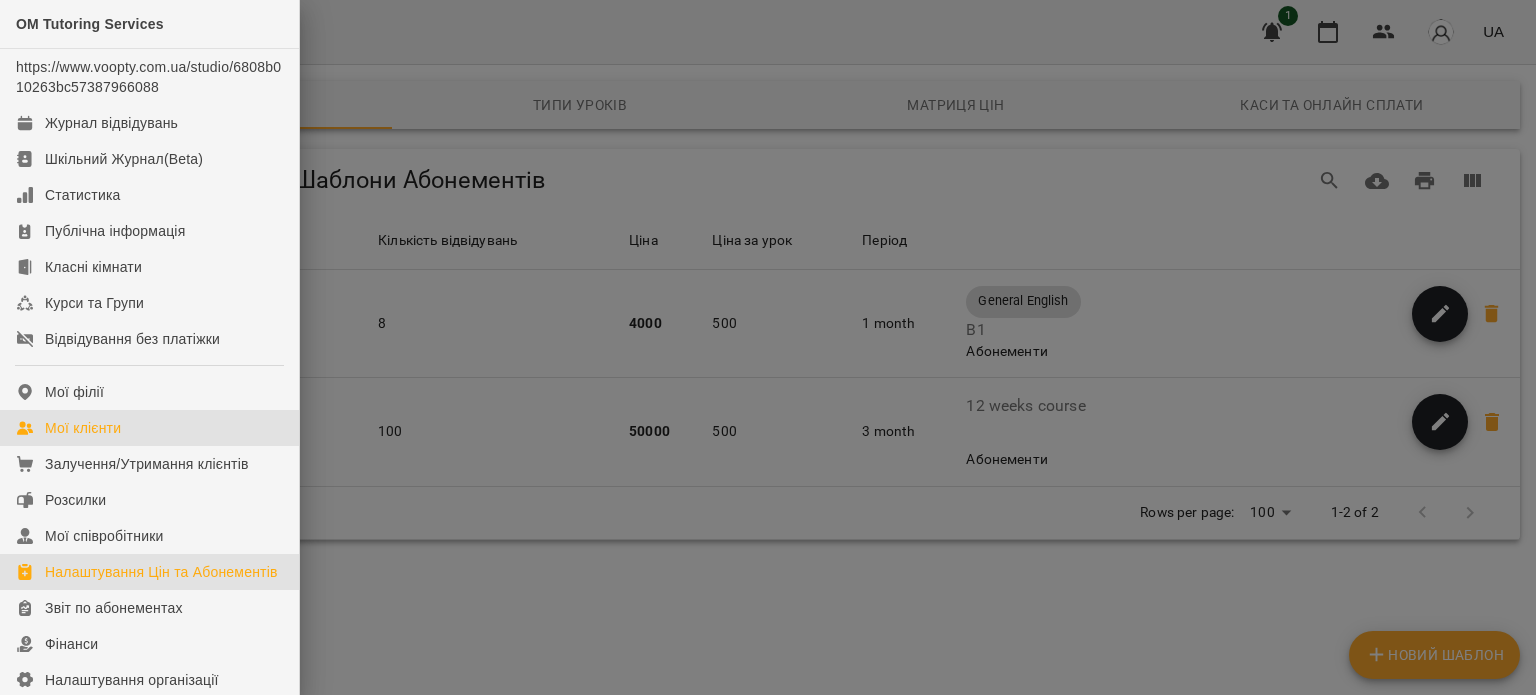 click on "Мої клієнти" at bounding box center [83, 428] 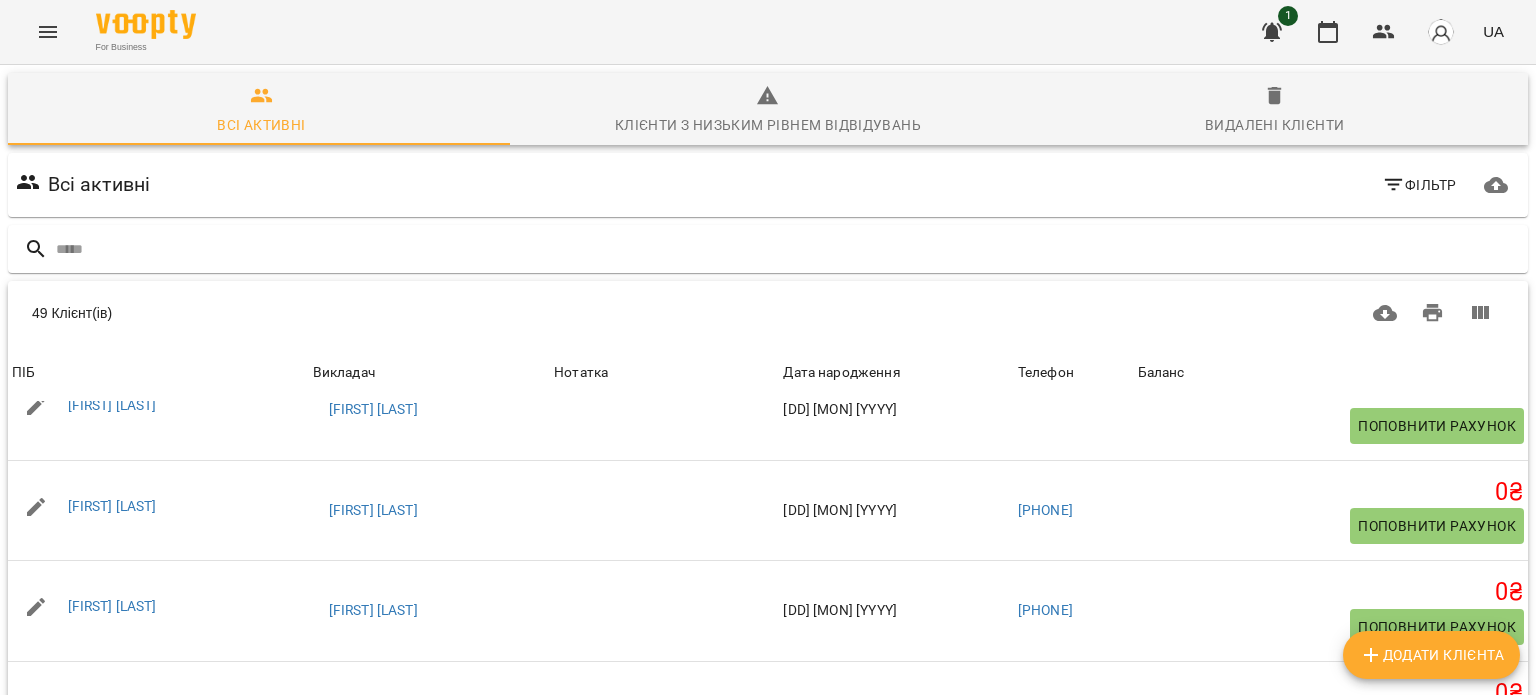 scroll, scrollTop: 4472, scrollLeft: 0, axis: vertical 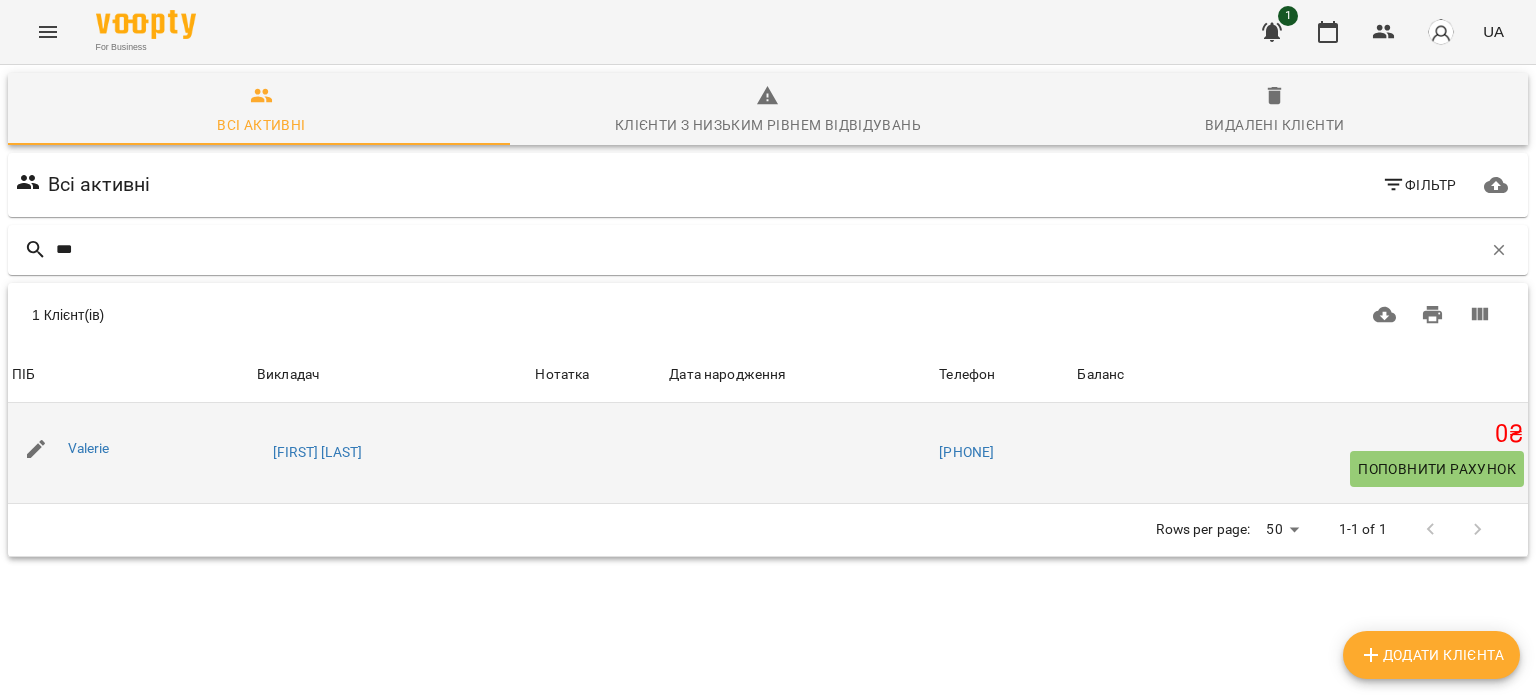 type on "***" 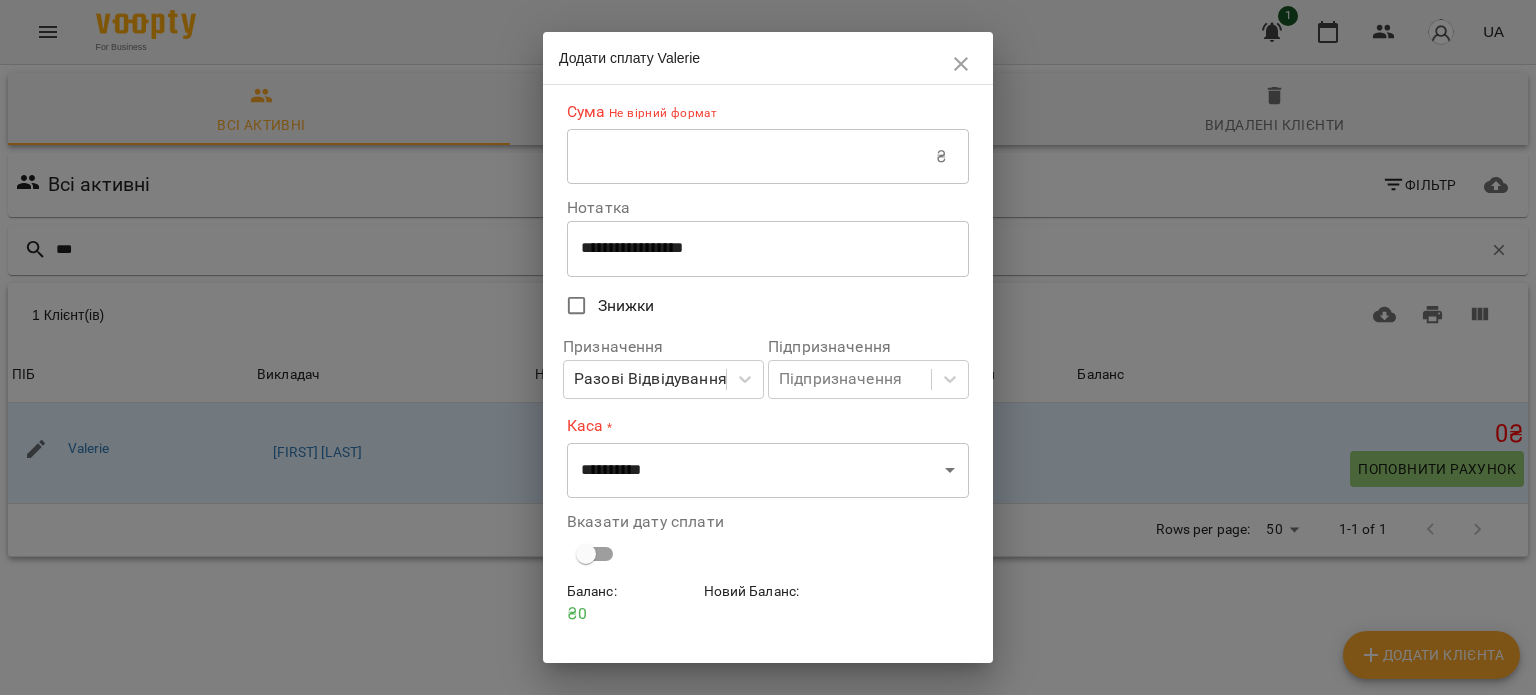 click 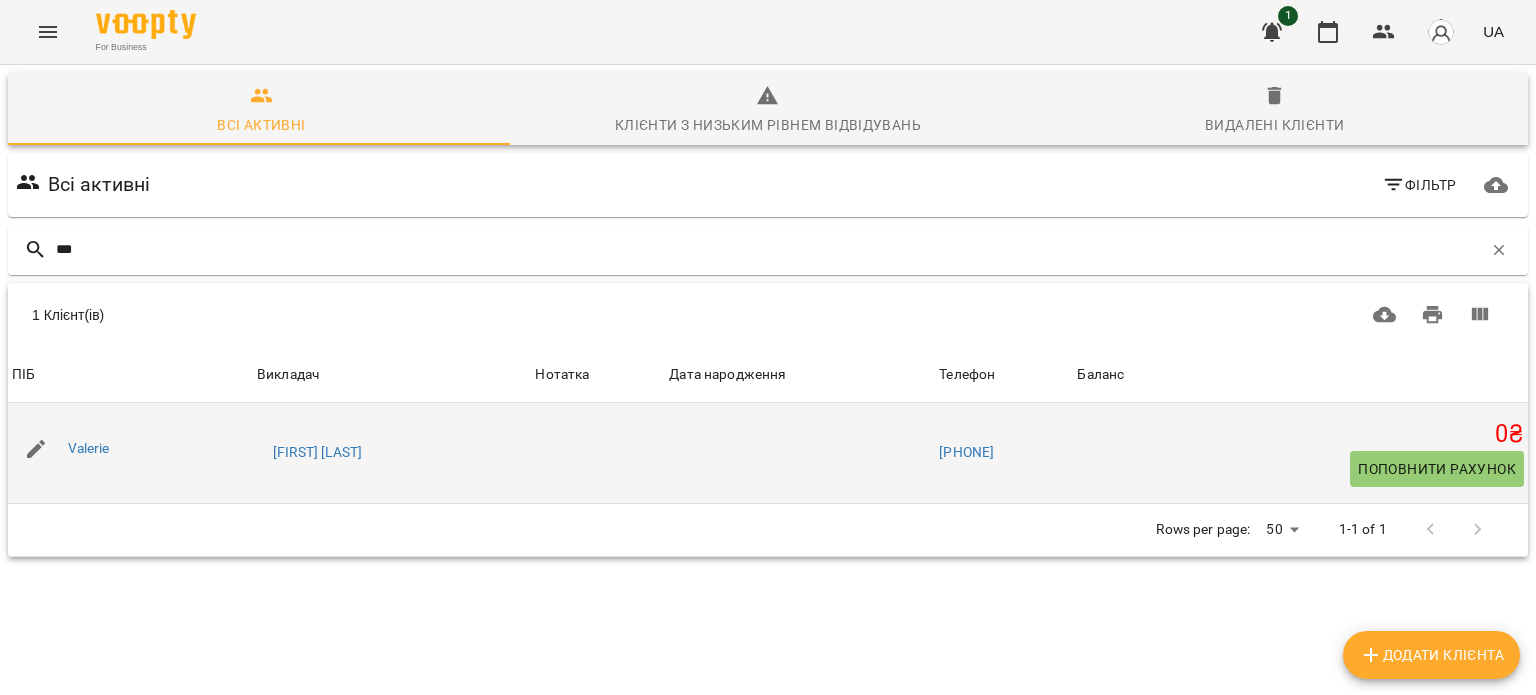 scroll, scrollTop: 0, scrollLeft: 0, axis: both 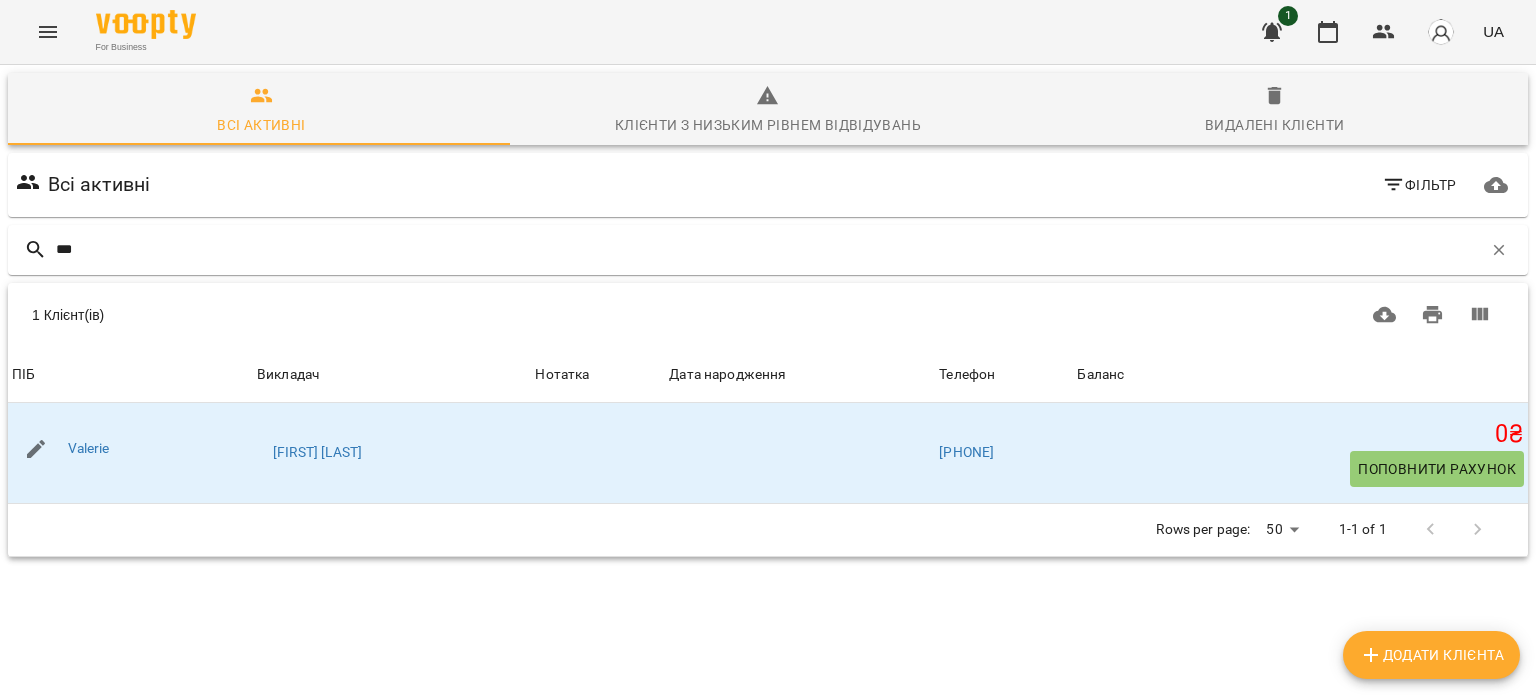 click 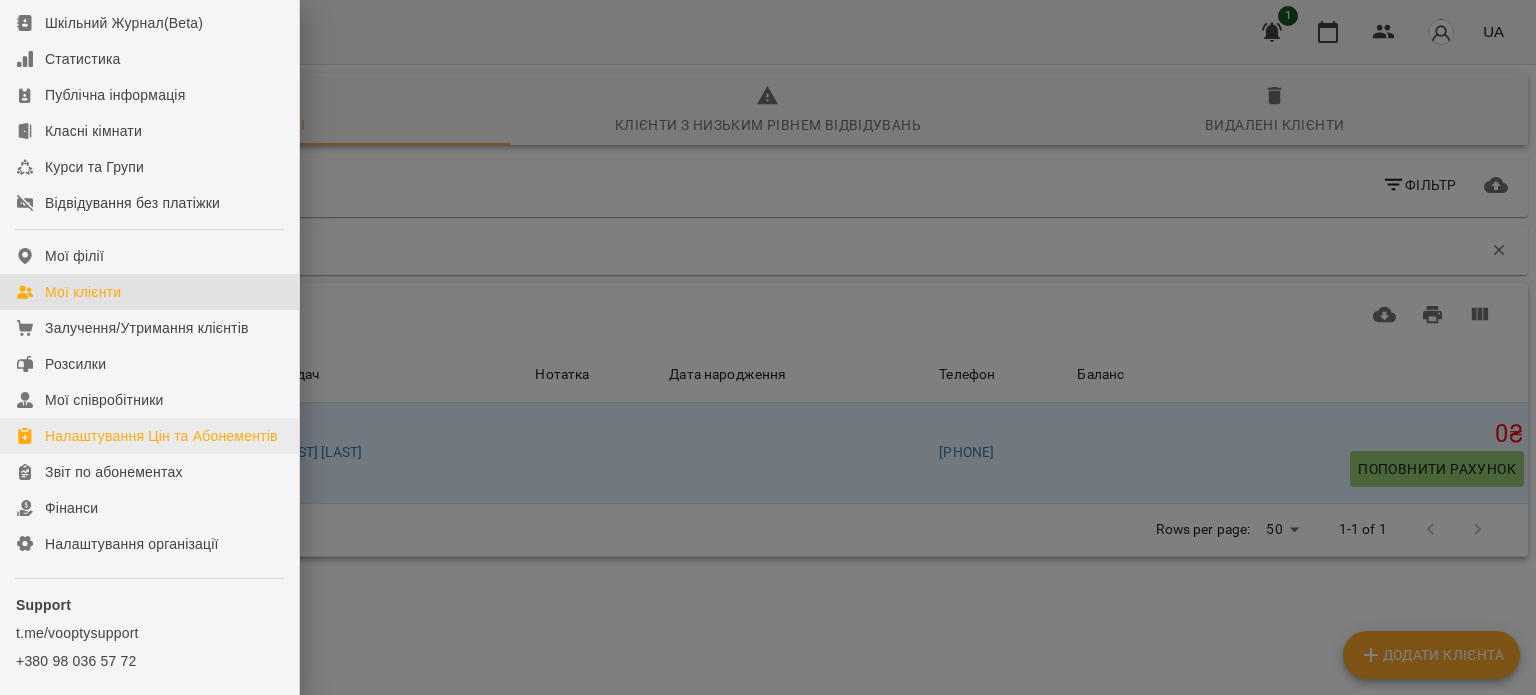 scroll, scrollTop: 228, scrollLeft: 0, axis: vertical 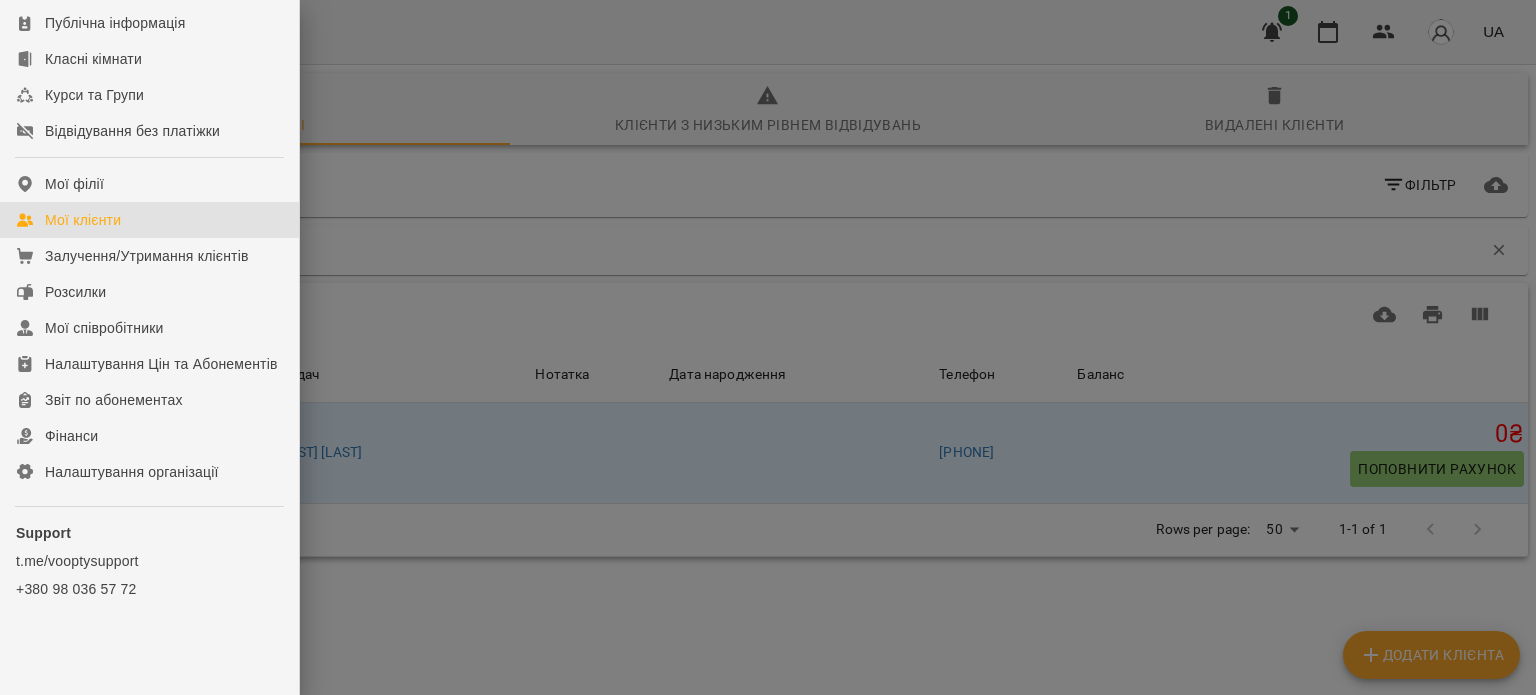 click at bounding box center (768, 347) 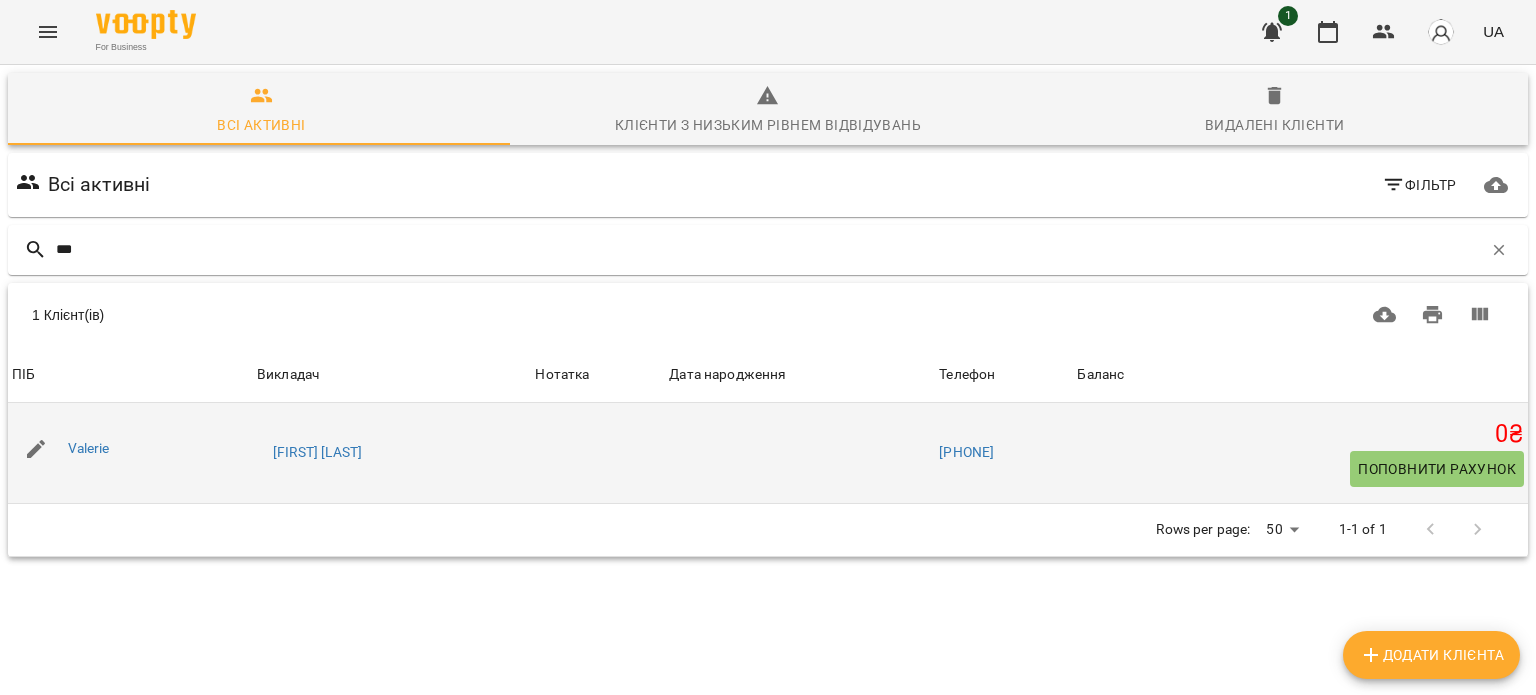 click on "Valerie" at bounding box center (89, 449) 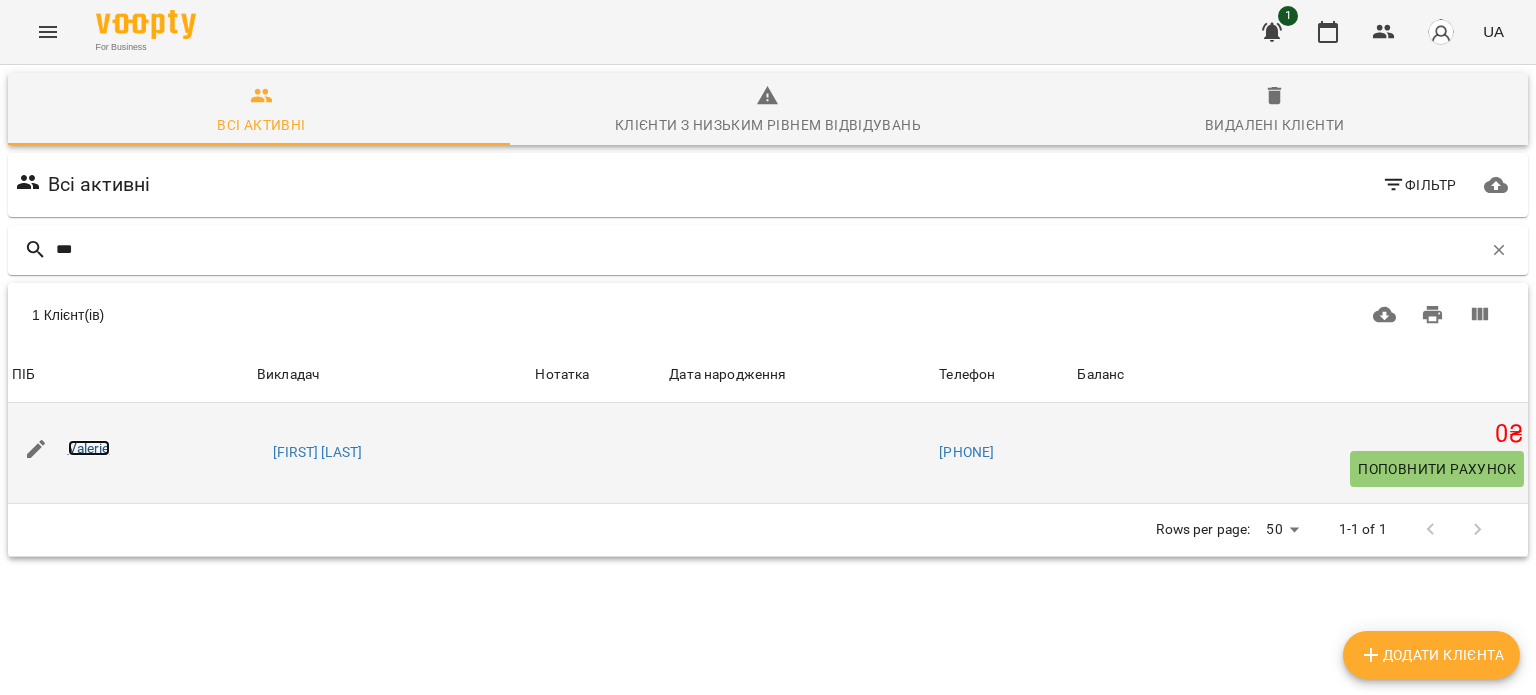 click on "Valerie" at bounding box center [89, 448] 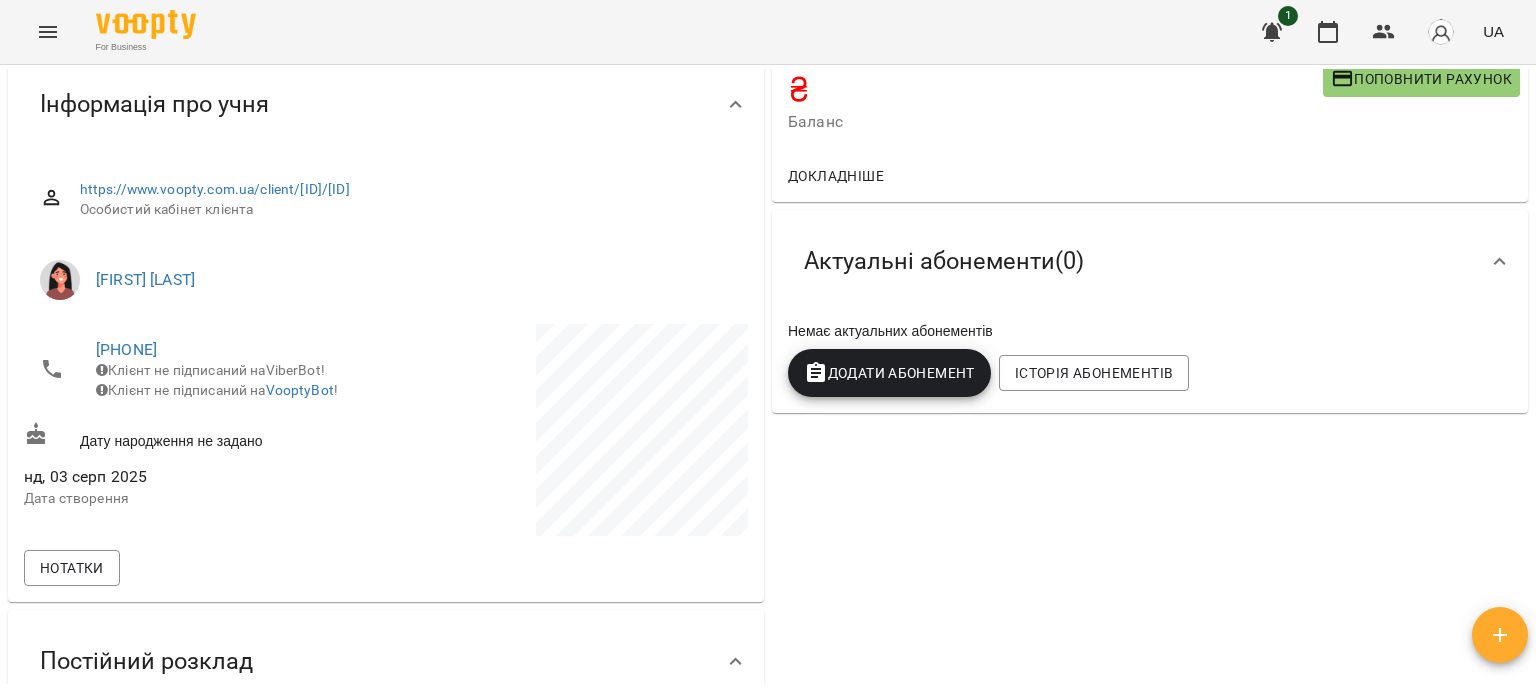 scroll, scrollTop: 0, scrollLeft: 0, axis: both 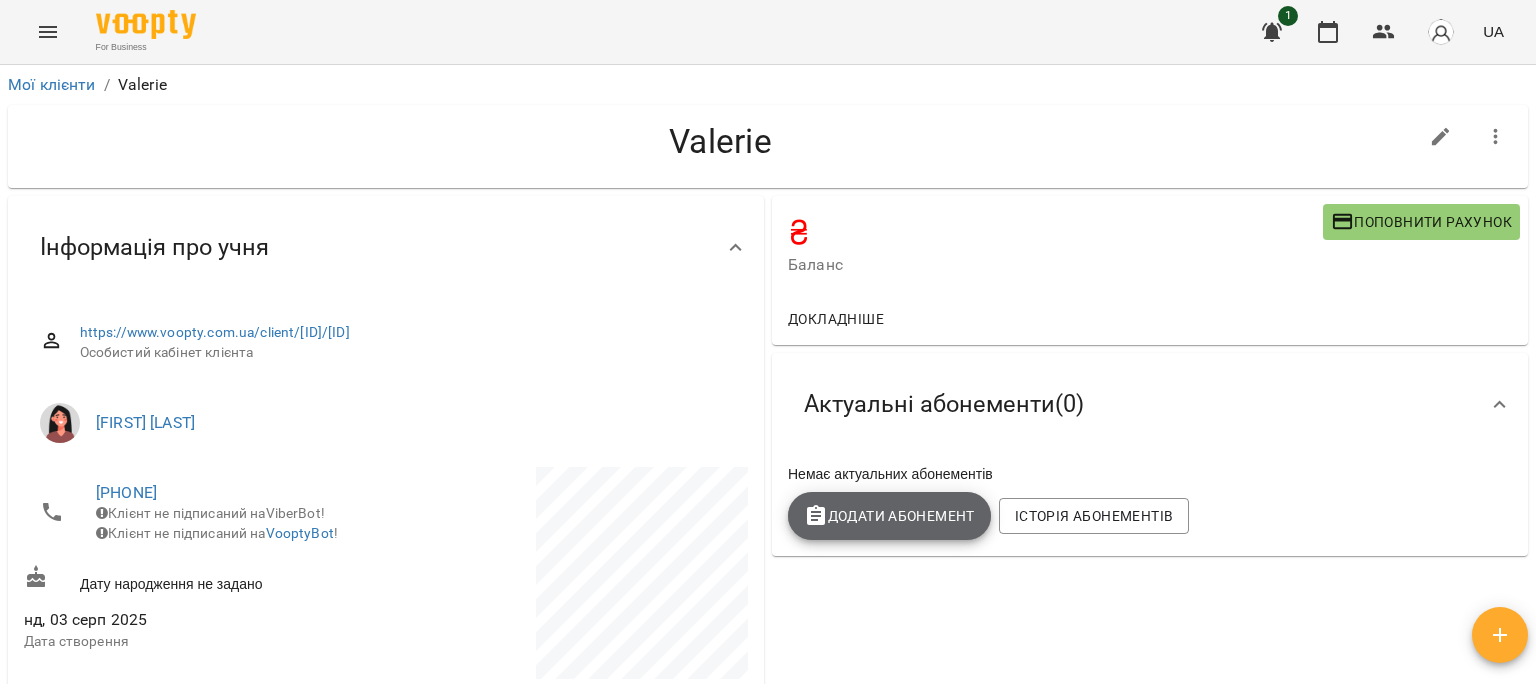 click on "Додати Абонемент" at bounding box center [889, 516] 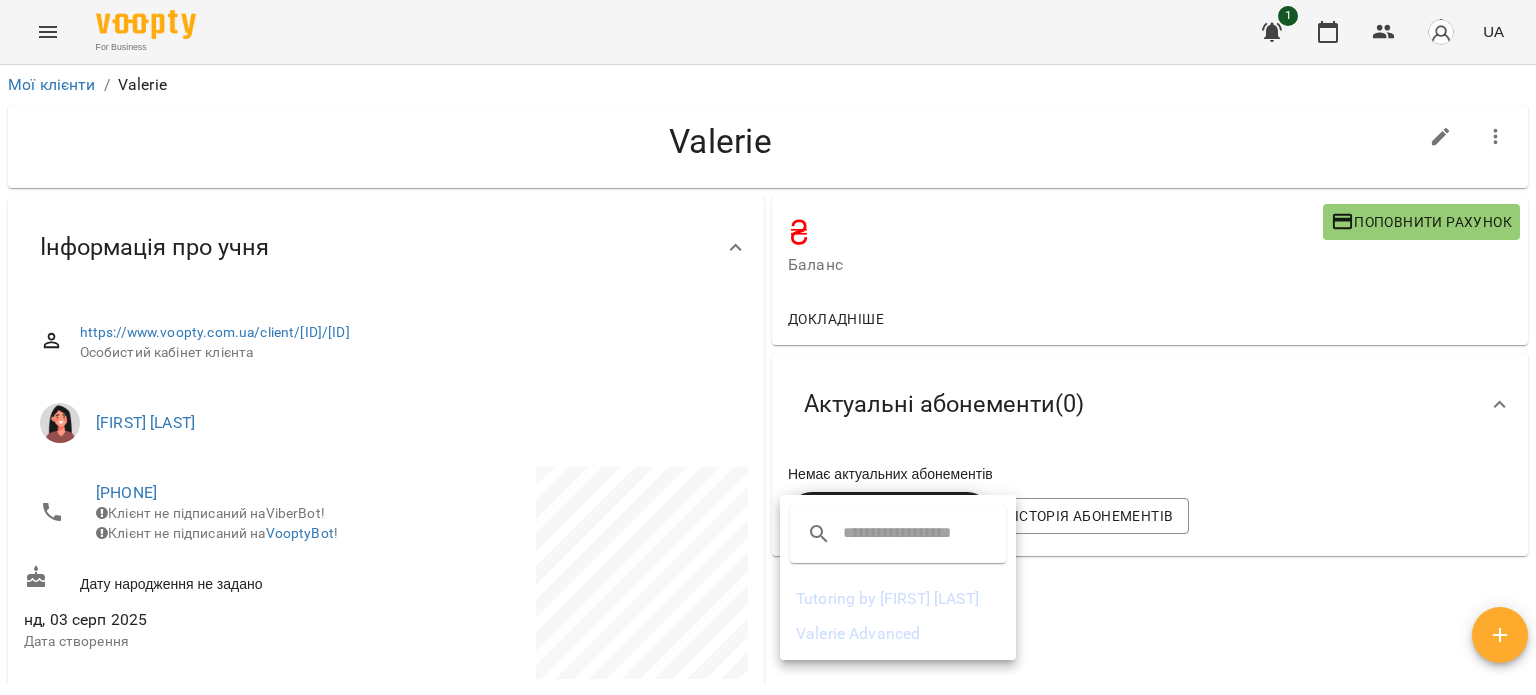 click on "Valerie Advanced" at bounding box center (898, 634) 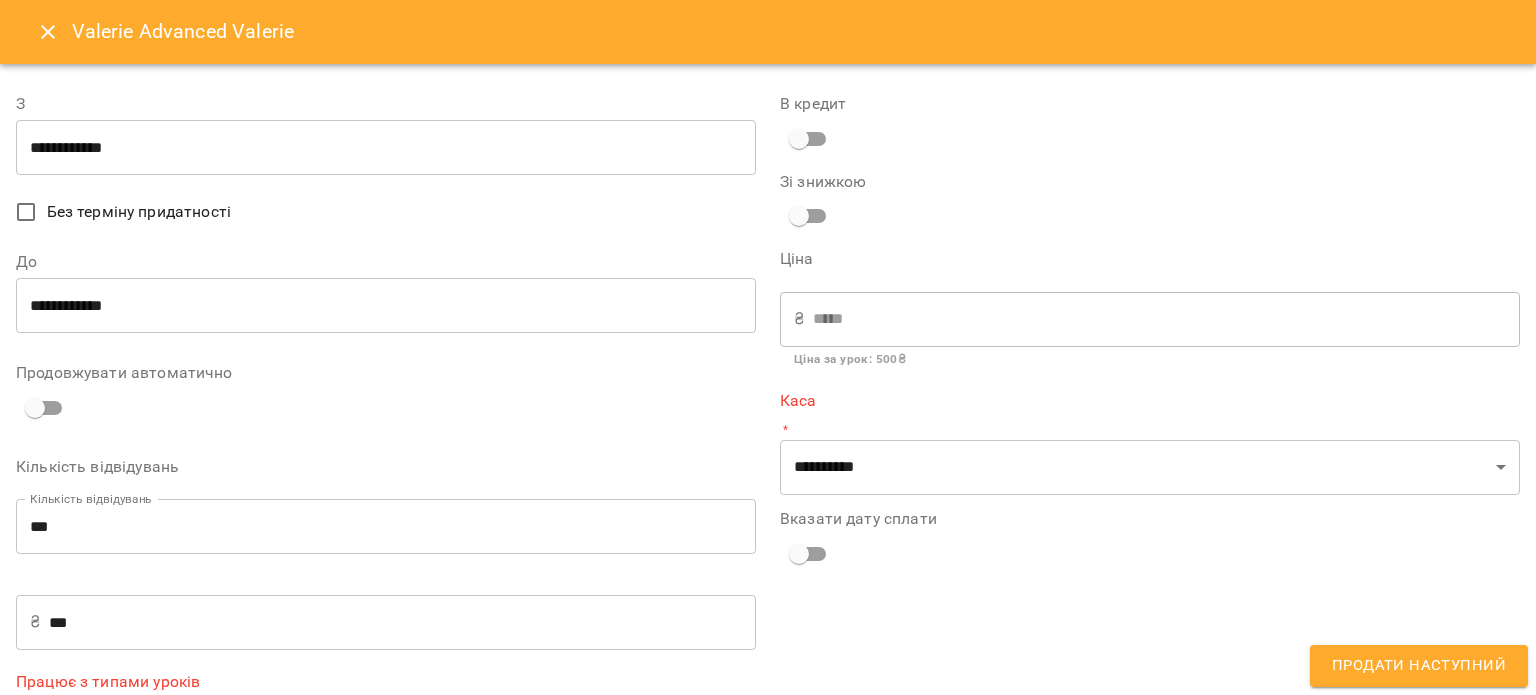 scroll, scrollTop: 88, scrollLeft: 0, axis: vertical 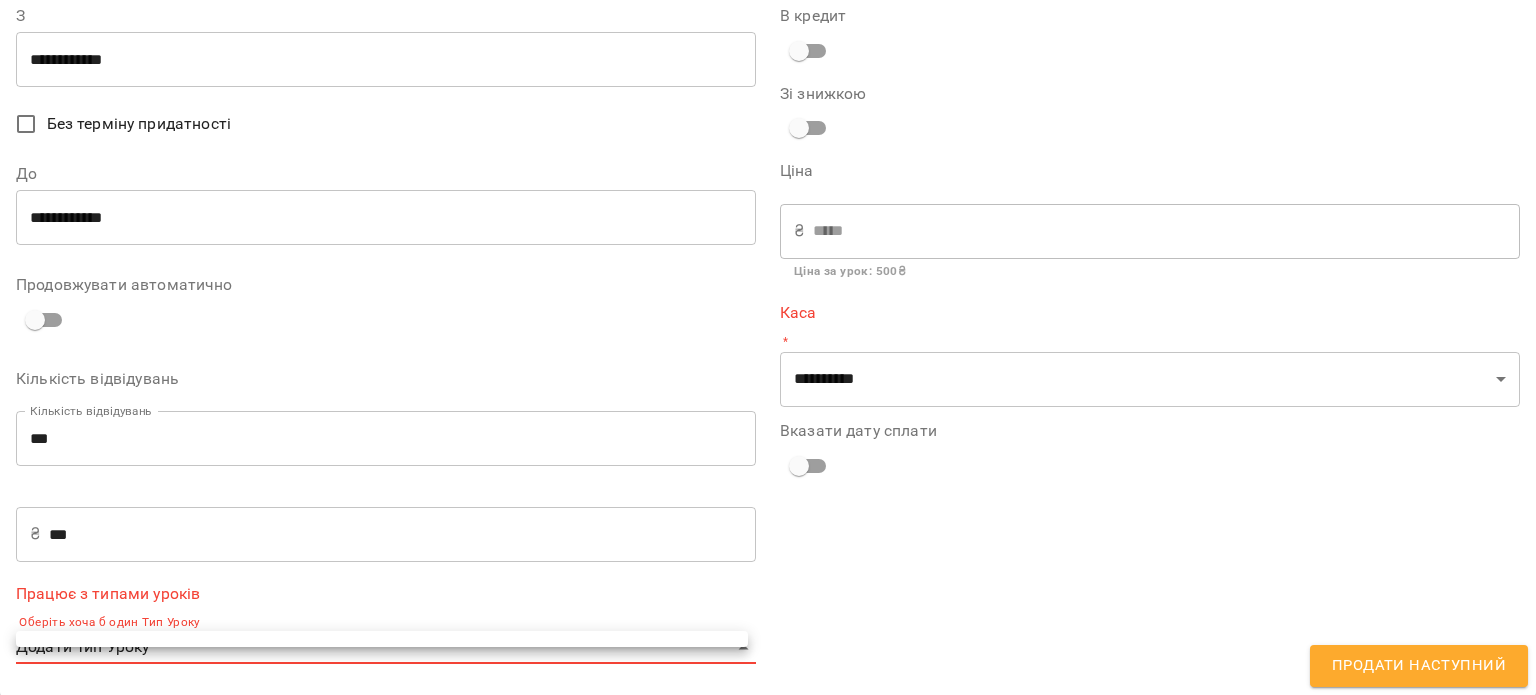 click on "**********" at bounding box center [768, 380] 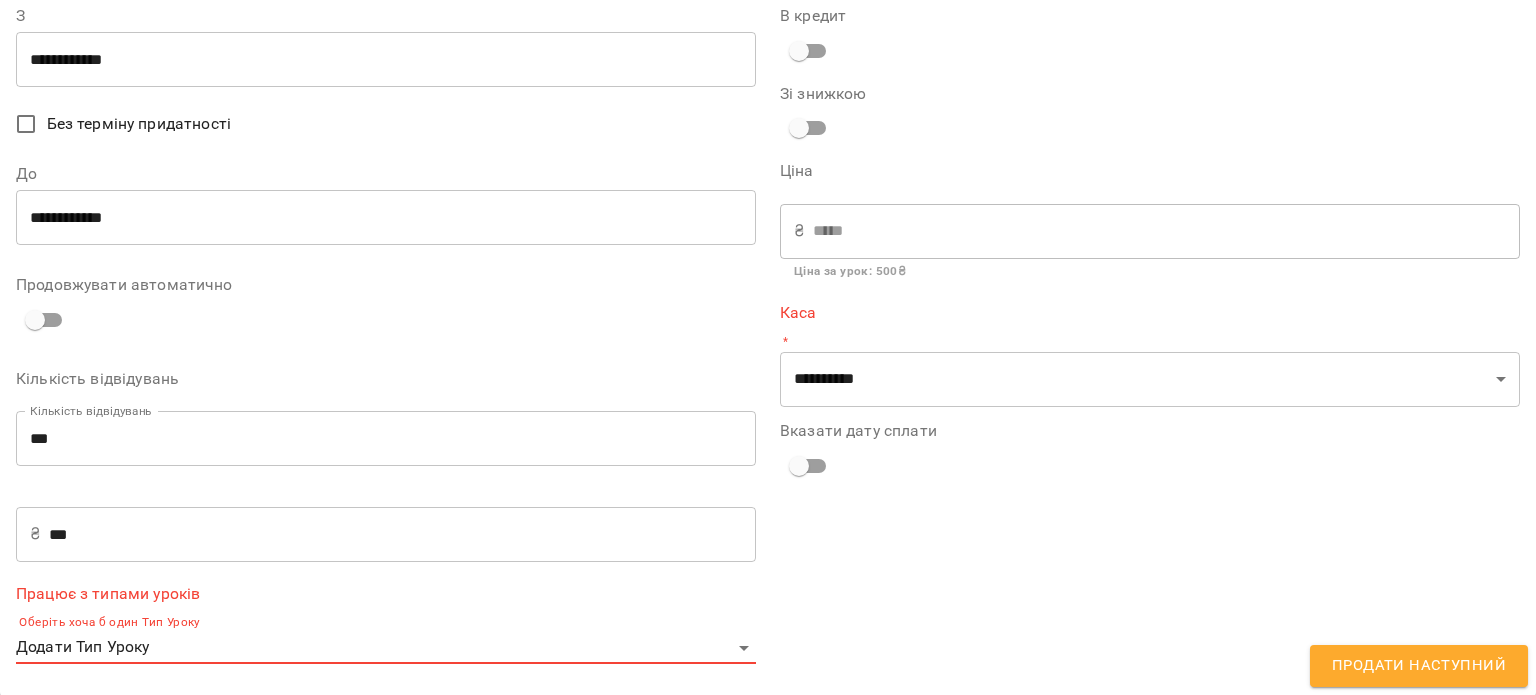 click on "Оберіть хоча б один Тип Уроку" at bounding box center (386, 623) 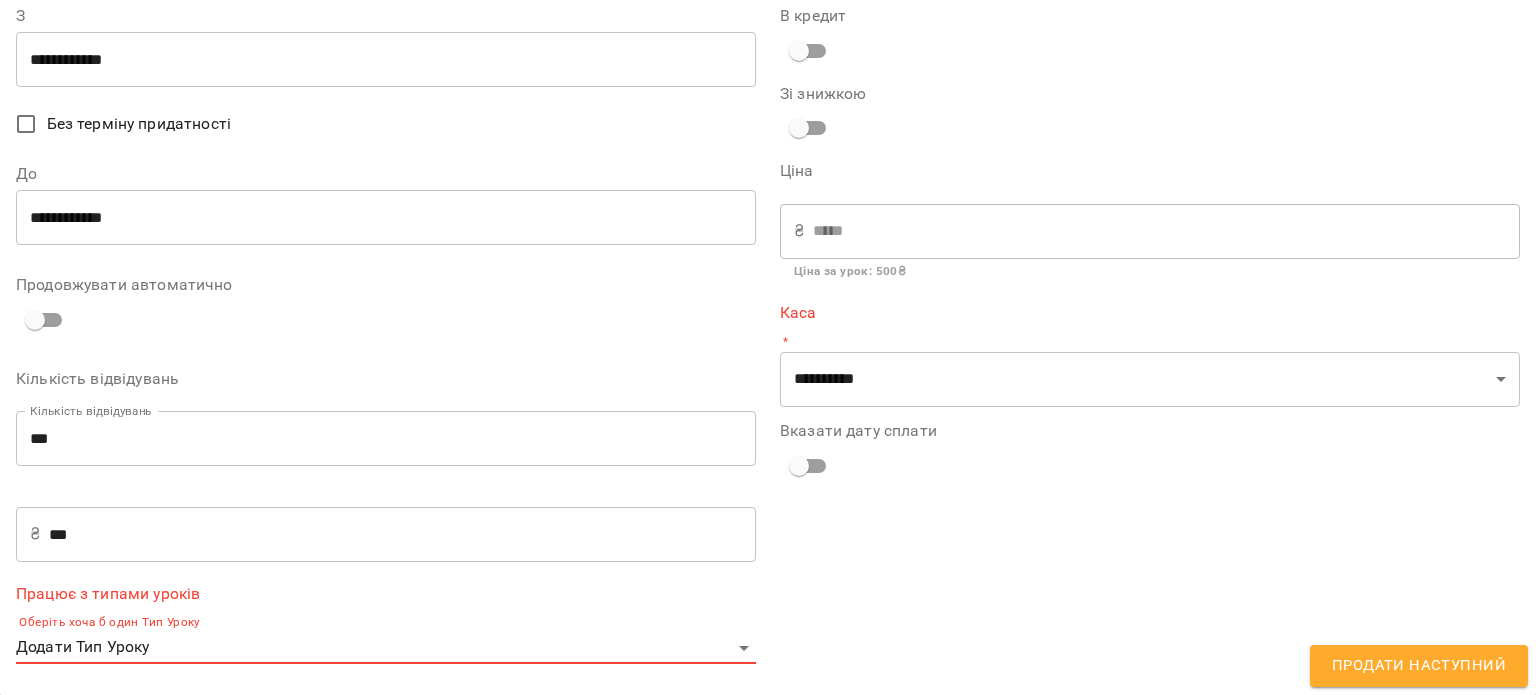 click on "Працює з типами уроків" at bounding box center [386, 594] 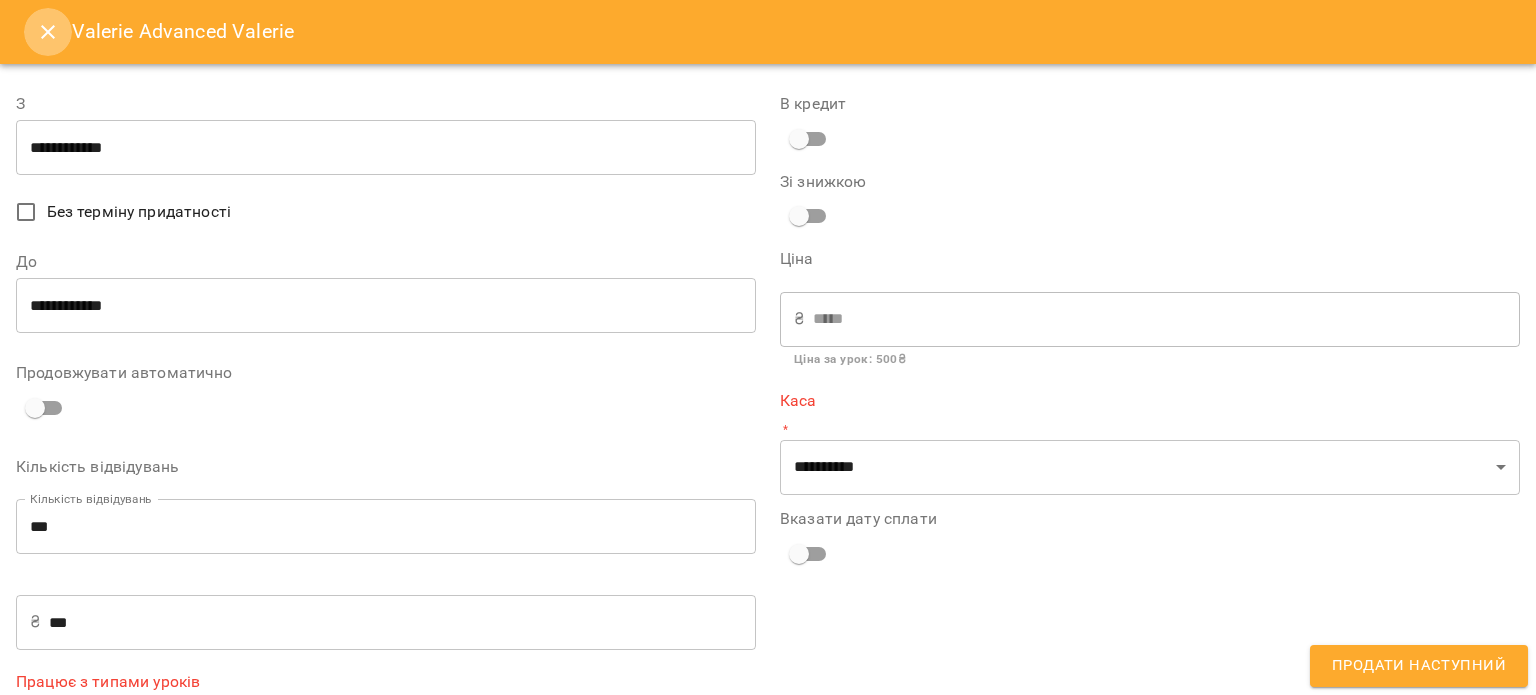 click 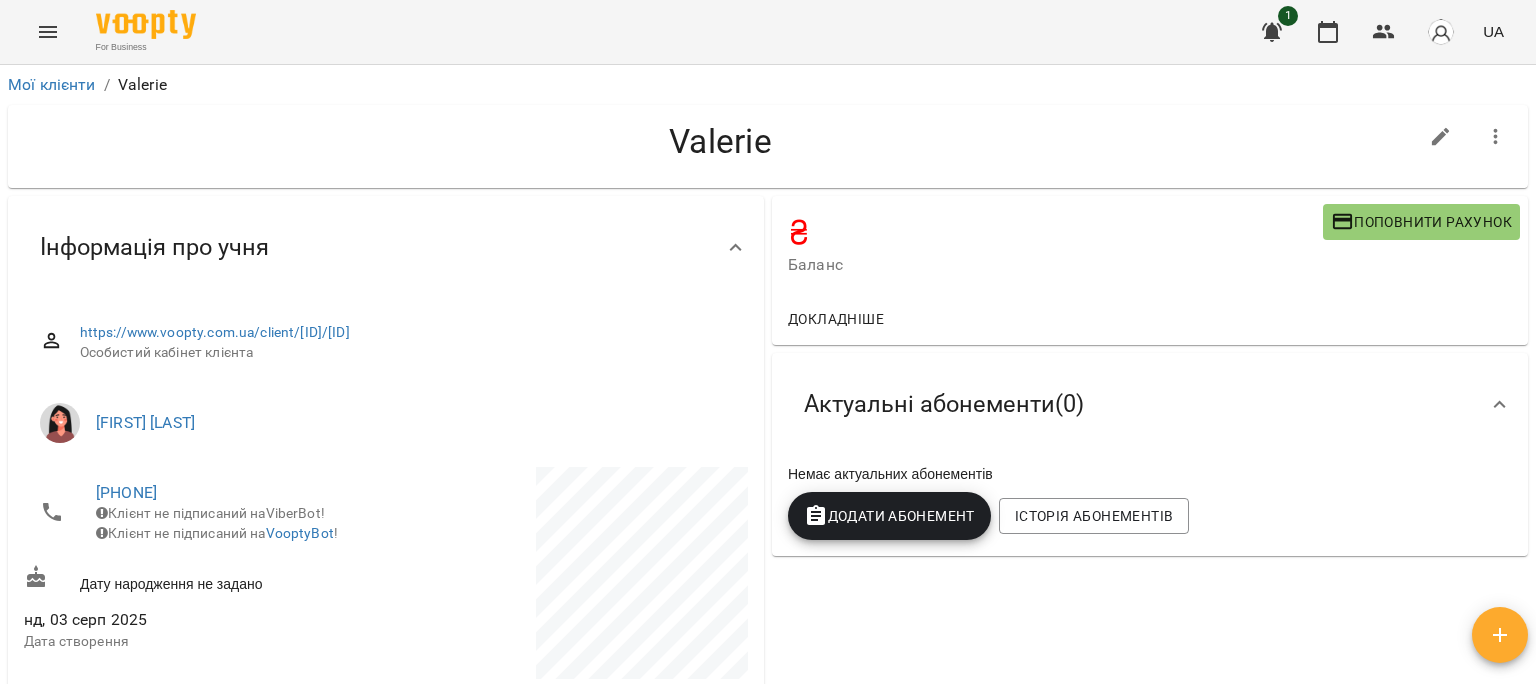 click 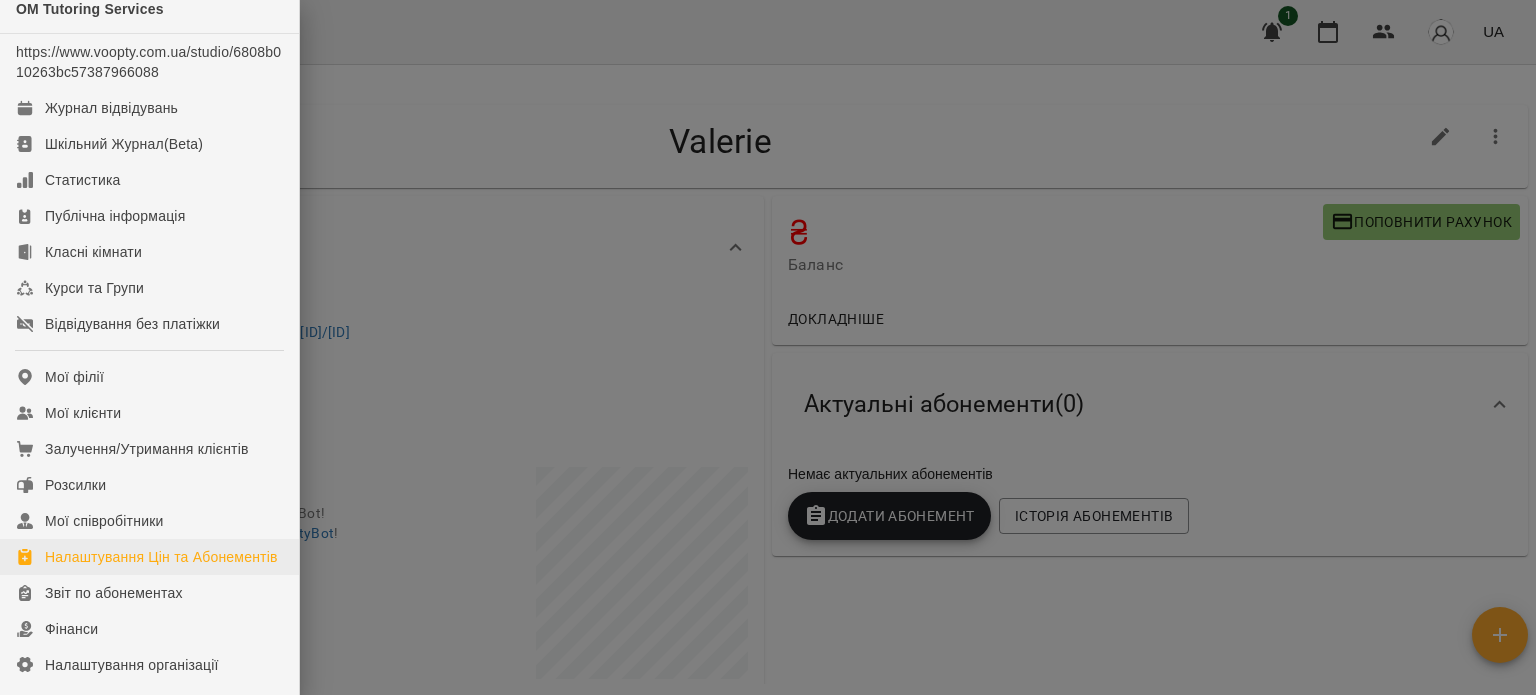 scroll, scrollTop: 14, scrollLeft: 0, axis: vertical 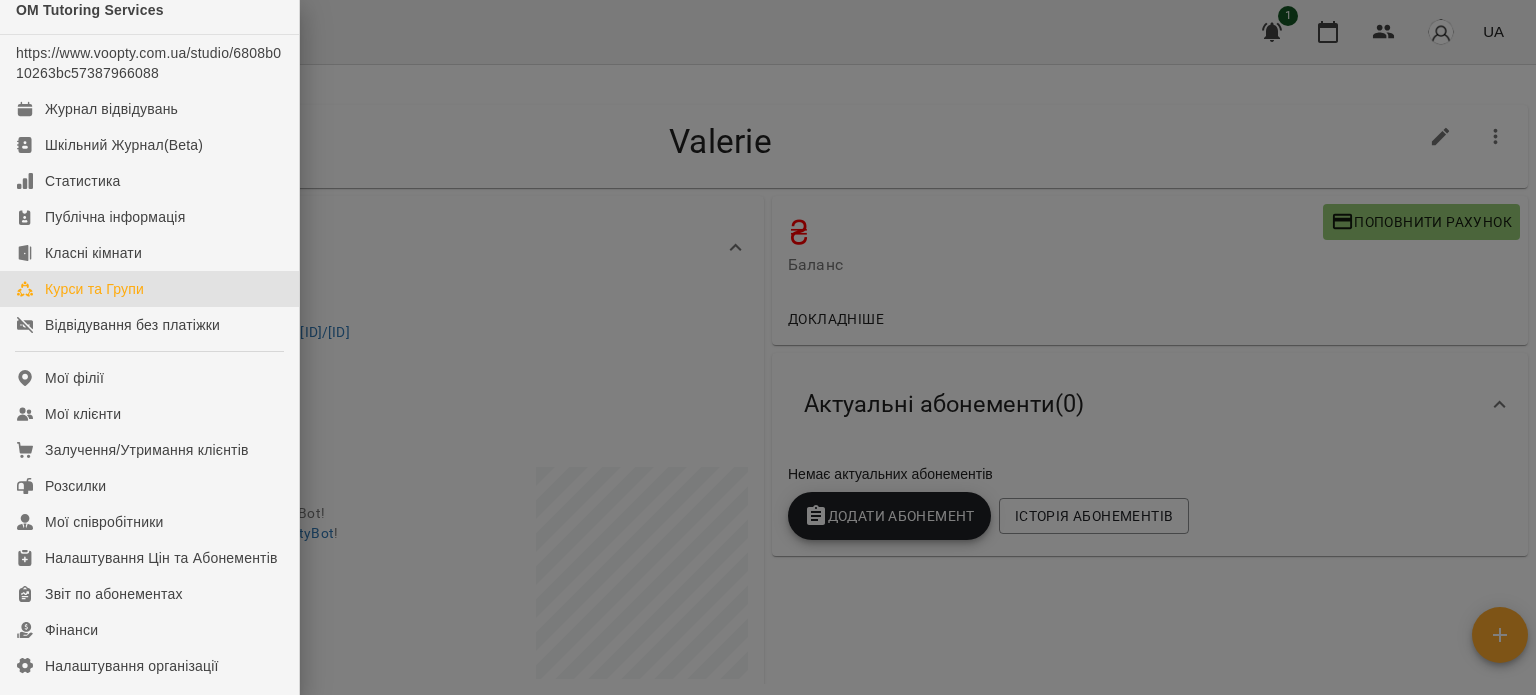 click on "Курси та Групи" at bounding box center (94, 289) 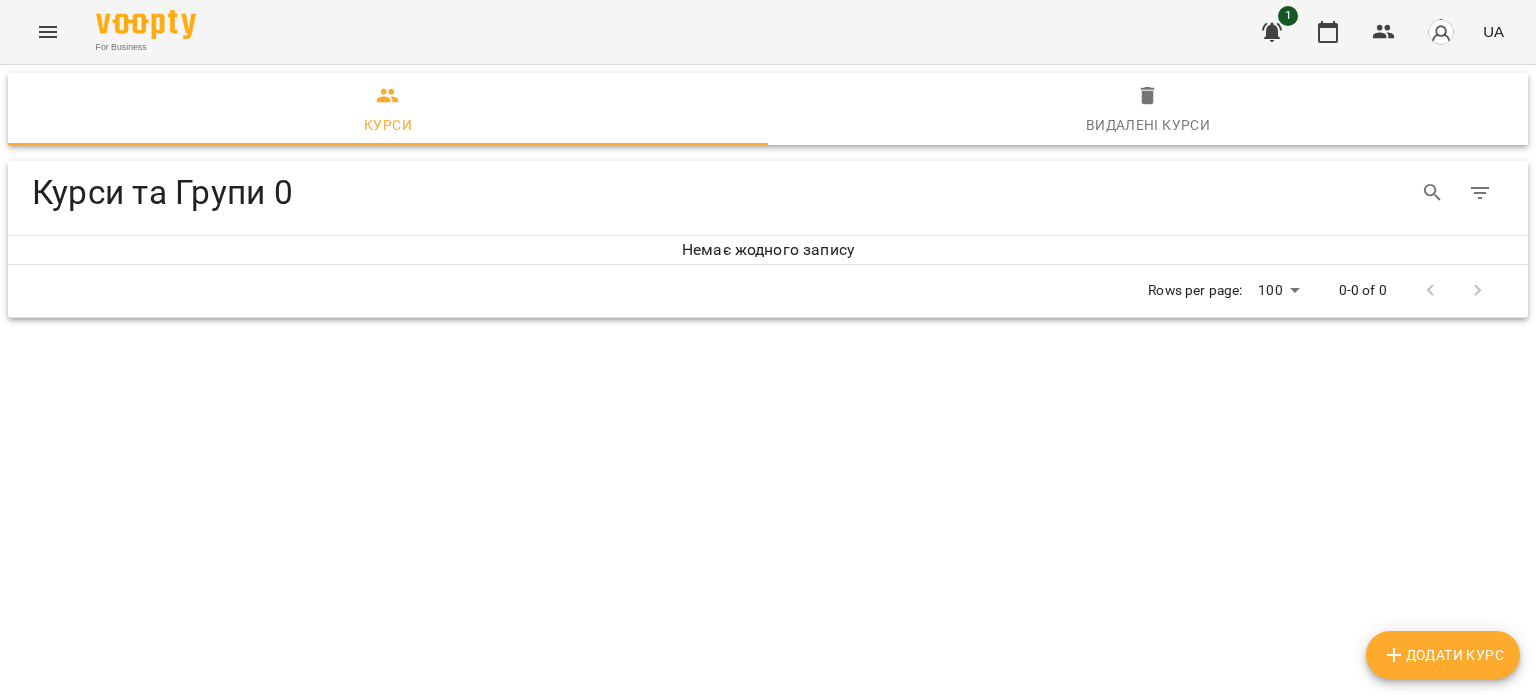 click 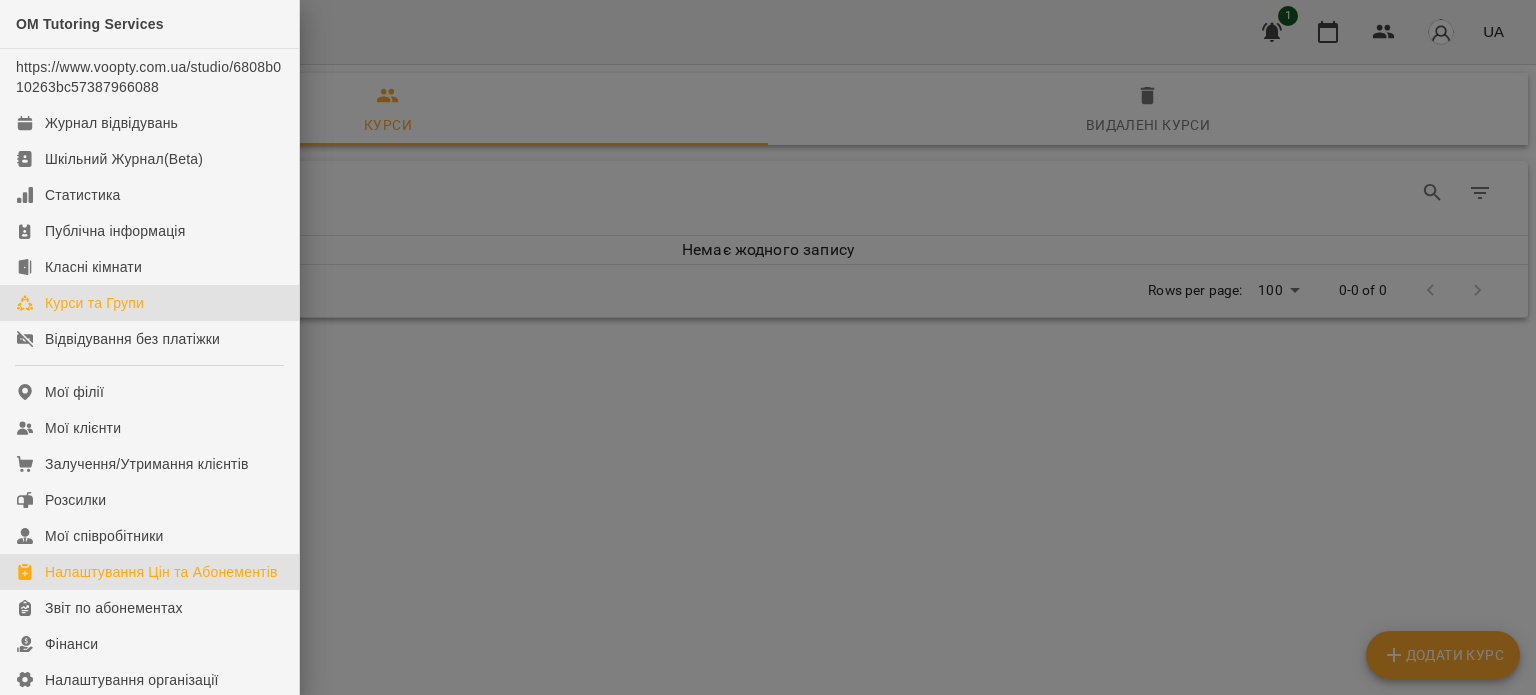 click on "Налаштування Цін та Абонементів" at bounding box center [161, 572] 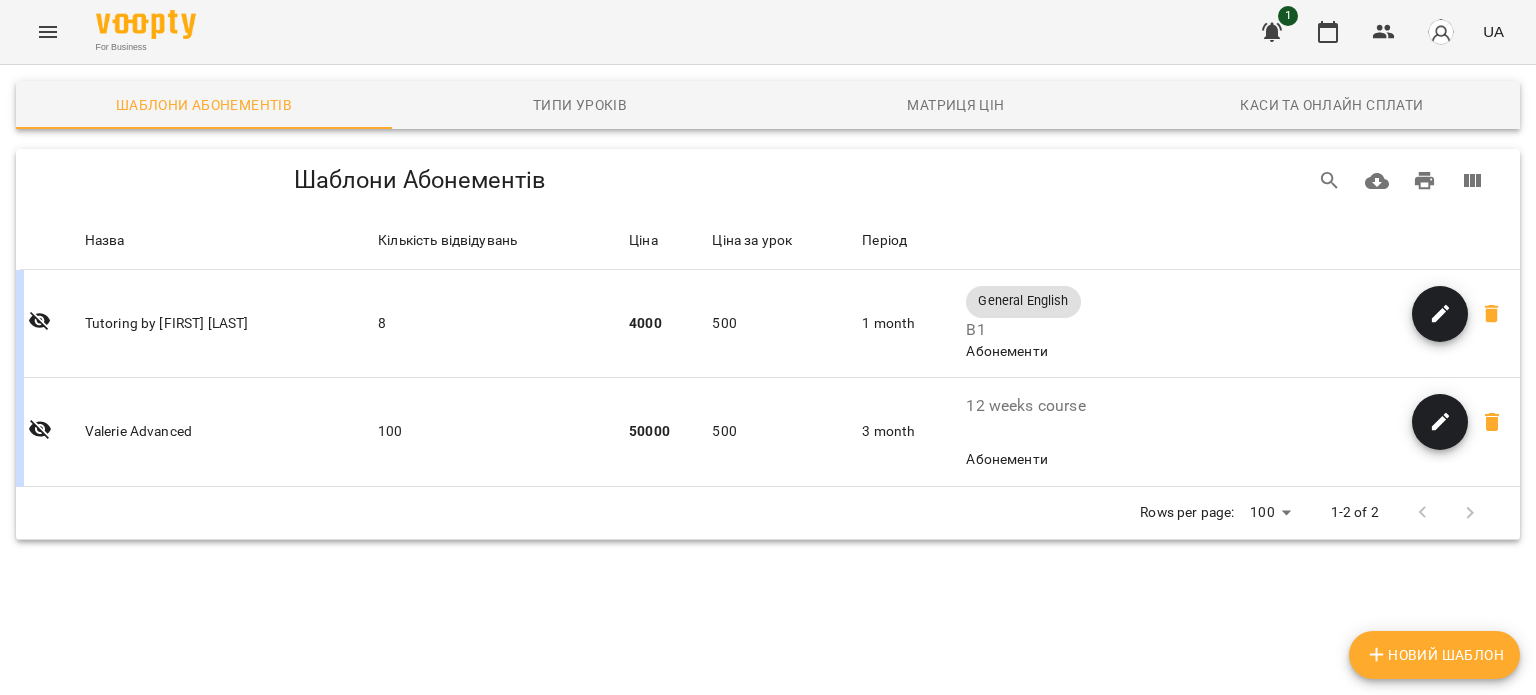 click 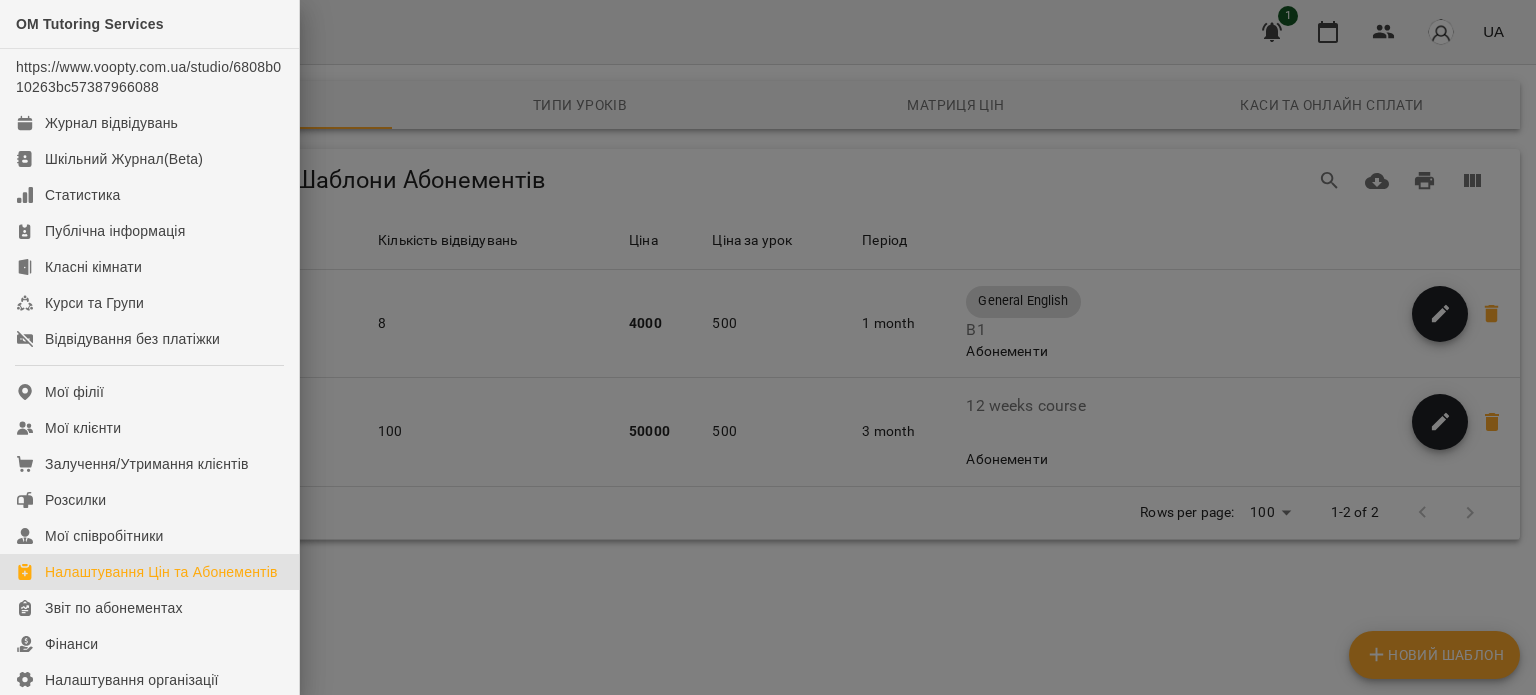 click on "Налаштування Цін та Абонементів" at bounding box center [161, 572] 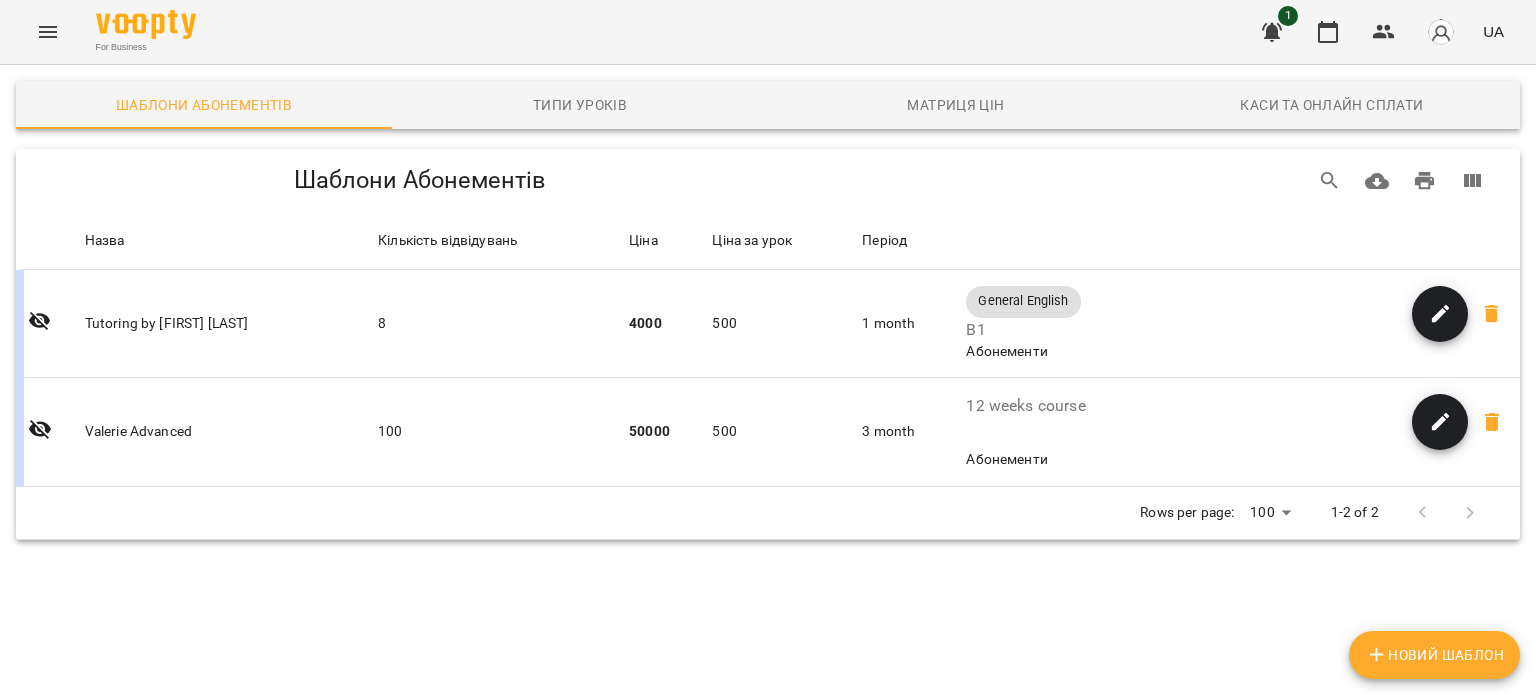 click 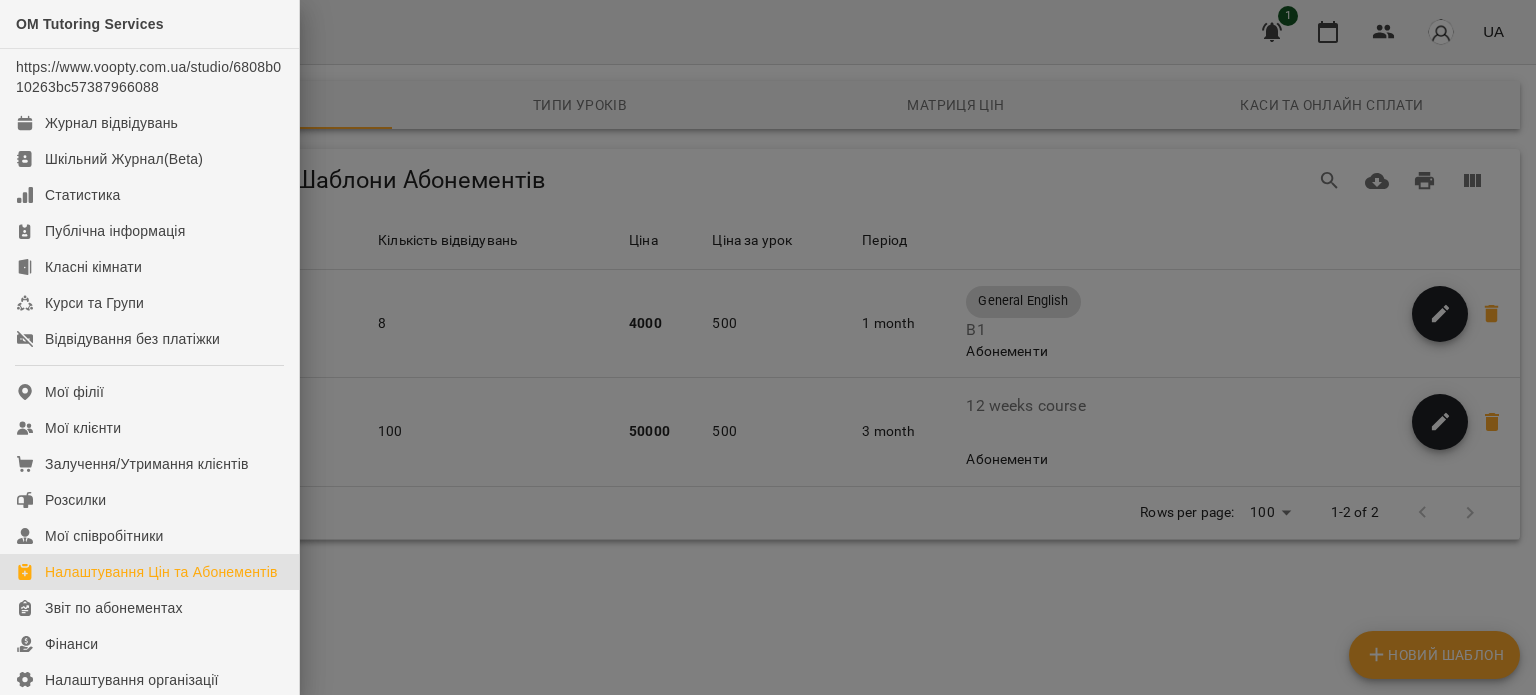 click at bounding box center [768, 347] 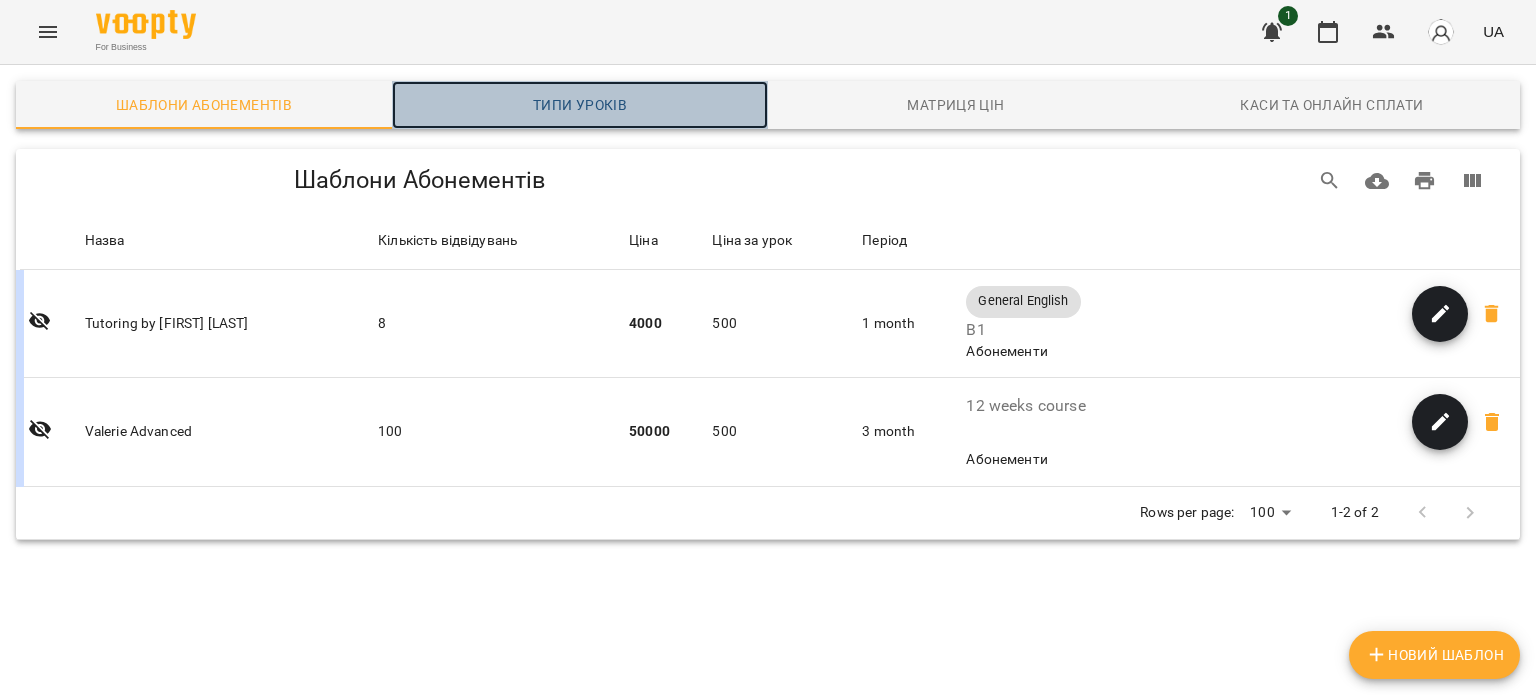 click on "Типи уроків" at bounding box center [580, 105] 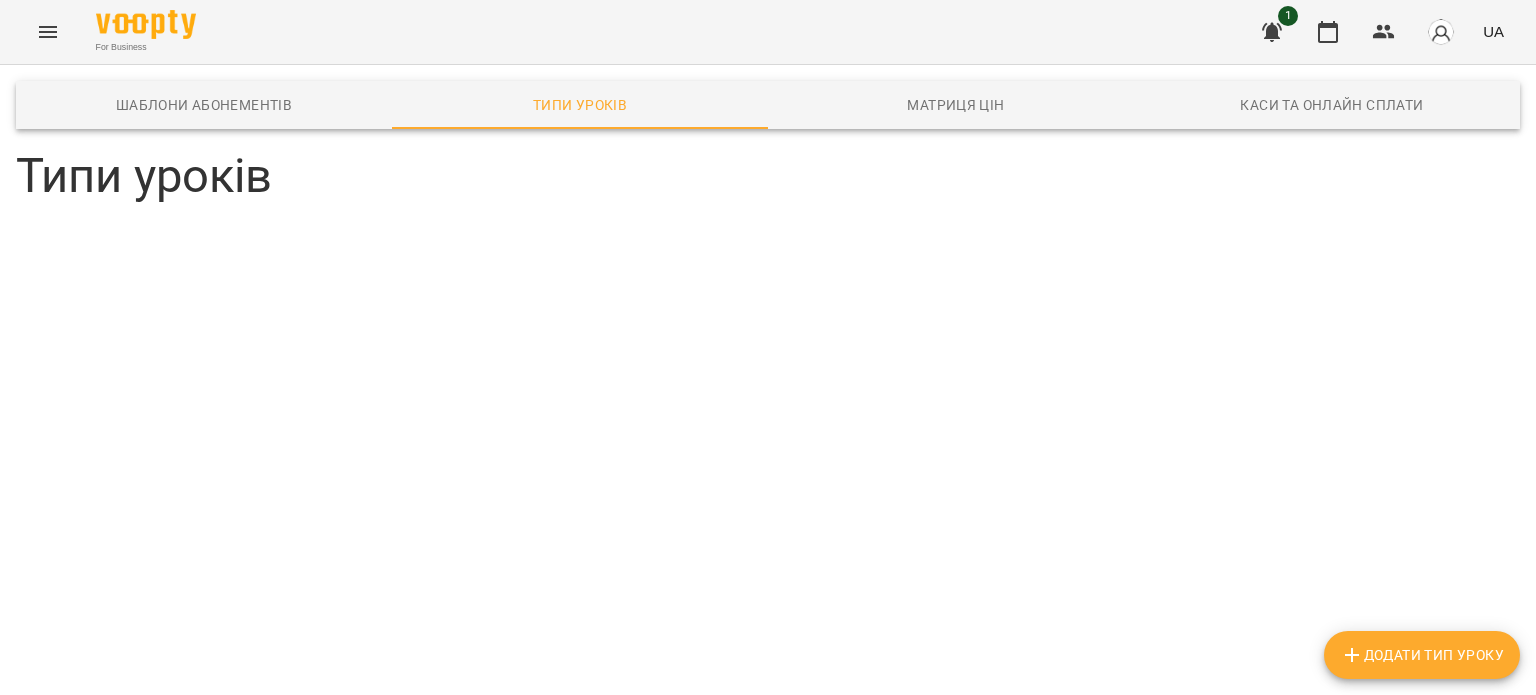 click on "Додати Тип Уроку" at bounding box center [1422, 655] 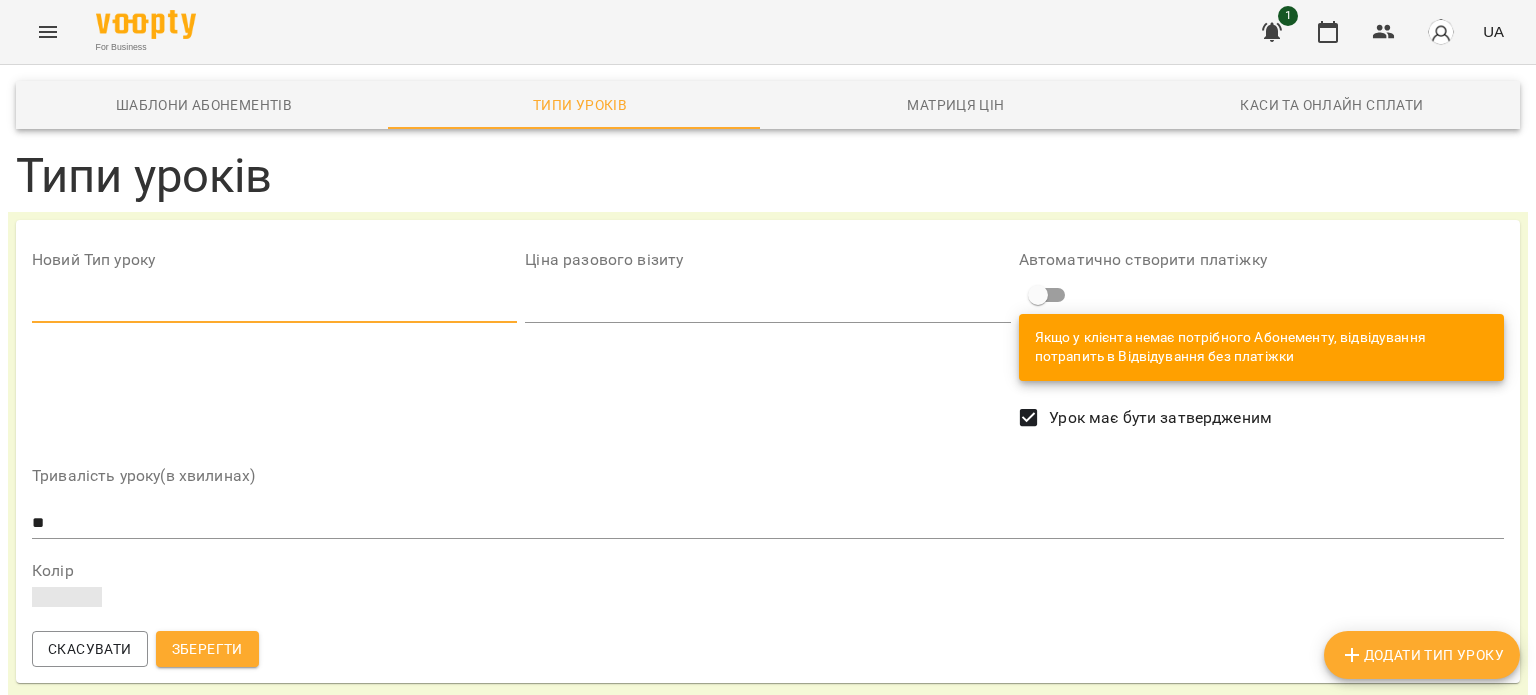scroll, scrollTop: 30, scrollLeft: 0, axis: vertical 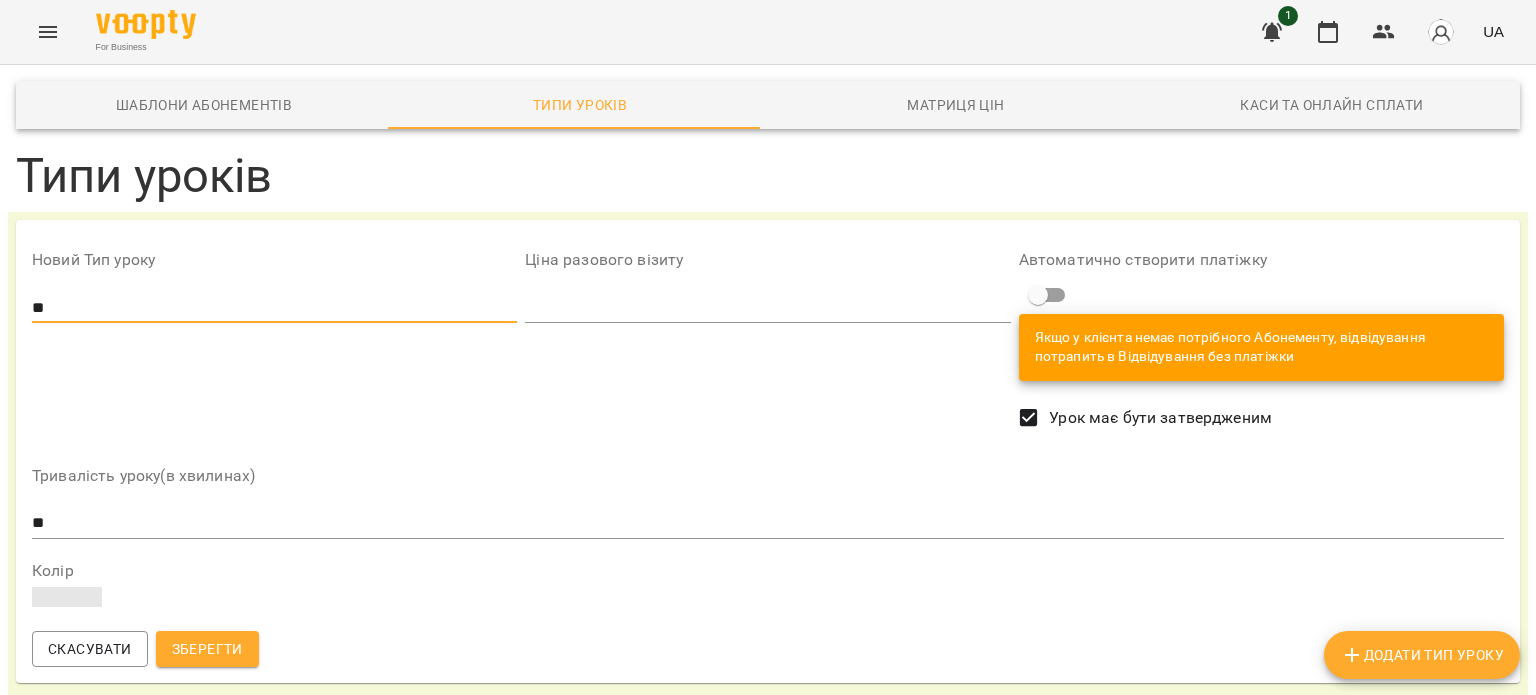 type on "*" 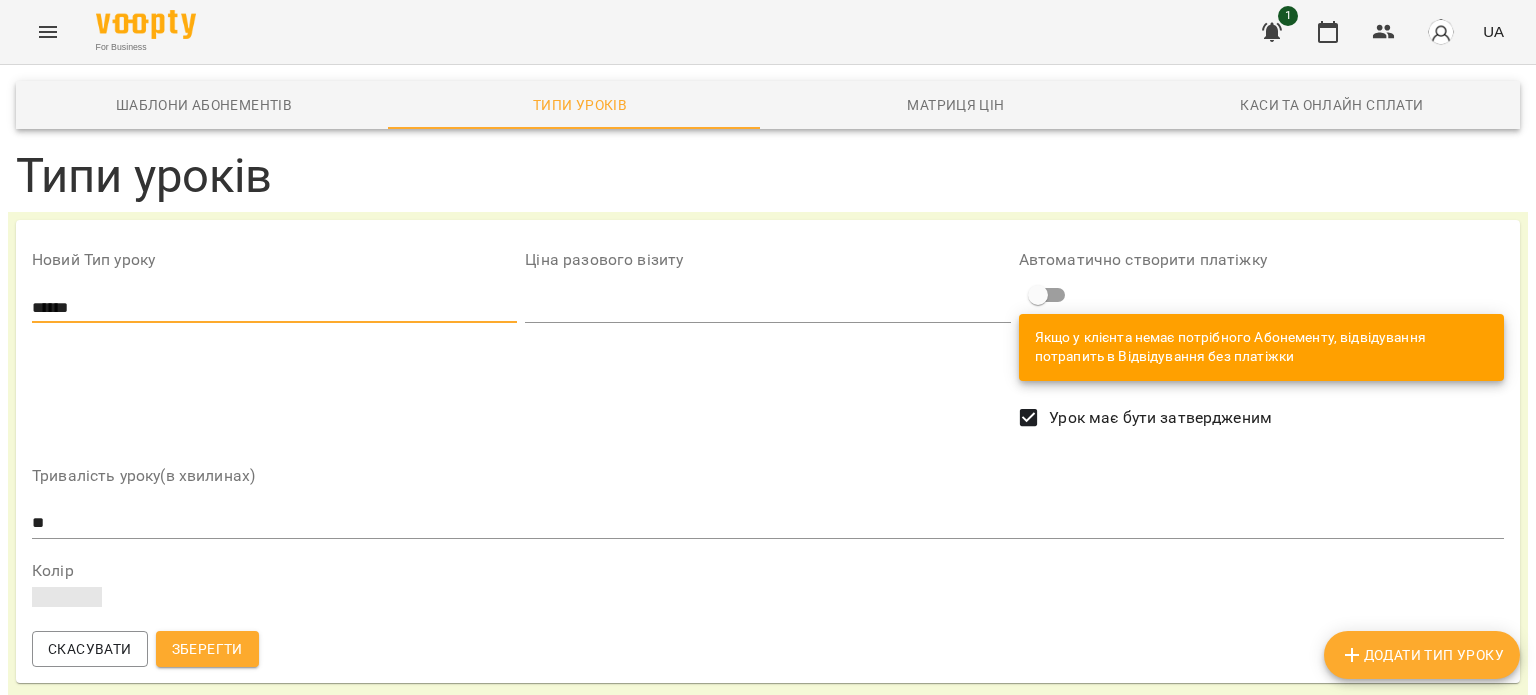 type on "******" 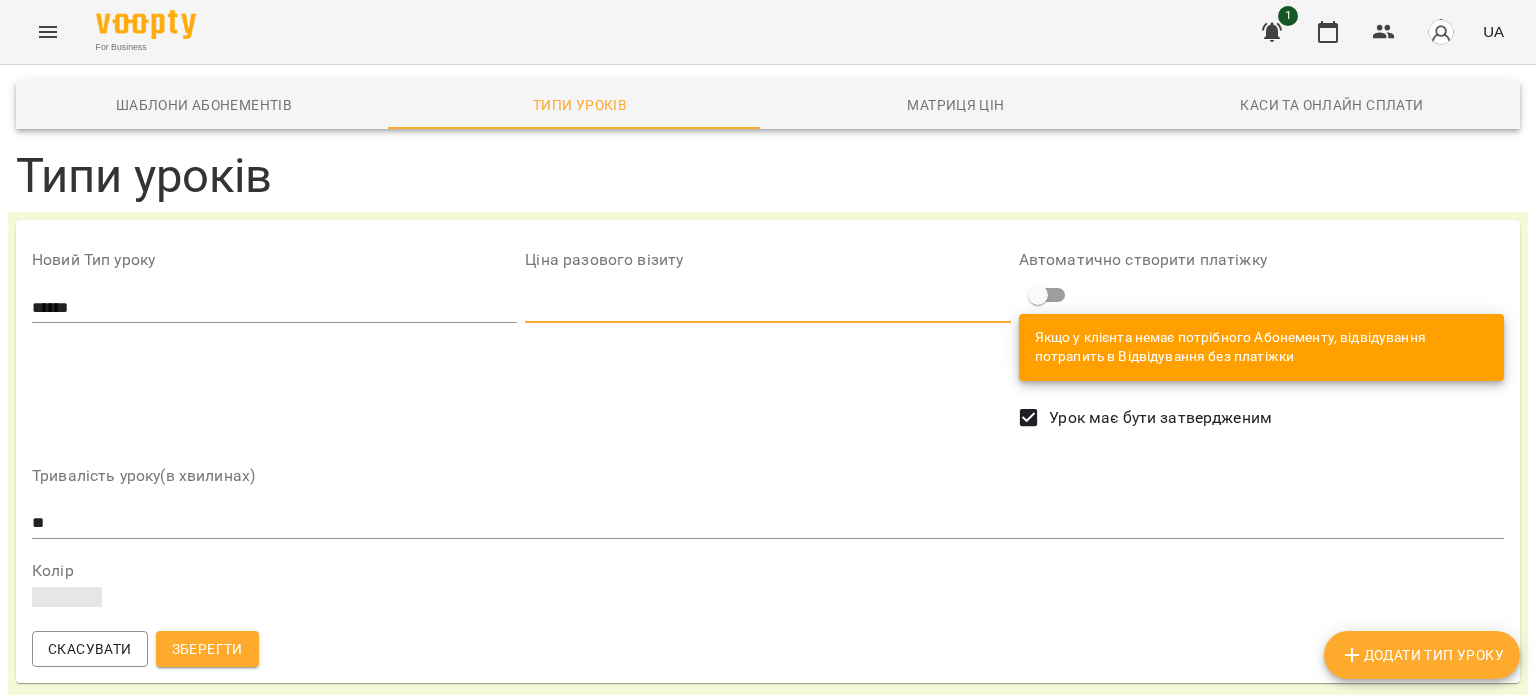 click at bounding box center (767, 308) 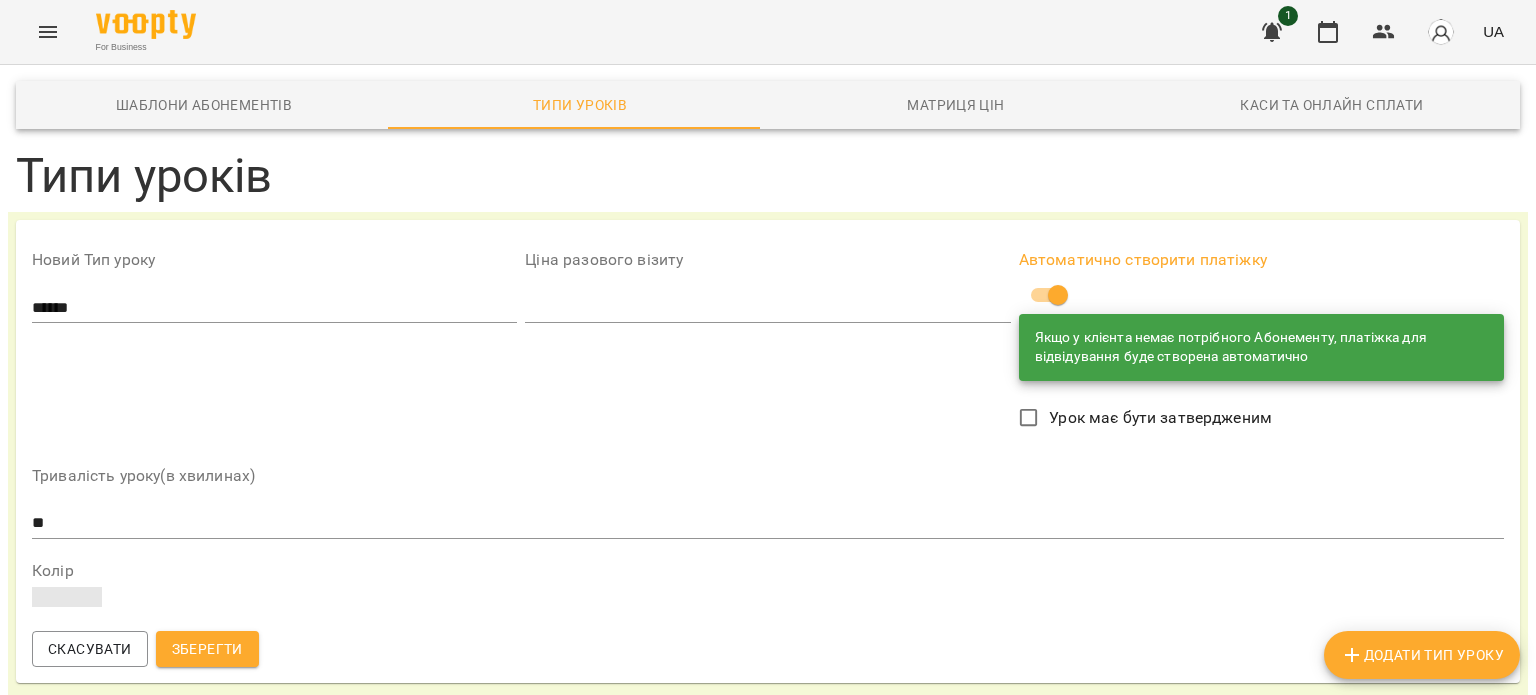 click on "******" at bounding box center (274, 308) 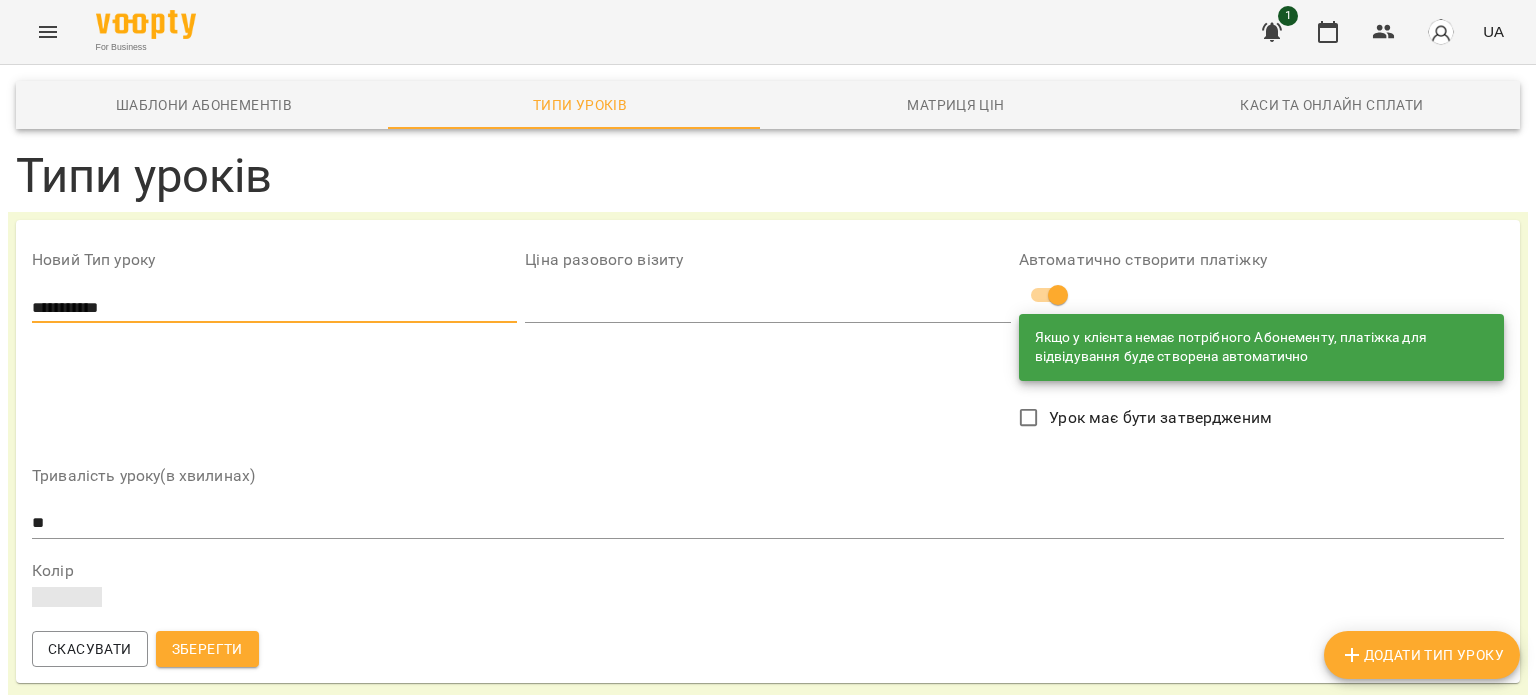 type on "**********" 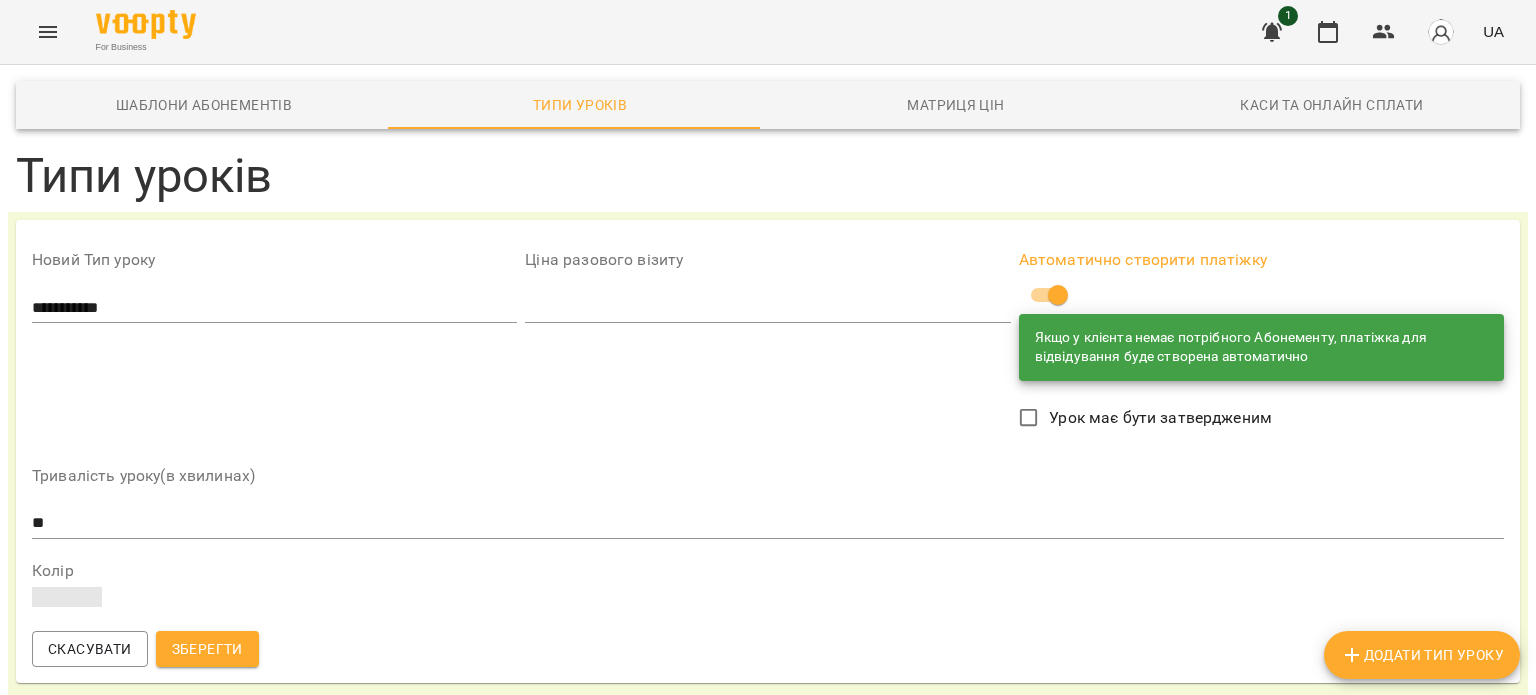 click on "Зберегти" at bounding box center [207, 649] 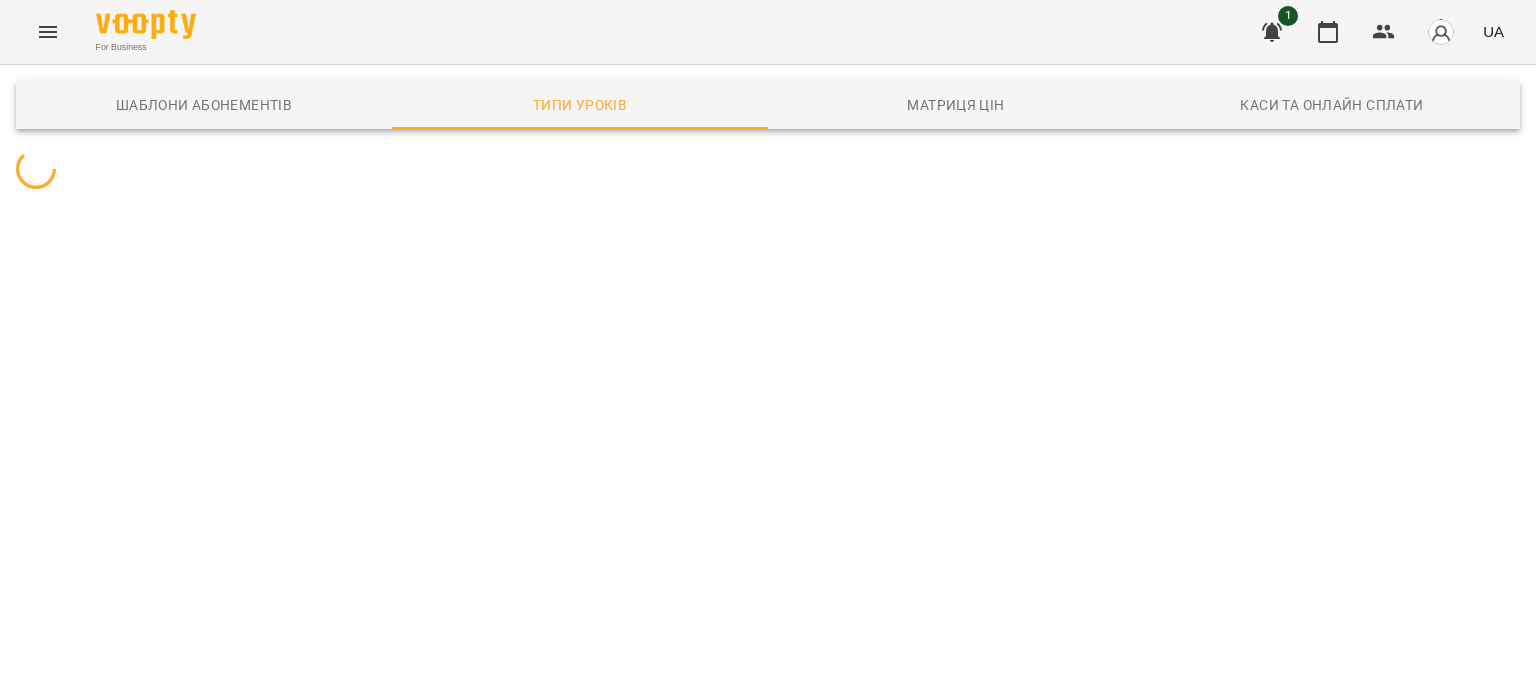 scroll, scrollTop: 0, scrollLeft: 0, axis: both 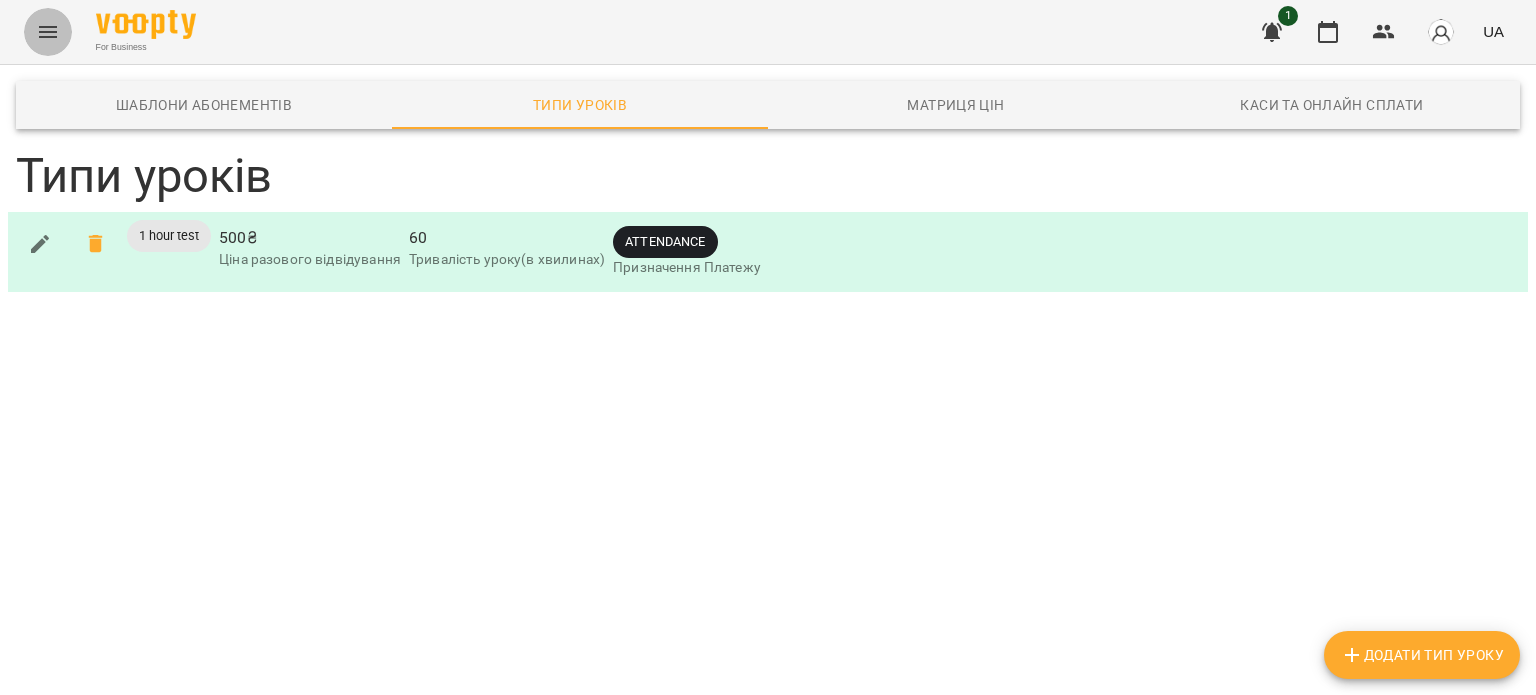 click 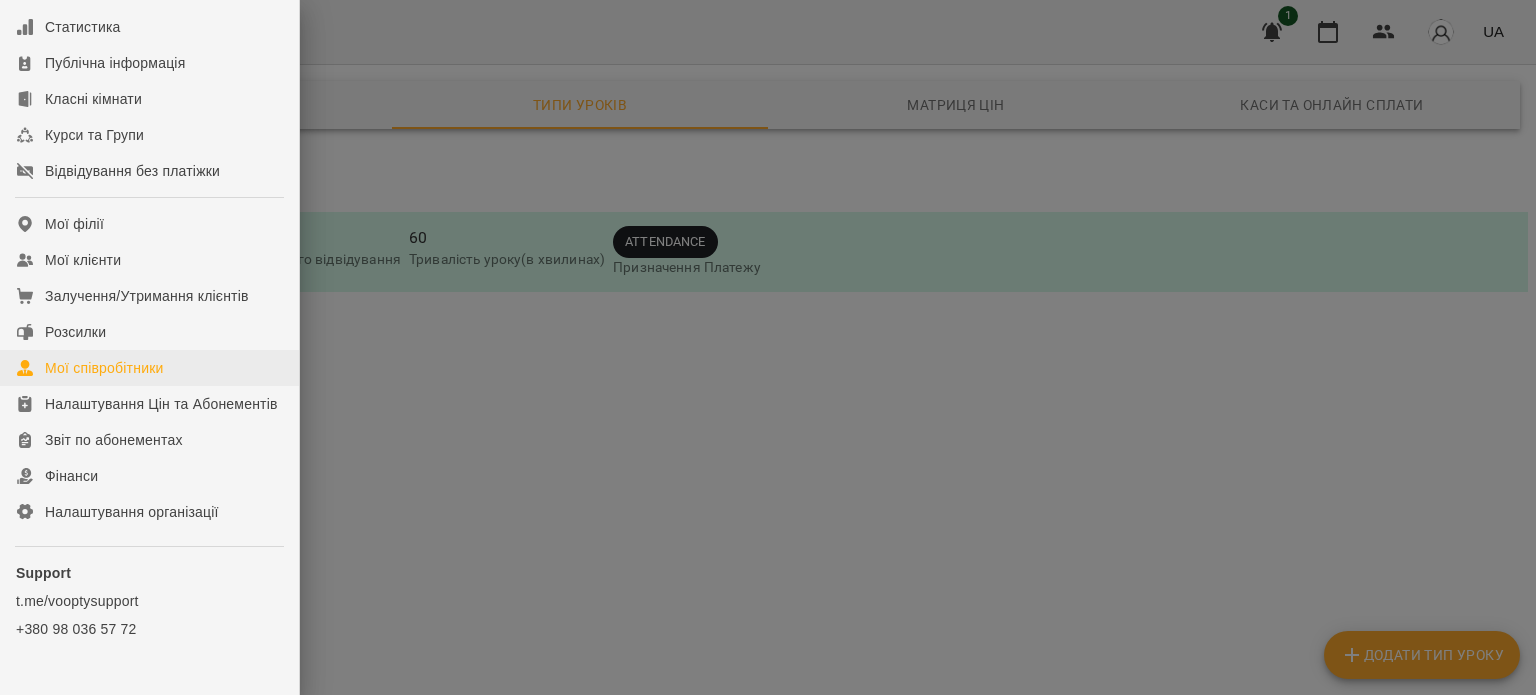 scroll, scrollTop: 0, scrollLeft: 0, axis: both 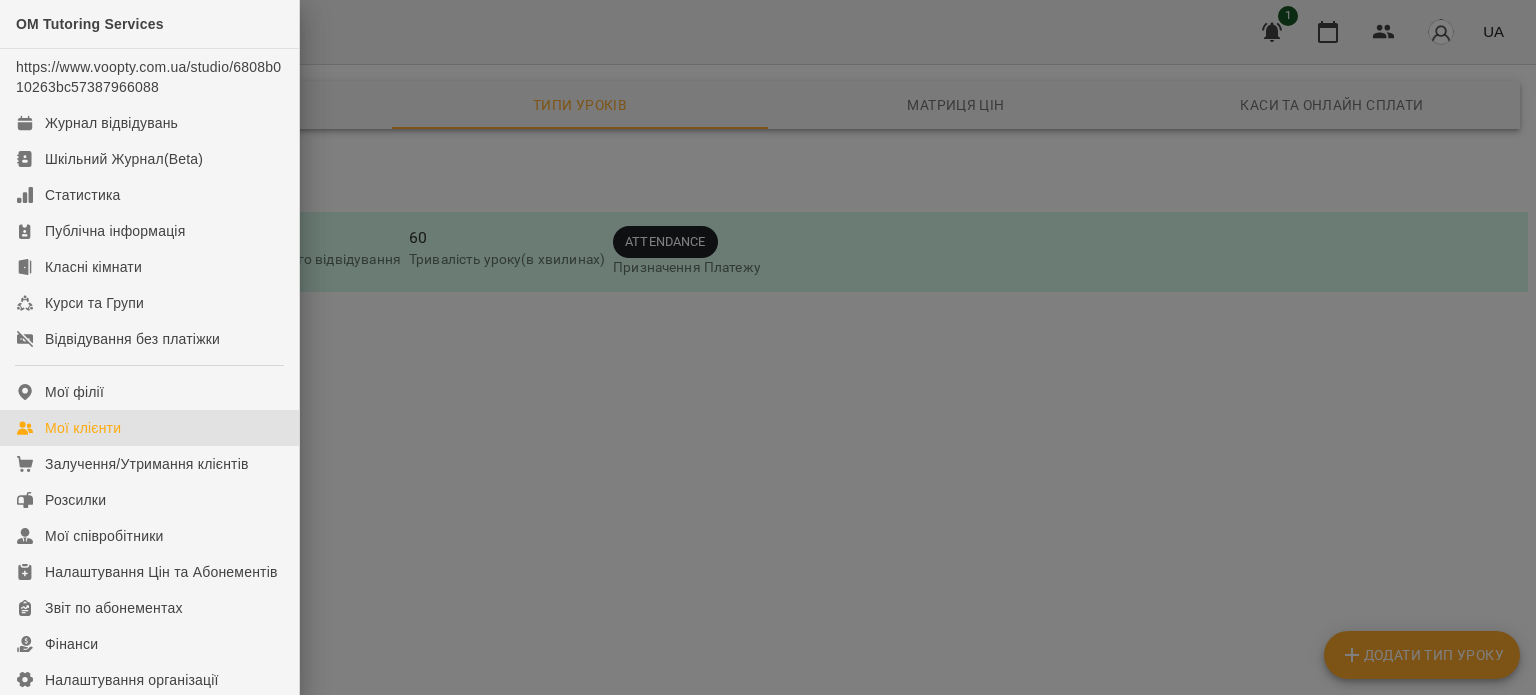 click on "Мої клієнти" at bounding box center [83, 428] 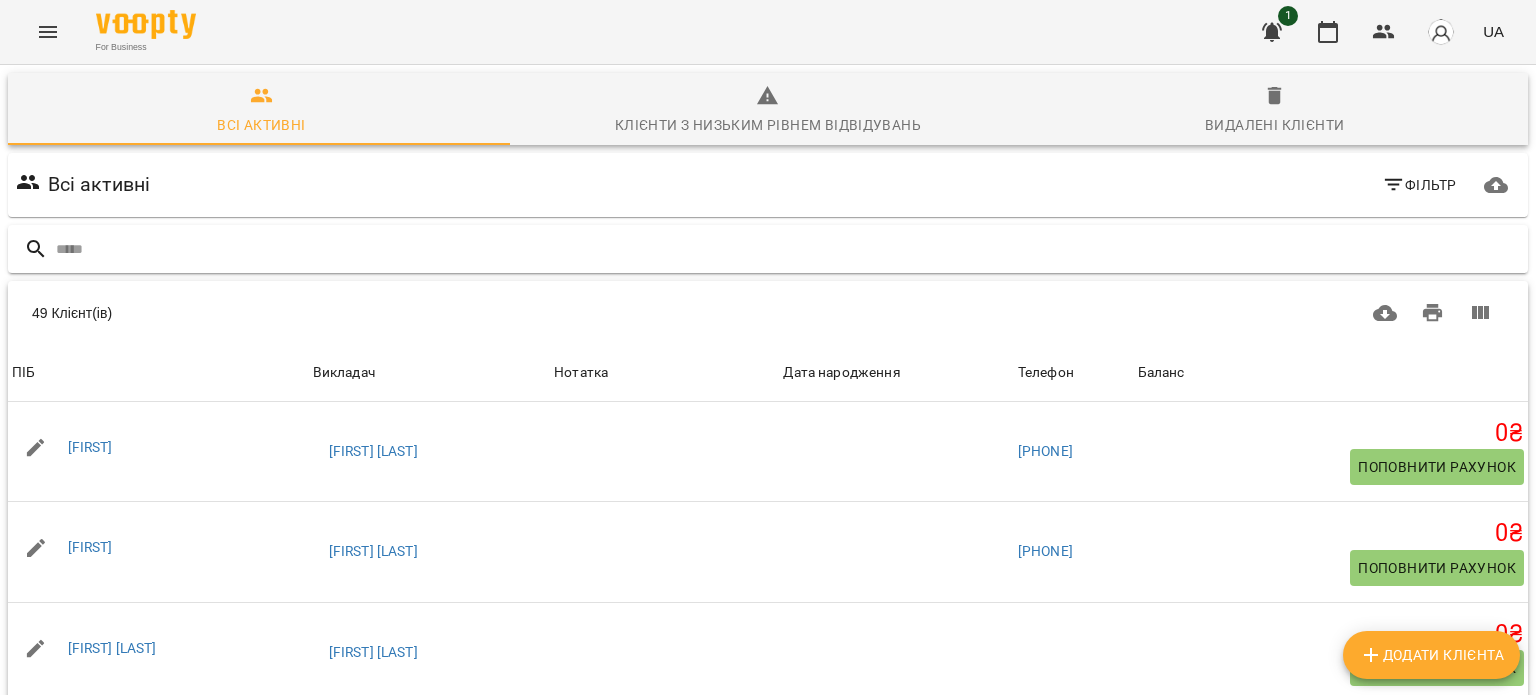 click at bounding box center [788, 249] 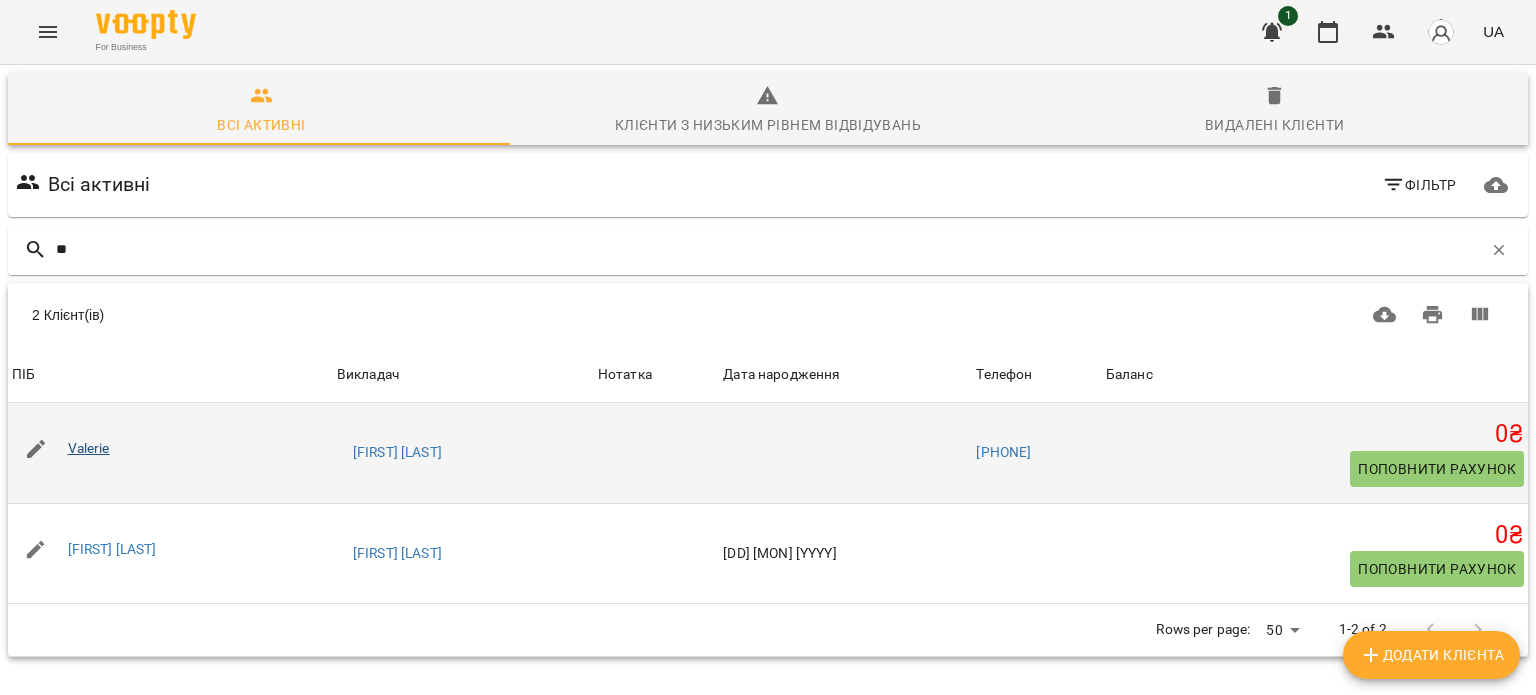 type on "**" 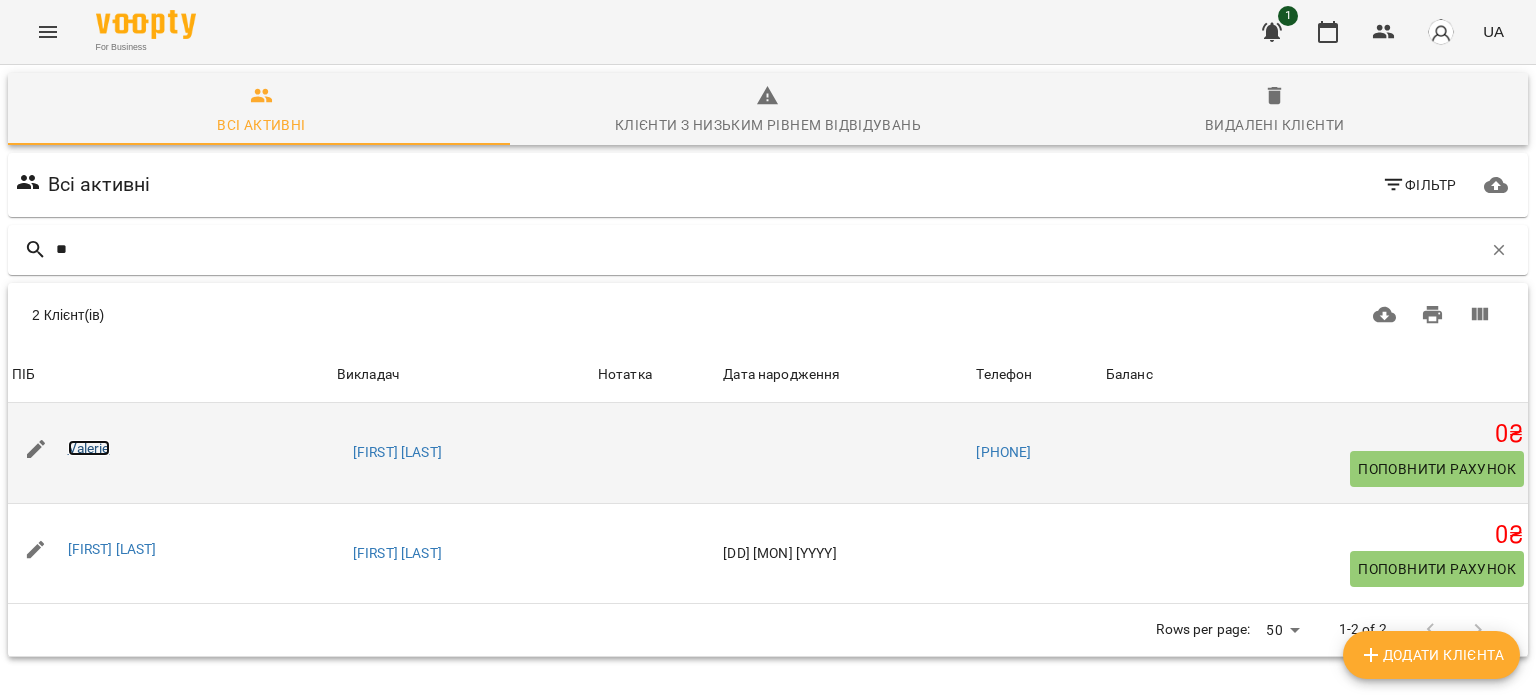 click on "Valerie" at bounding box center (89, 448) 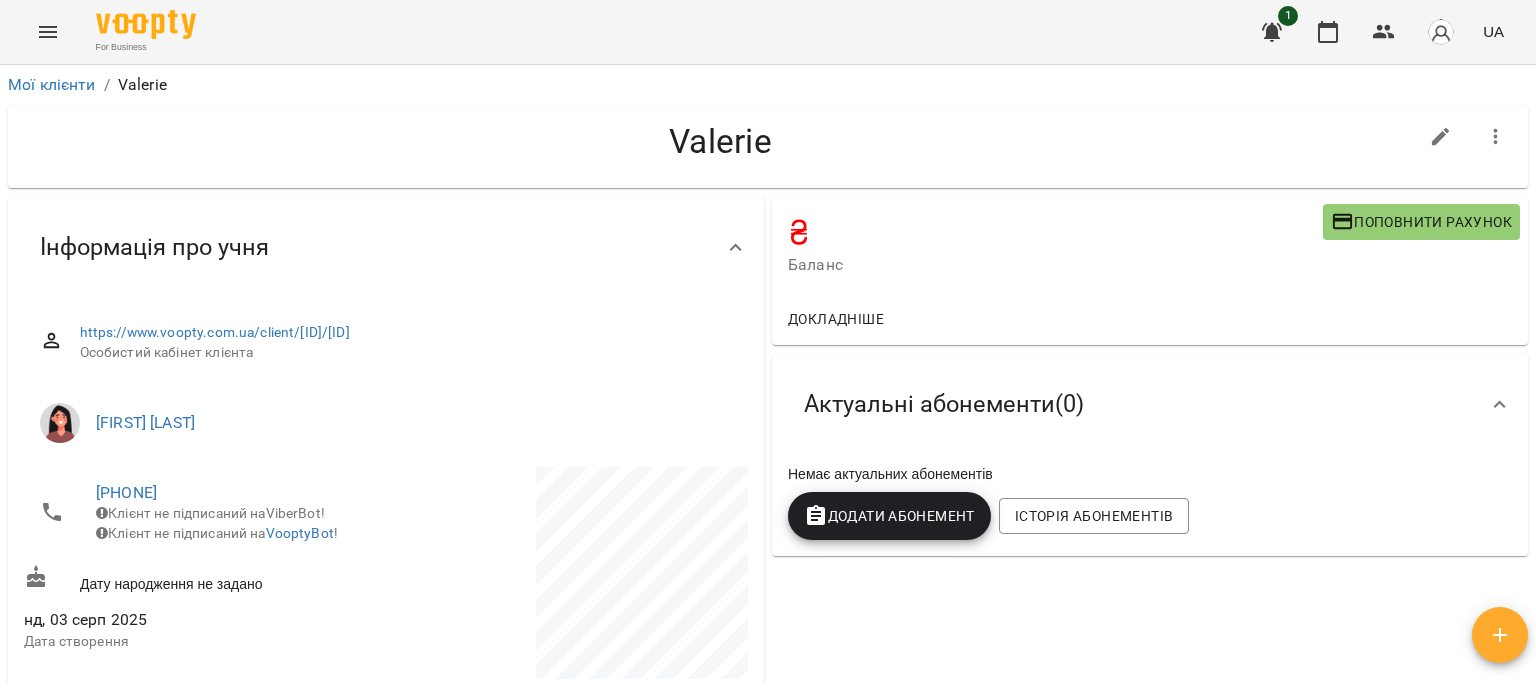 scroll, scrollTop: 24, scrollLeft: 0, axis: vertical 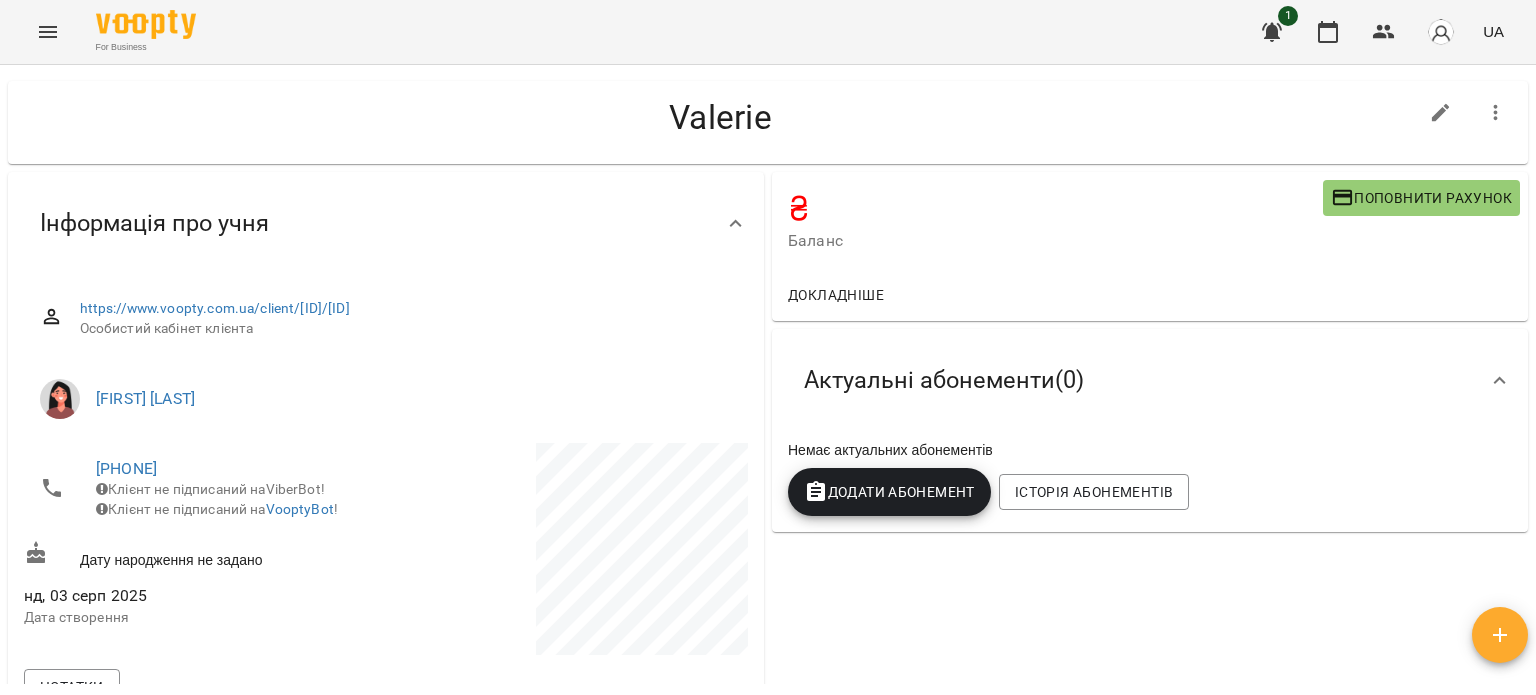 click on "Додати Абонемент" at bounding box center (889, 492) 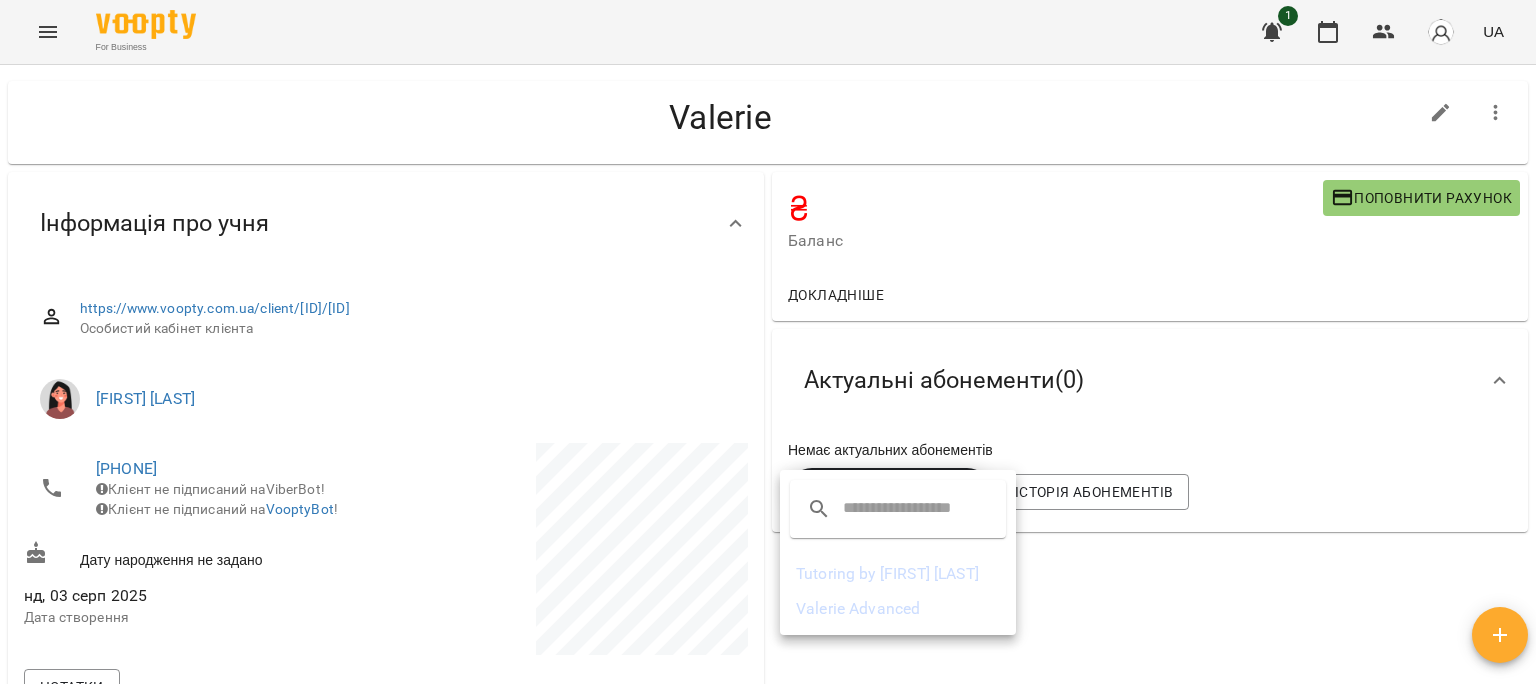 click on "Valerie Advanced" at bounding box center (898, 609) 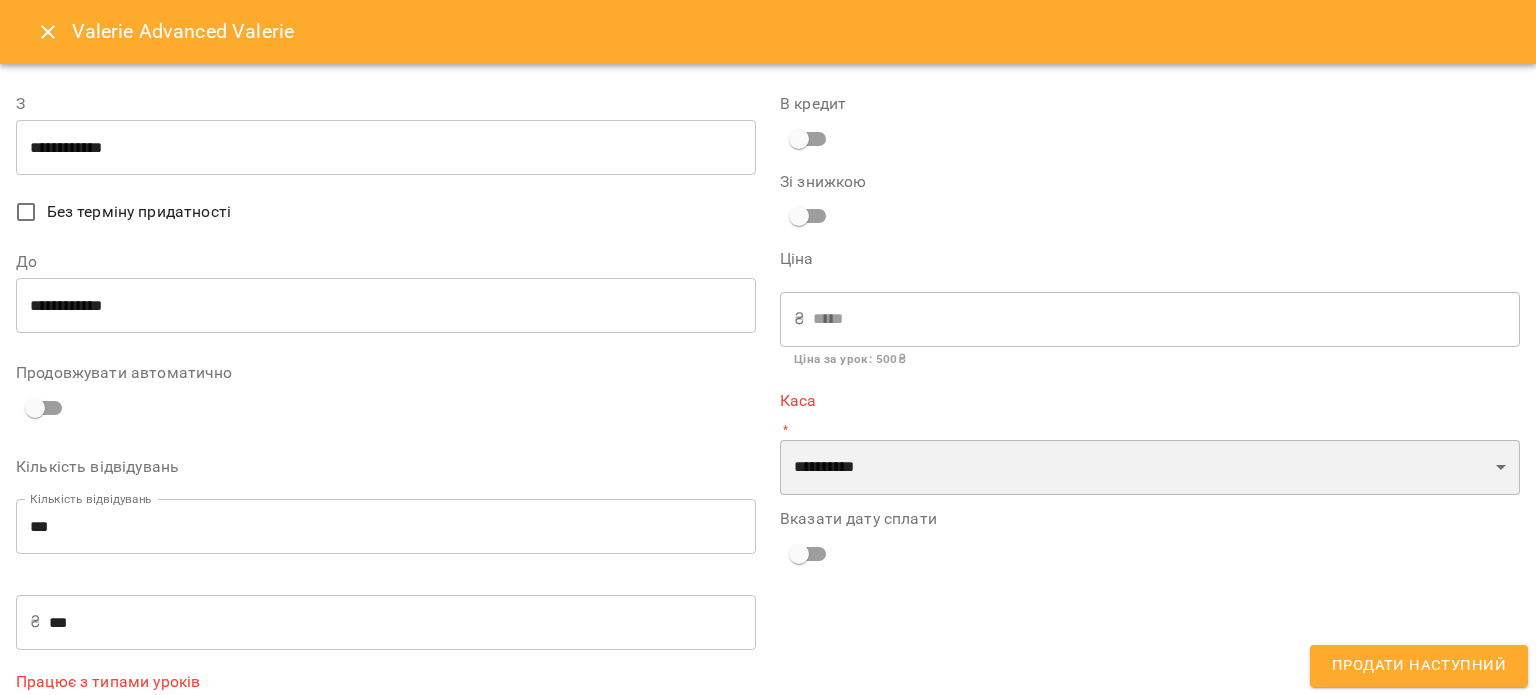 click on "**********" at bounding box center (1150, 468) 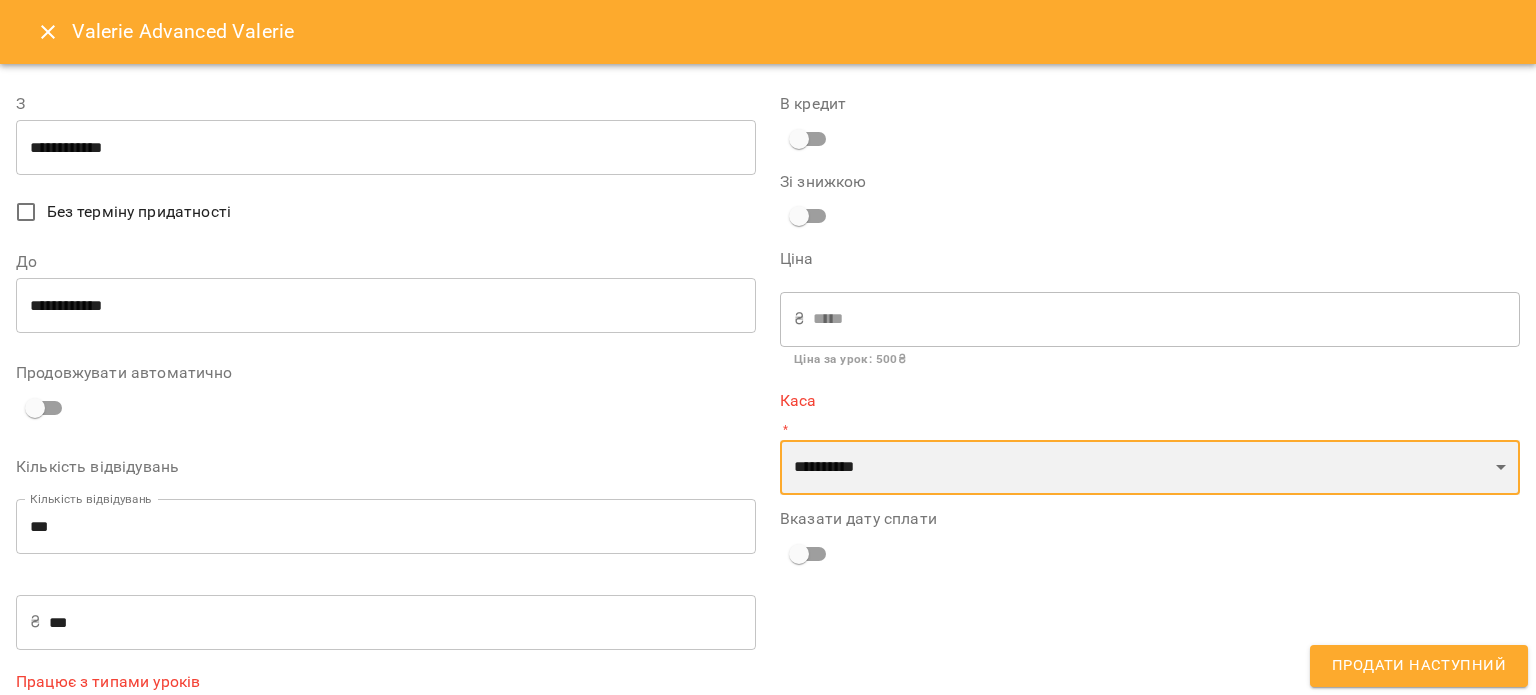 select on "****" 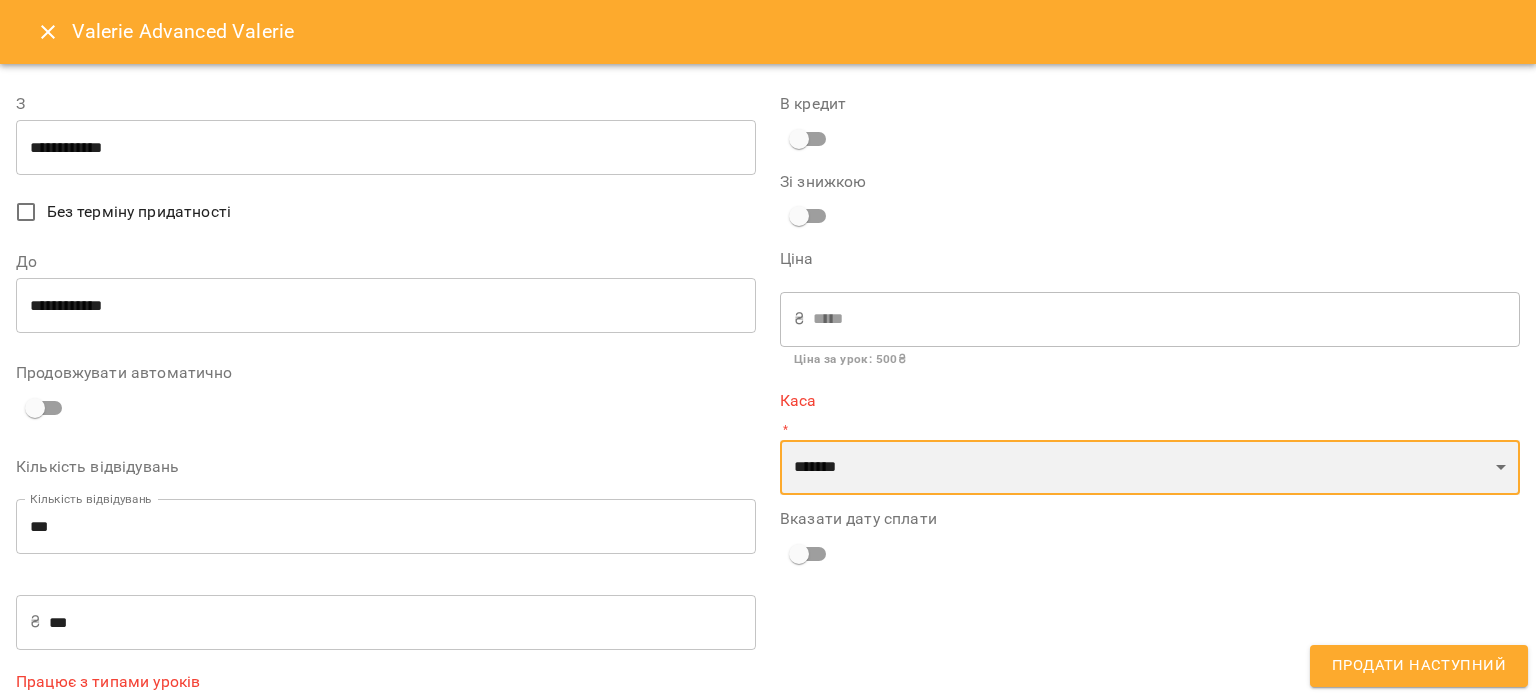 click on "**********" at bounding box center (1150, 468) 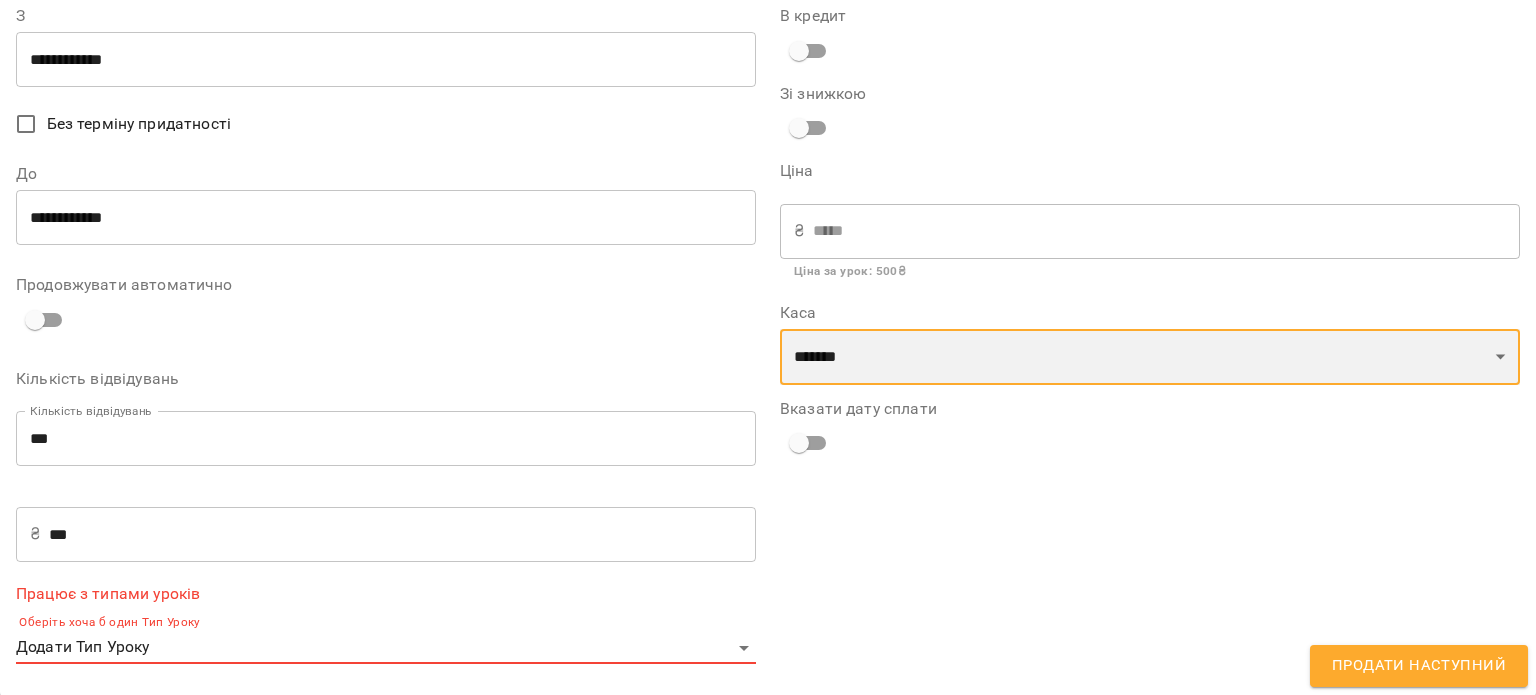 scroll, scrollTop: 88, scrollLeft: 0, axis: vertical 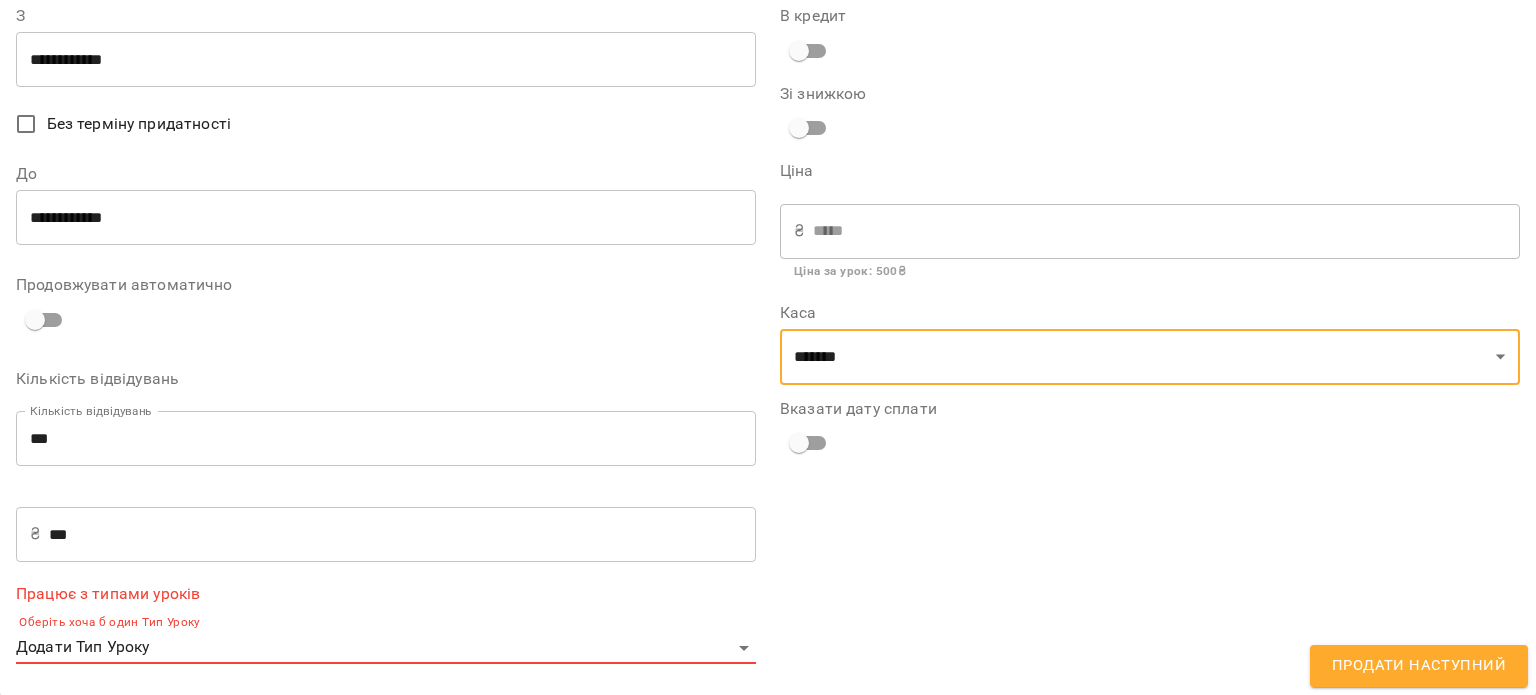 click on "**********" at bounding box center (768, 380) 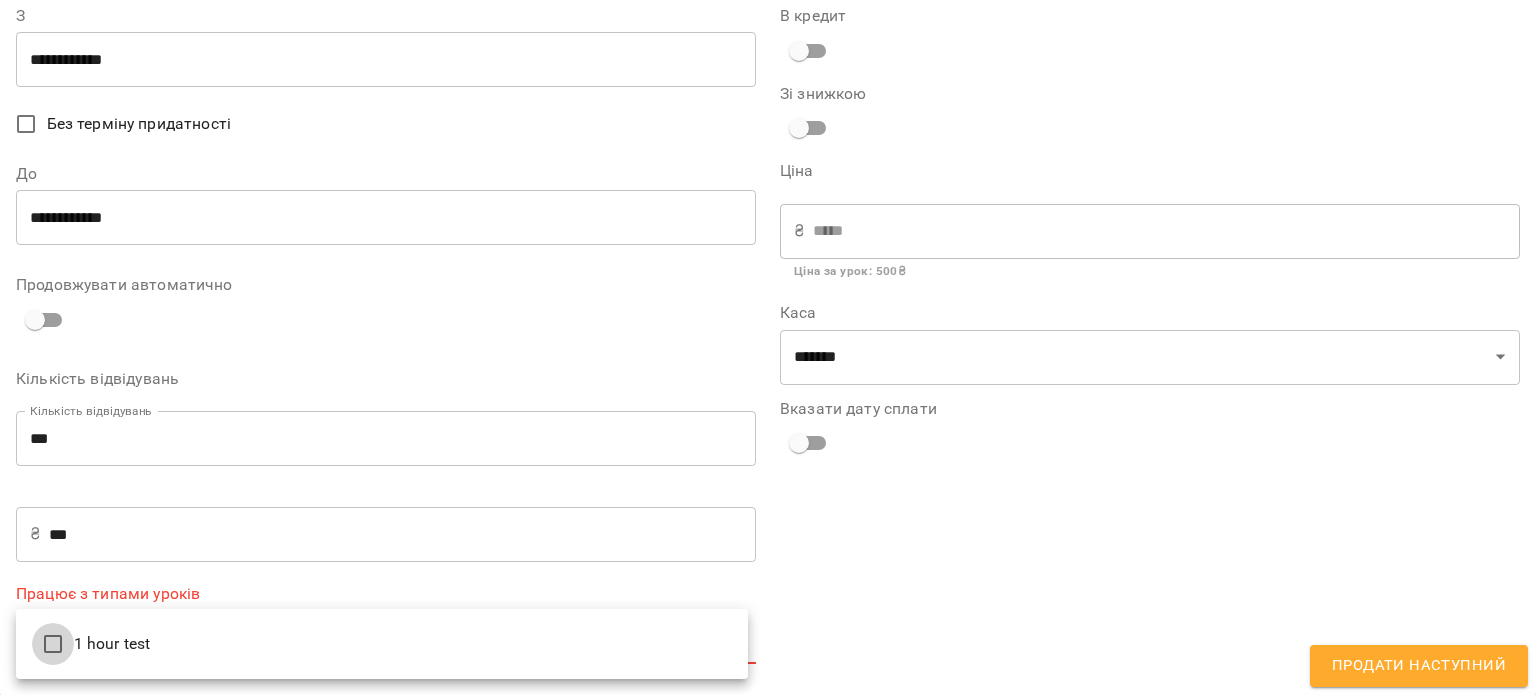 type on "**********" 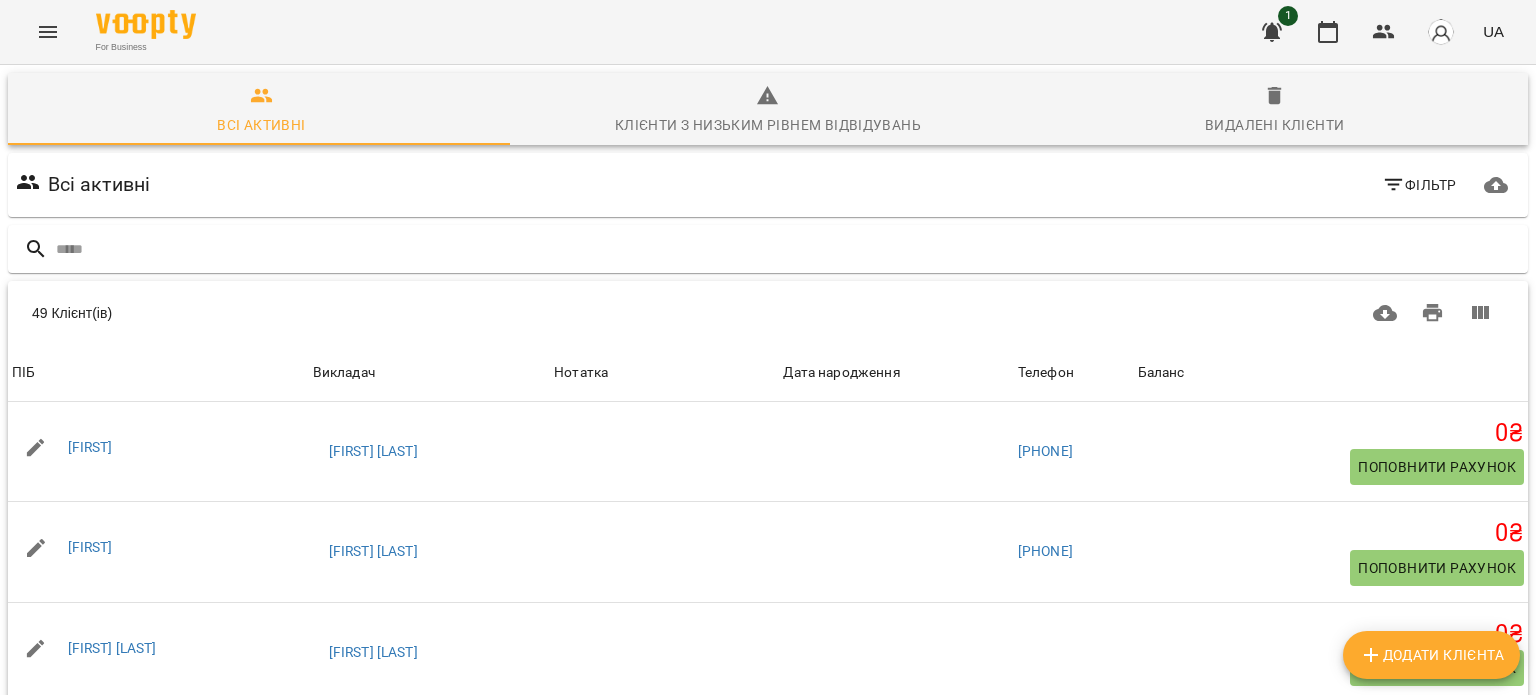 click 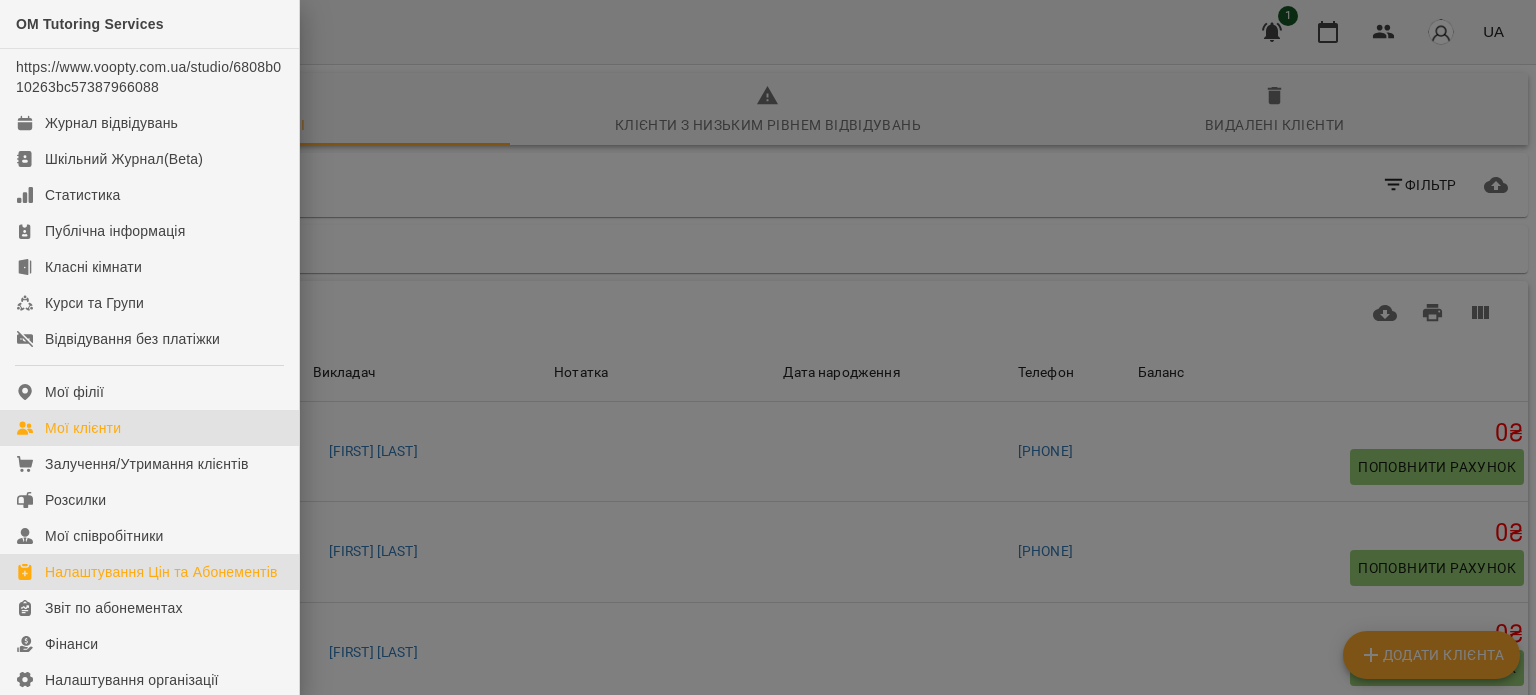 click on "Налаштування Цін та Абонементів" at bounding box center [161, 572] 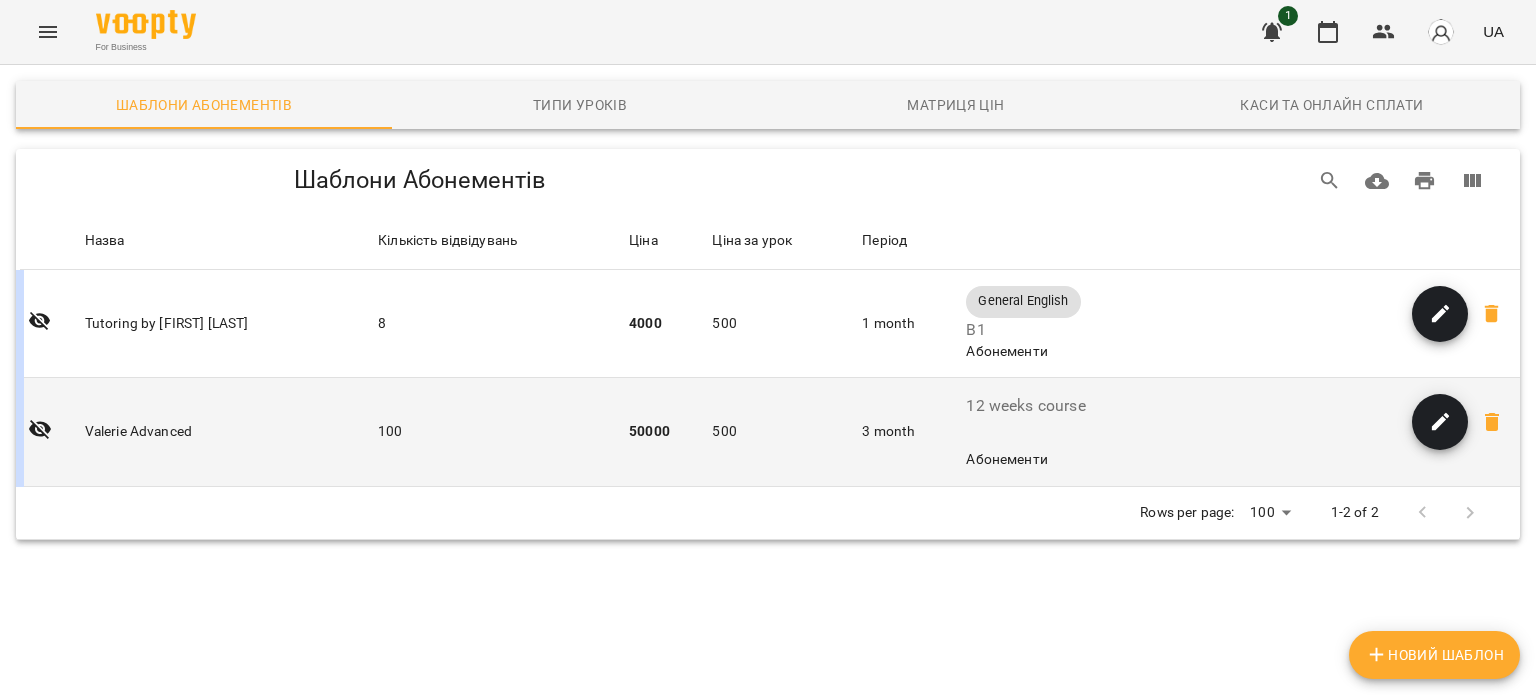 click 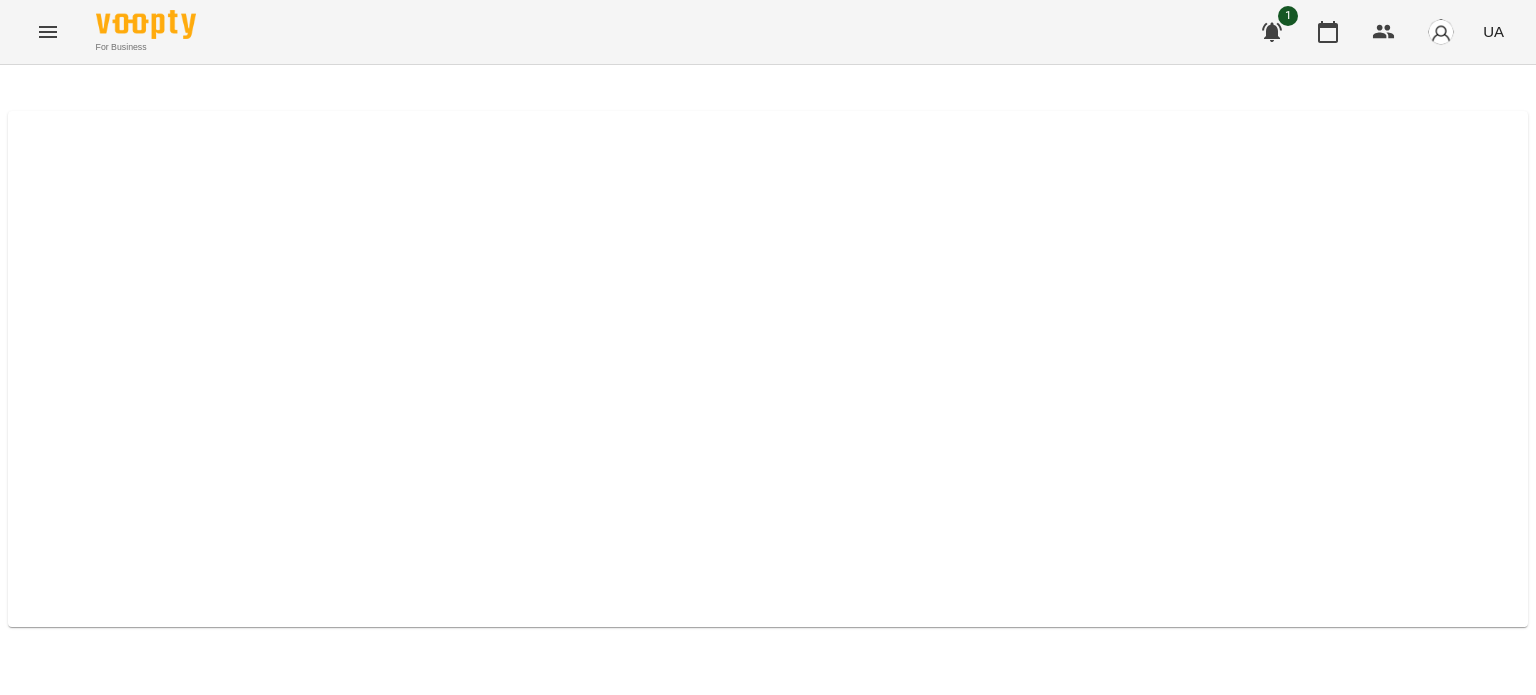 select on "*****" 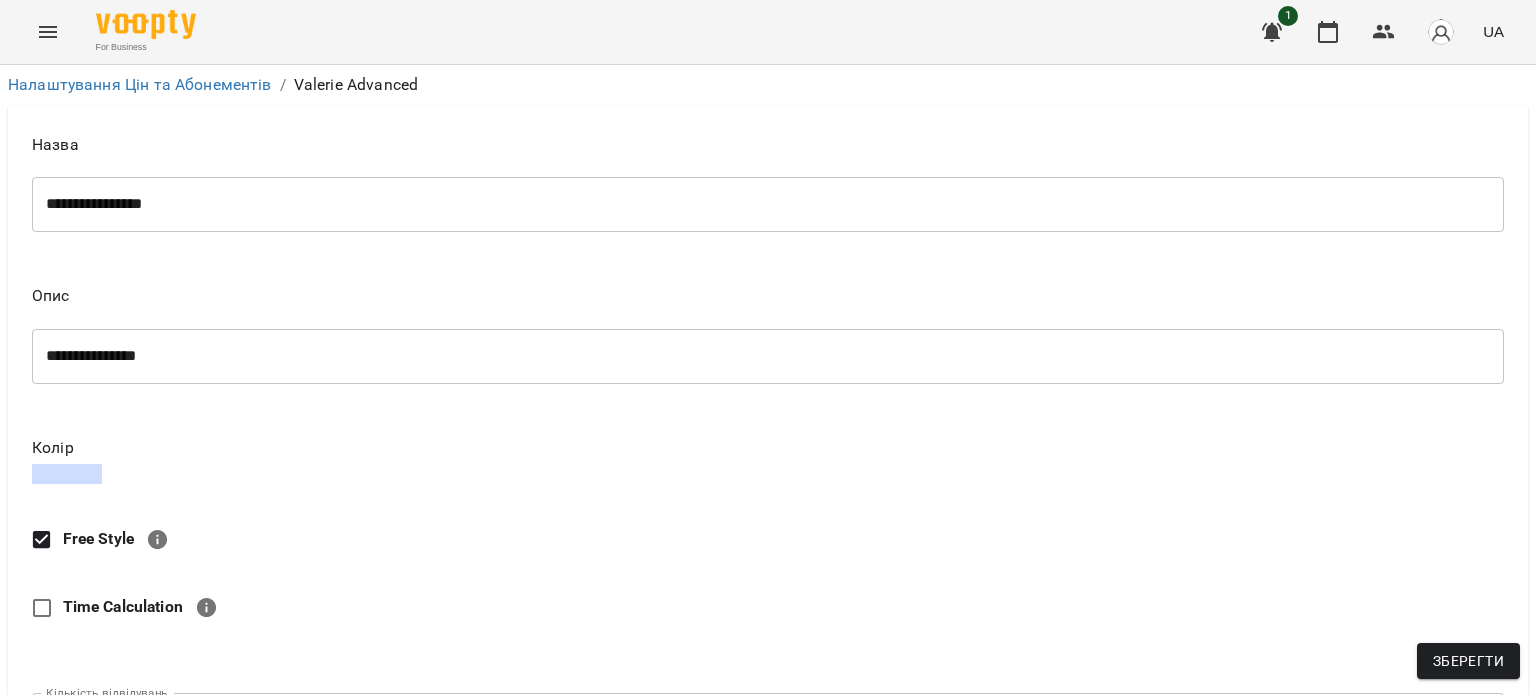 scroll, scrollTop: 383, scrollLeft: 0, axis: vertical 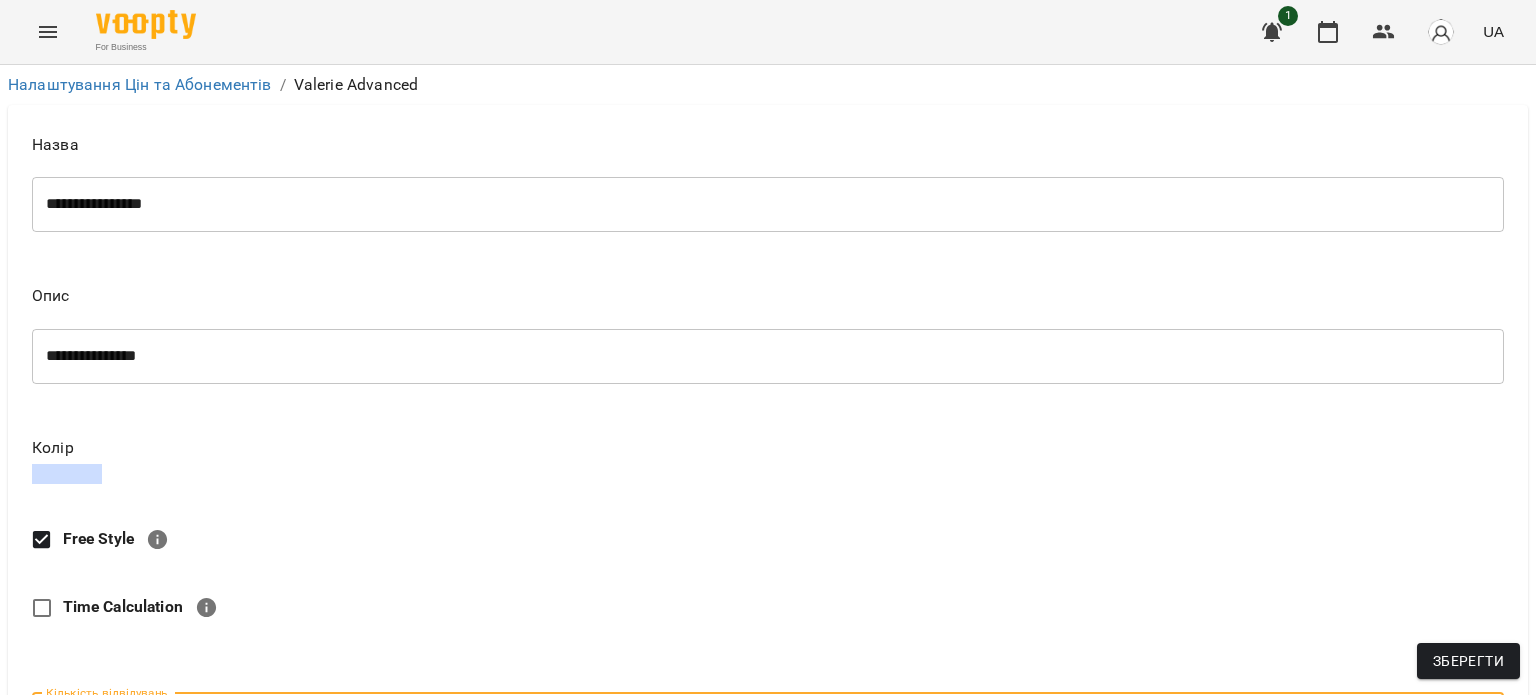 drag, startPoint x: 115, startPoint y: 351, endPoint x: 24, endPoint y: 343, distance: 91.350975 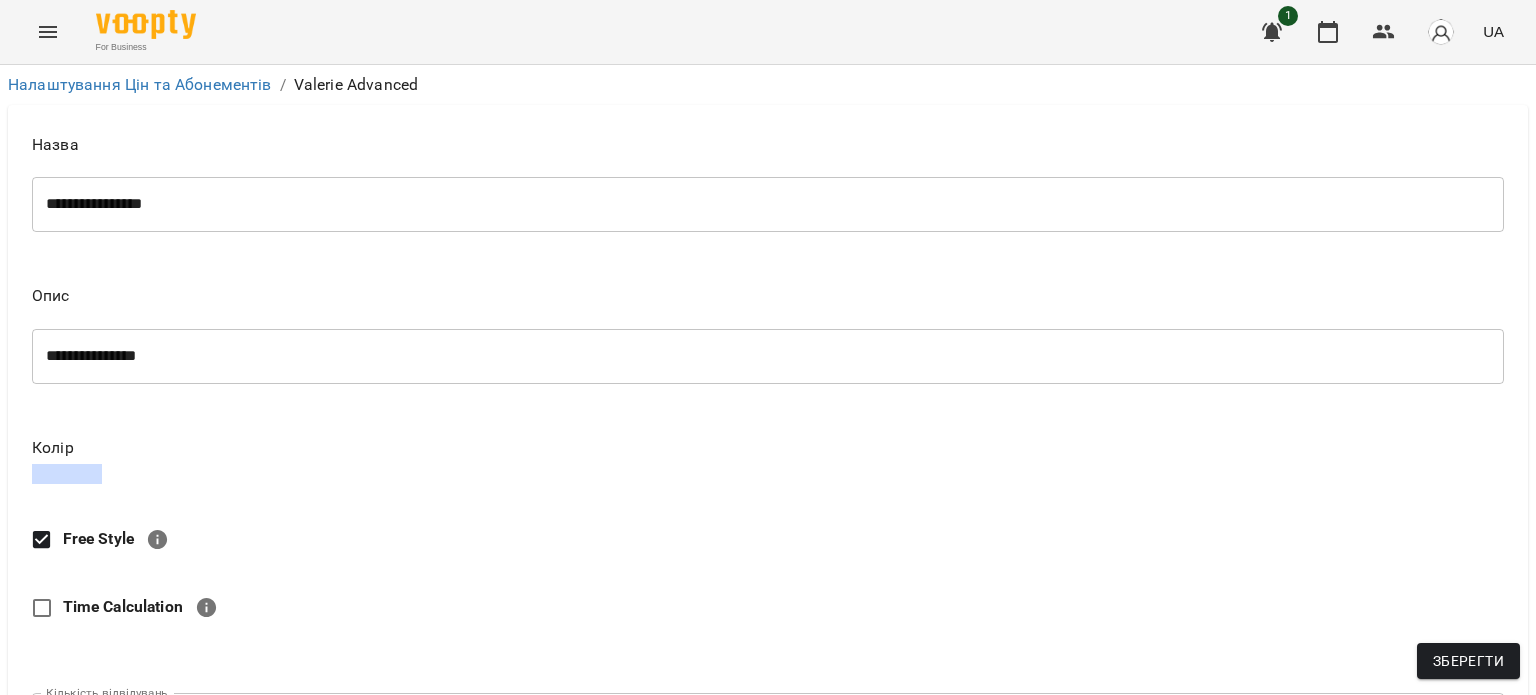 scroll, scrollTop: 924, scrollLeft: 0, axis: vertical 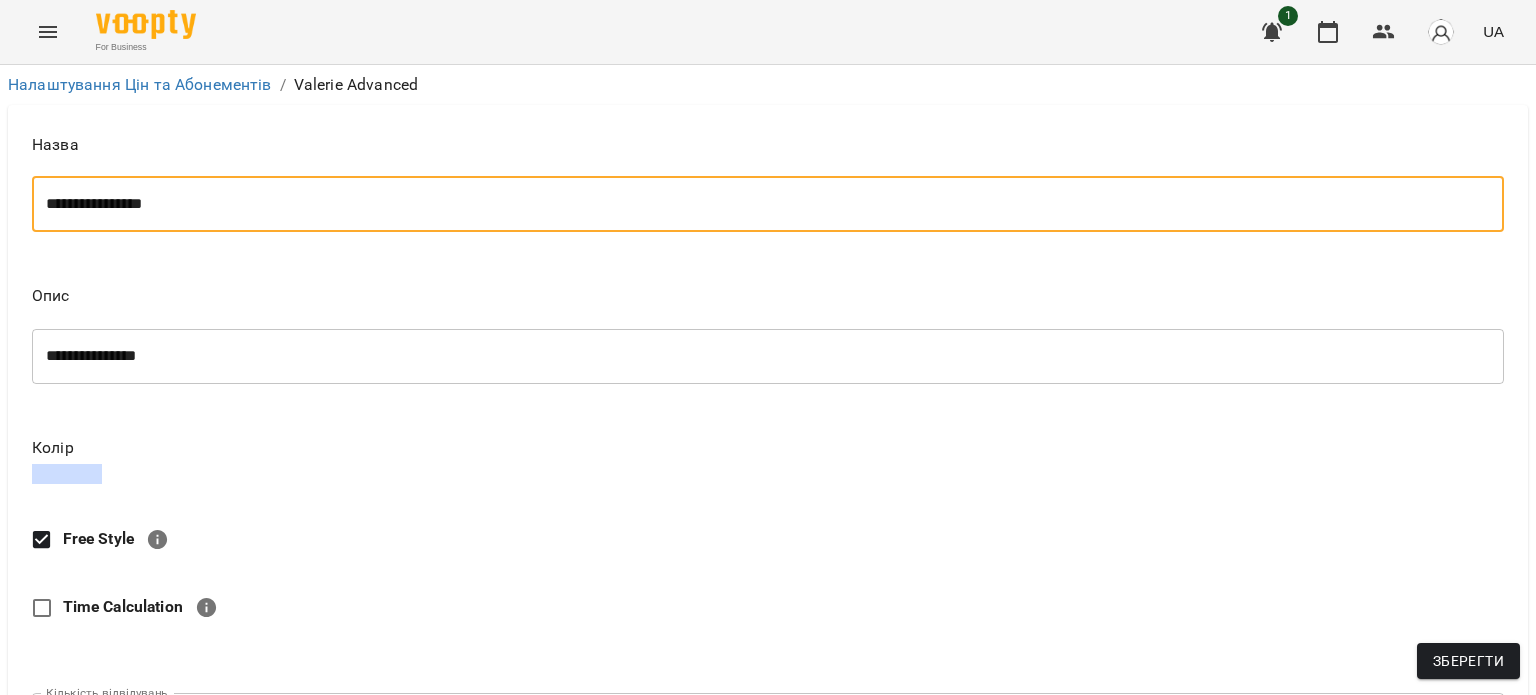 drag, startPoint x: 198, startPoint y: 202, endPoint x: 25, endPoint y: 195, distance: 173.14156 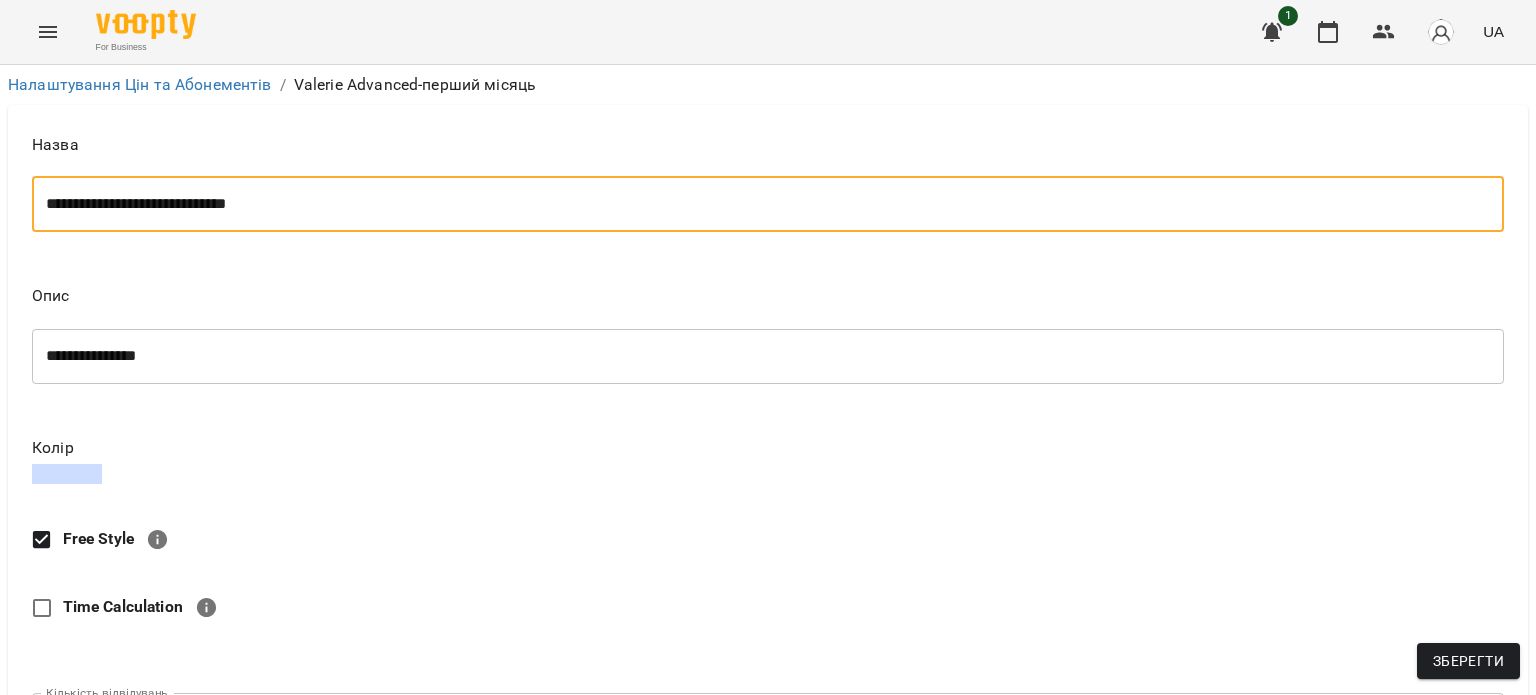 scroll, scrollTop: 298, scrollLeft: 0, axis: vertical 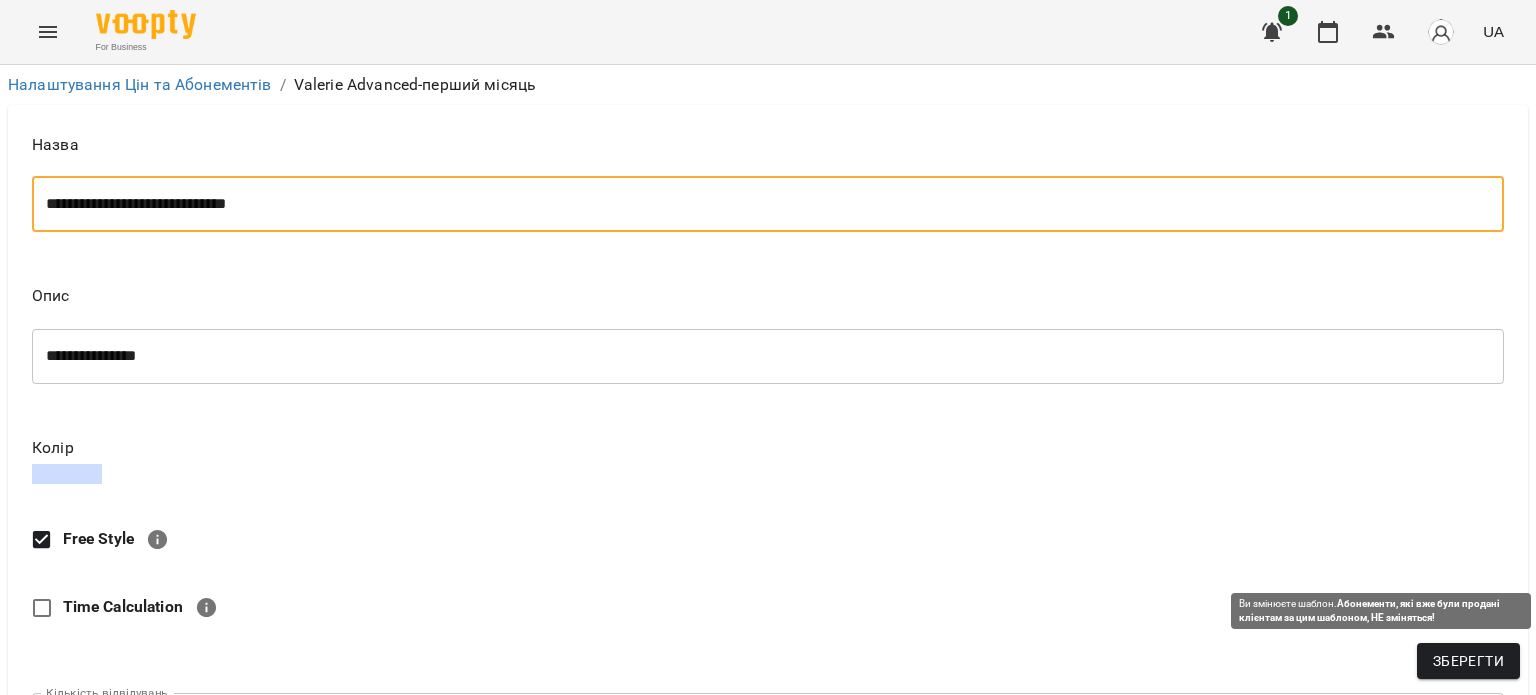 type on "**********" 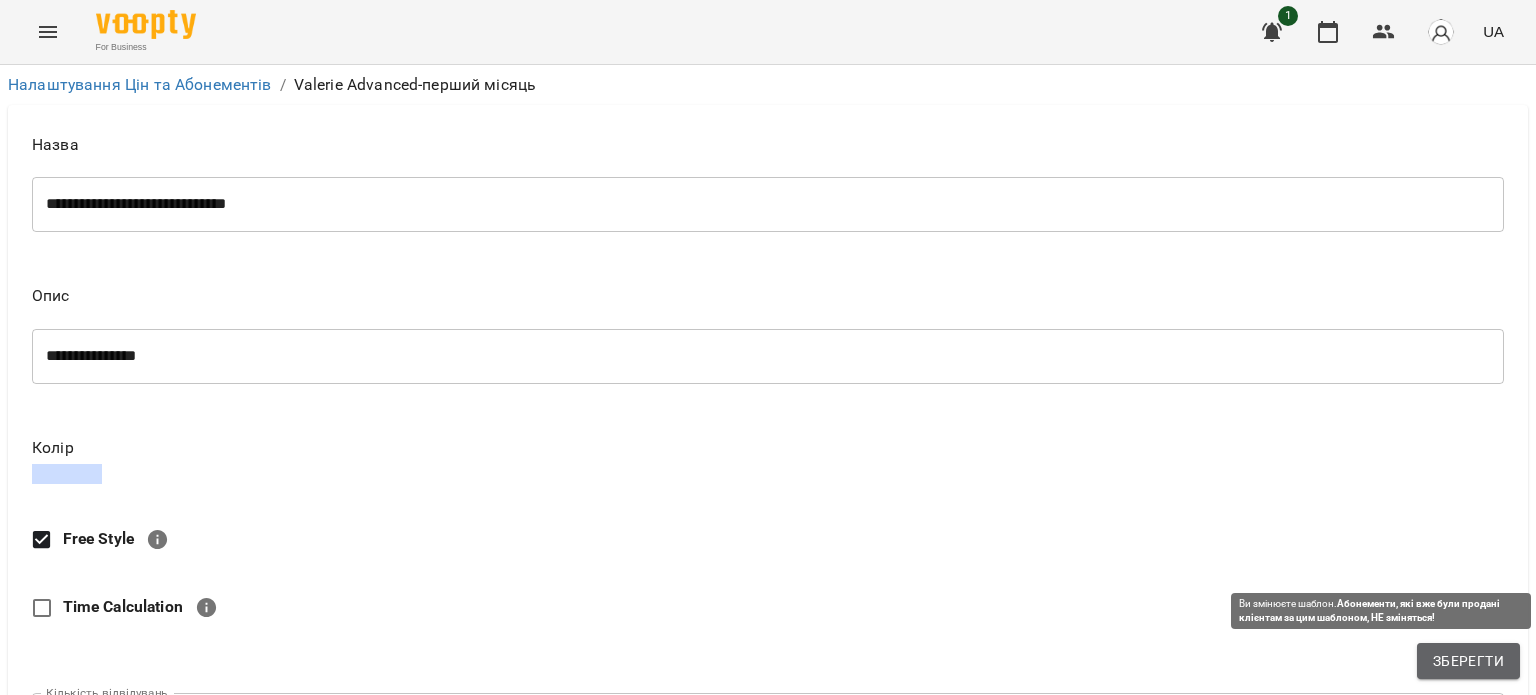 click on "Зберегти" at bounding box center (1468, 661) 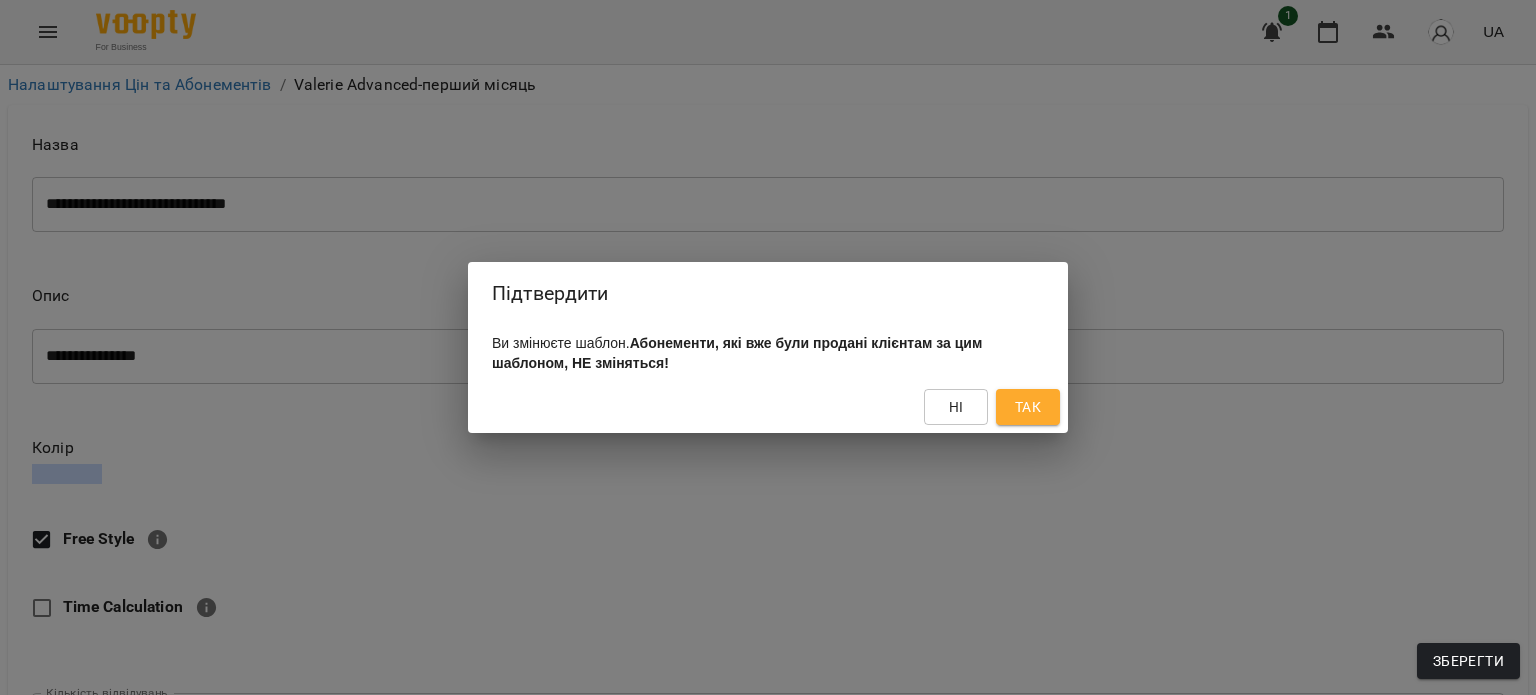 click on "Так" at bounding box center [1028, 407] 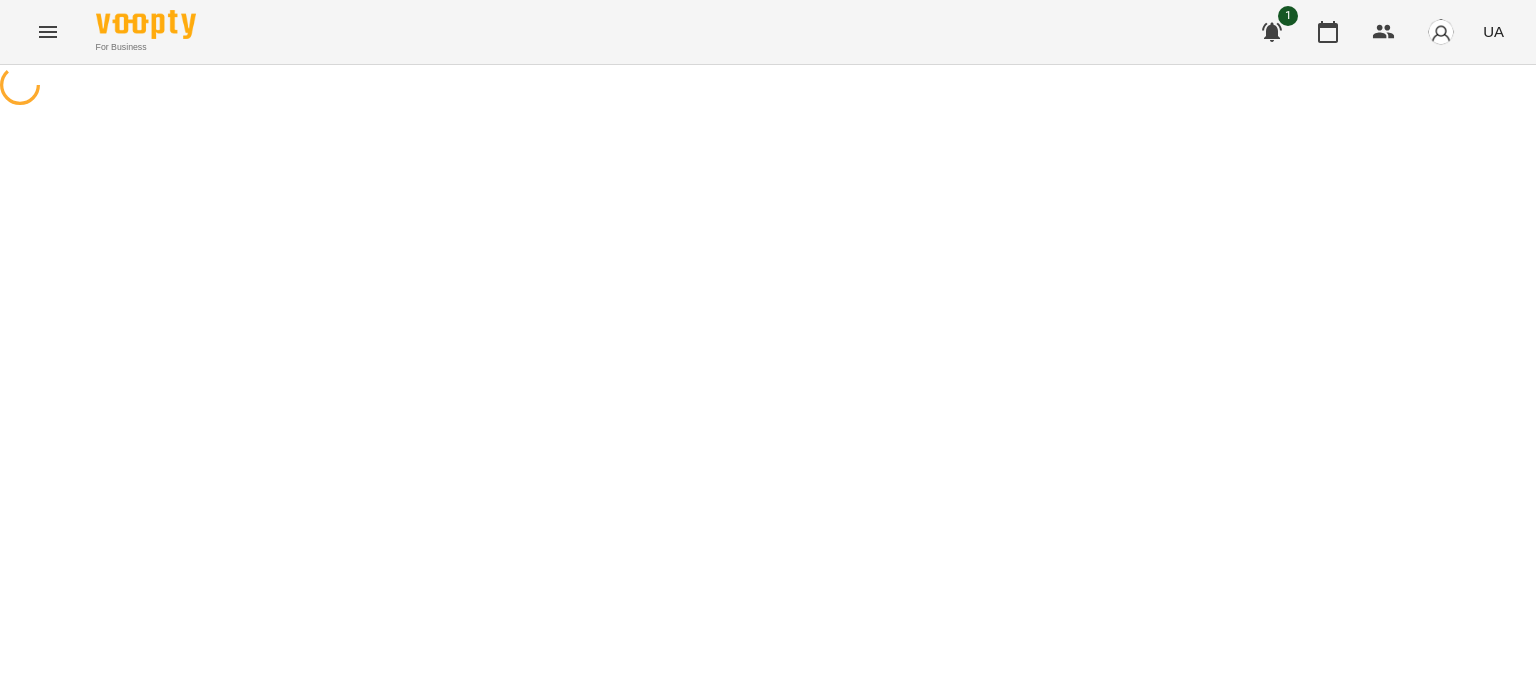 scroll, scrollTop: 0, scrollLeft: 0, axis: both 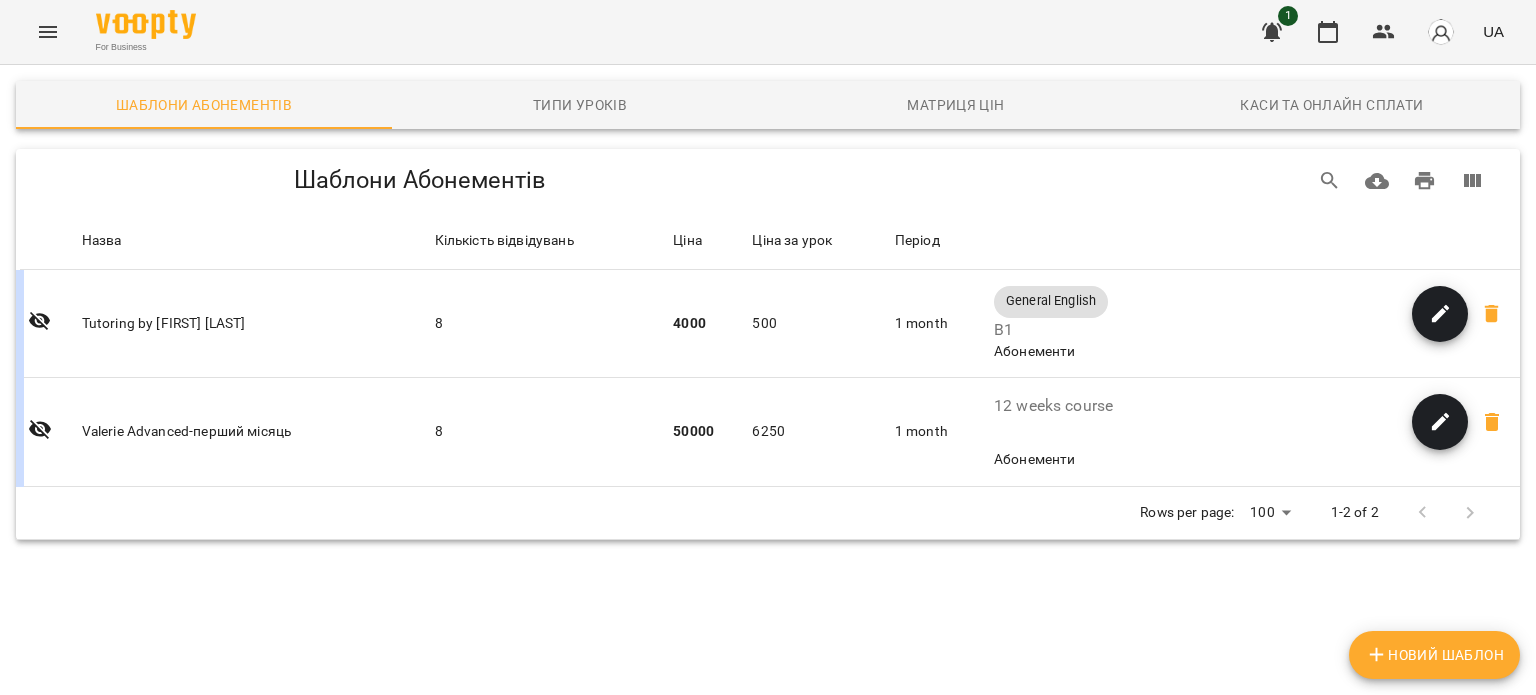 click 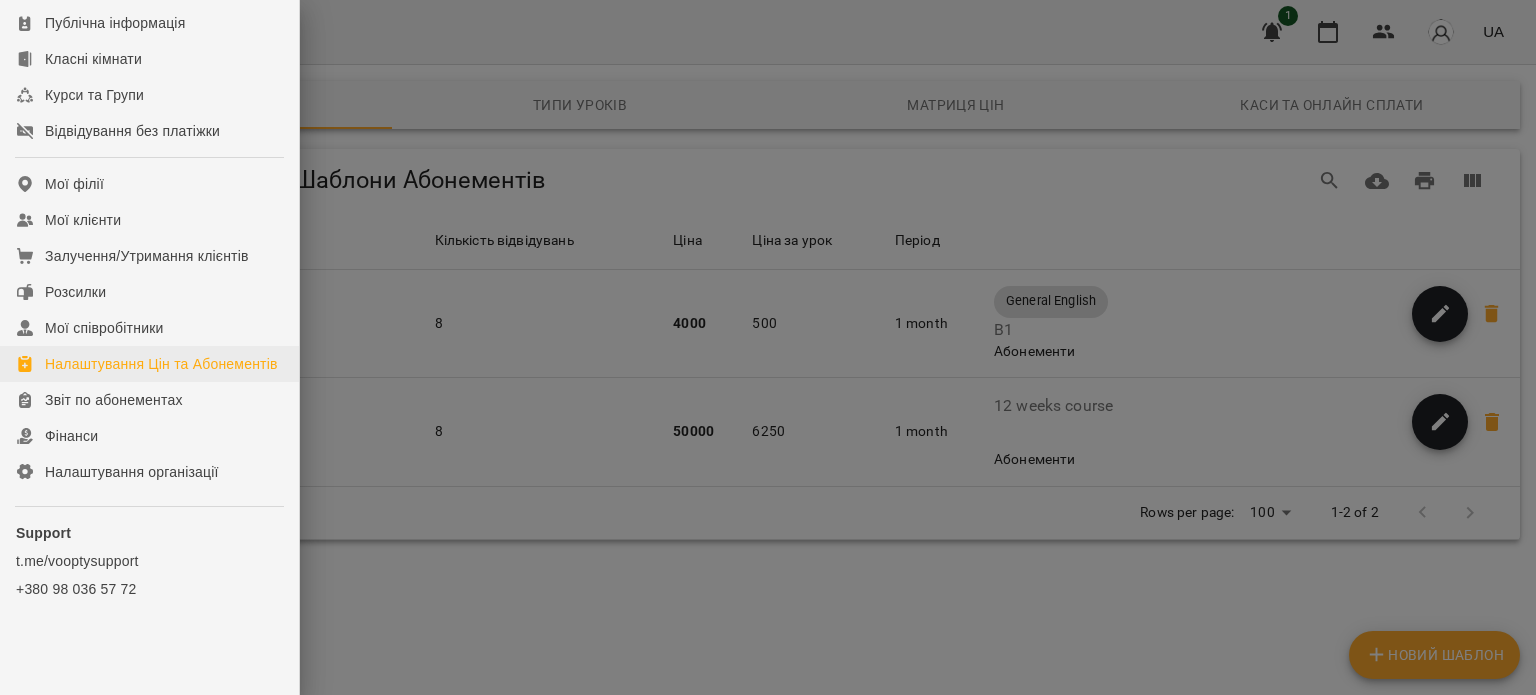 scroll, scrollTop: 104, scrollLeft: 0, axis: vertical 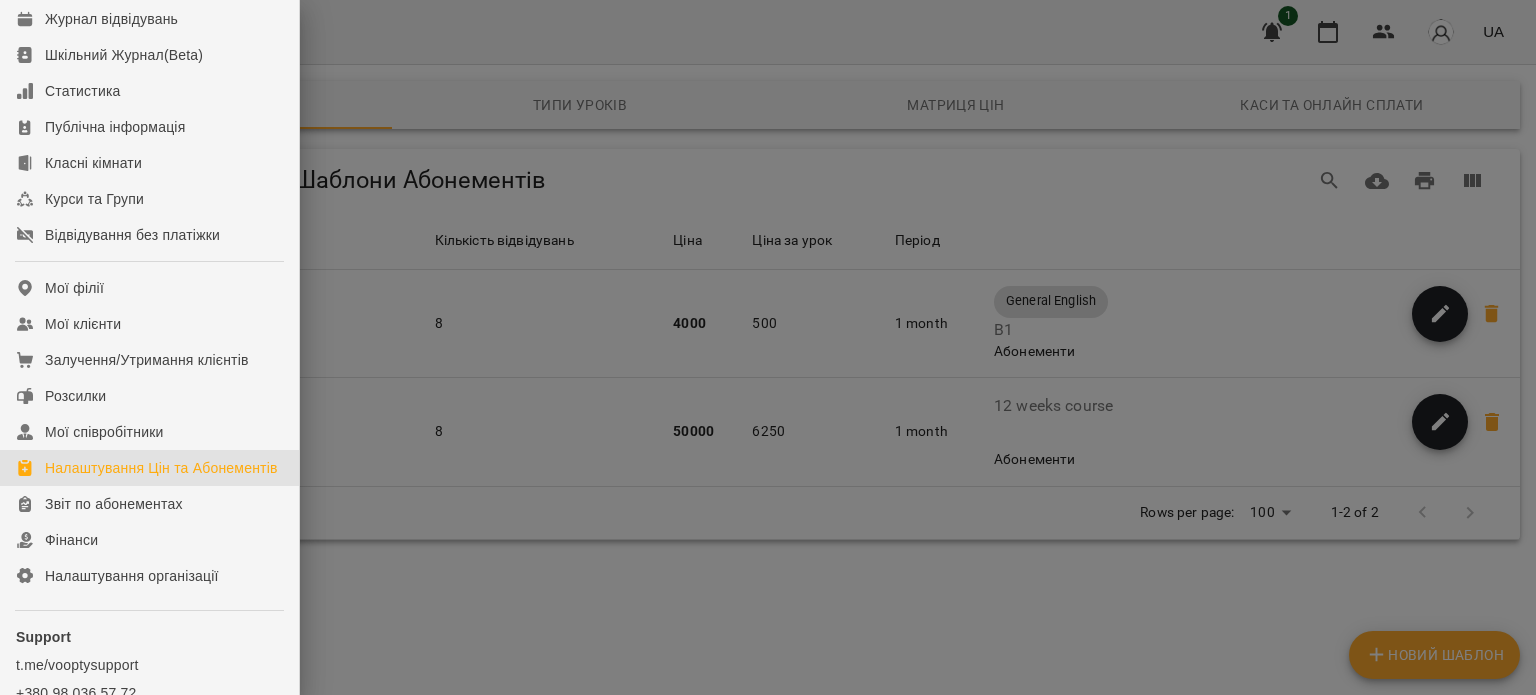 click at bounding box center (768, 347) 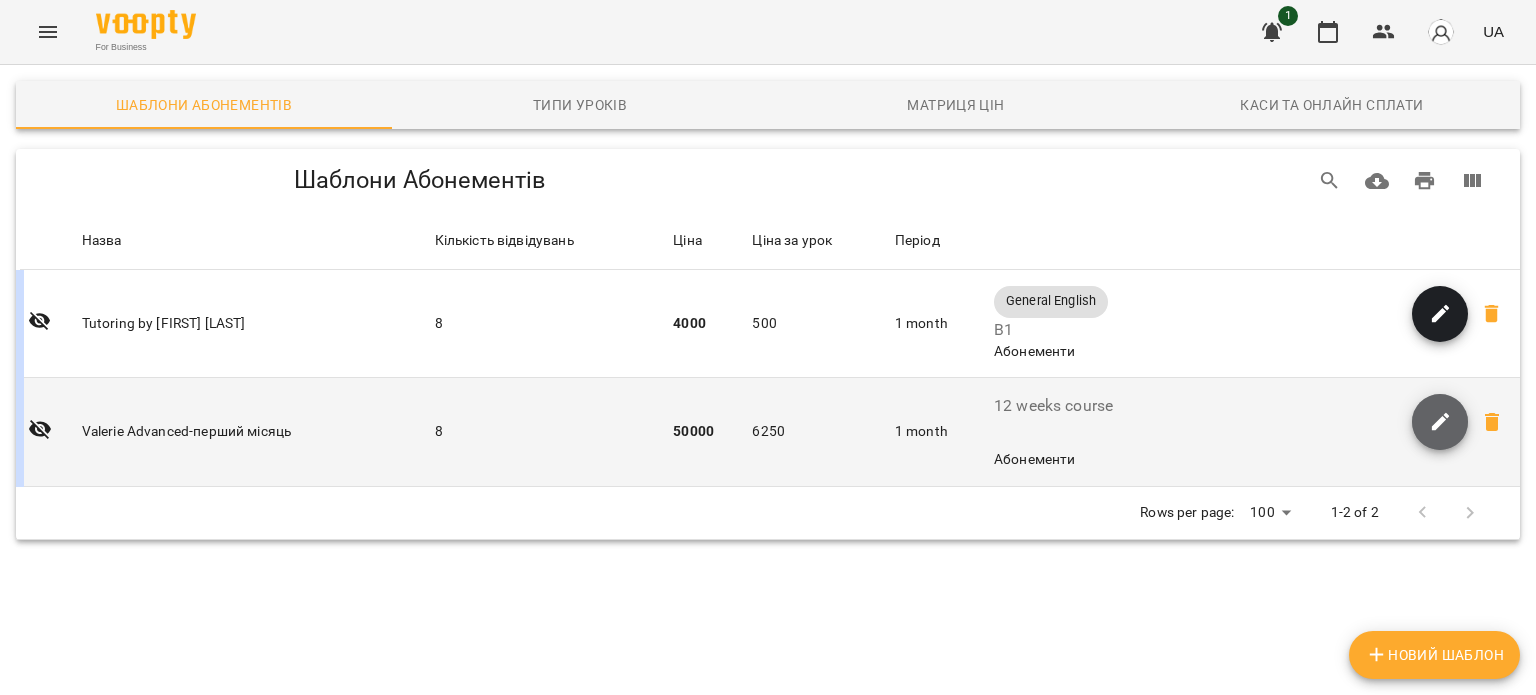 click 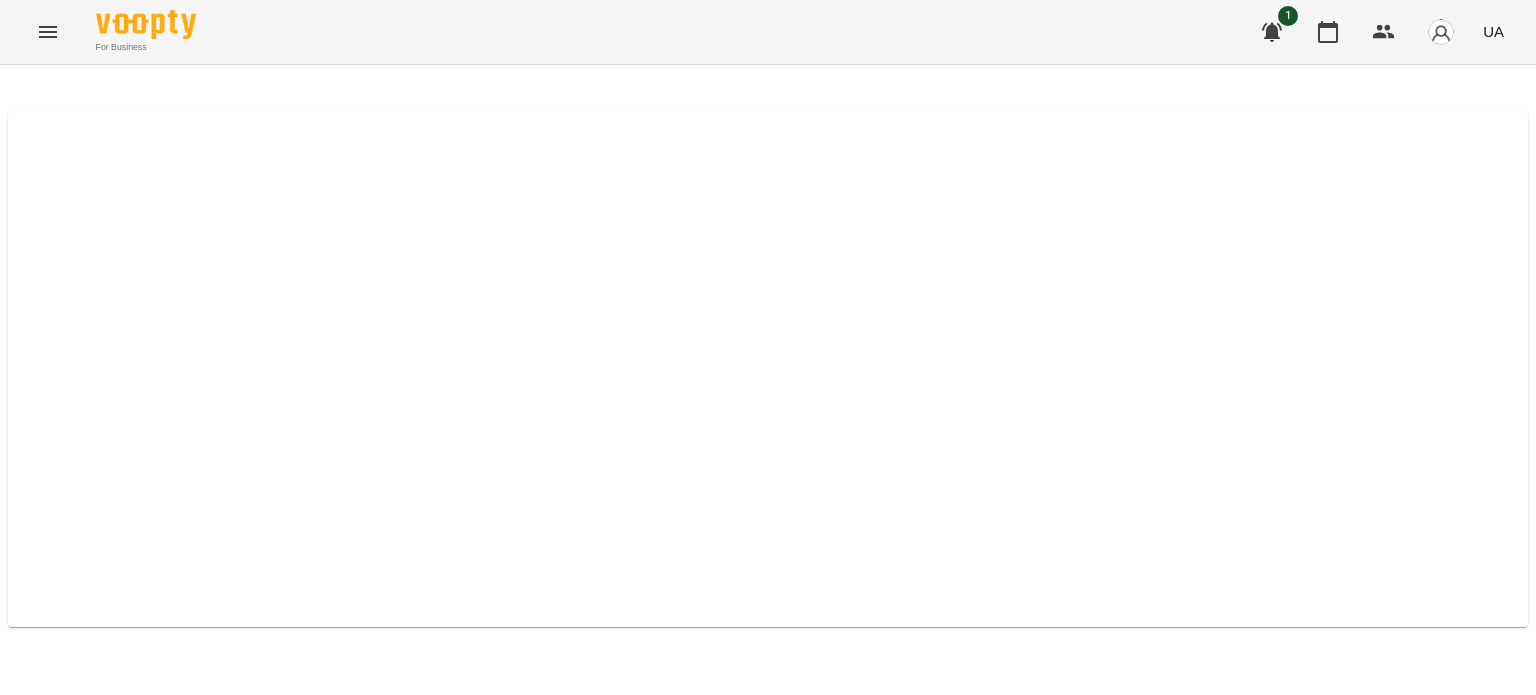 select on "*****" 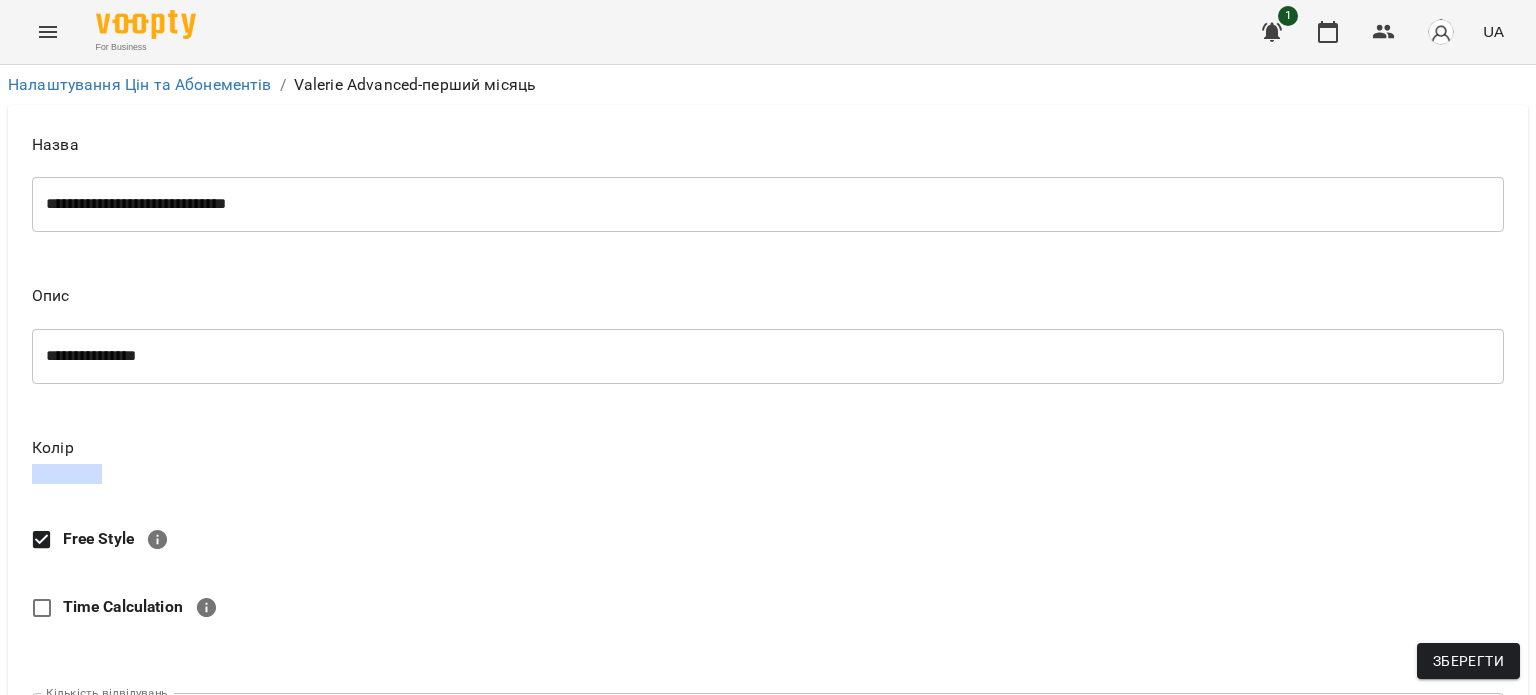 scroll, scrollTop: 690, scrollLeft: 0, axis: vertical 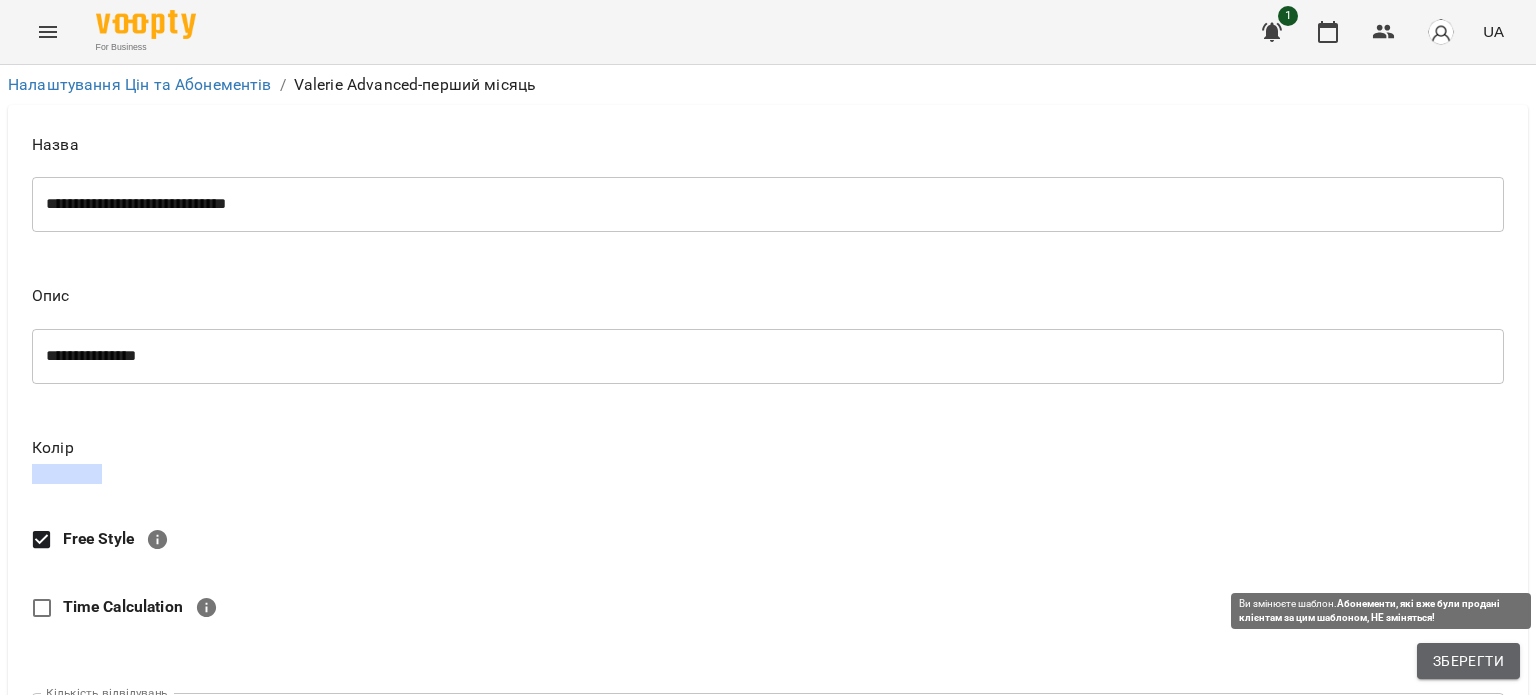 click on "Зберегти" at bounding box center (1468, 661) 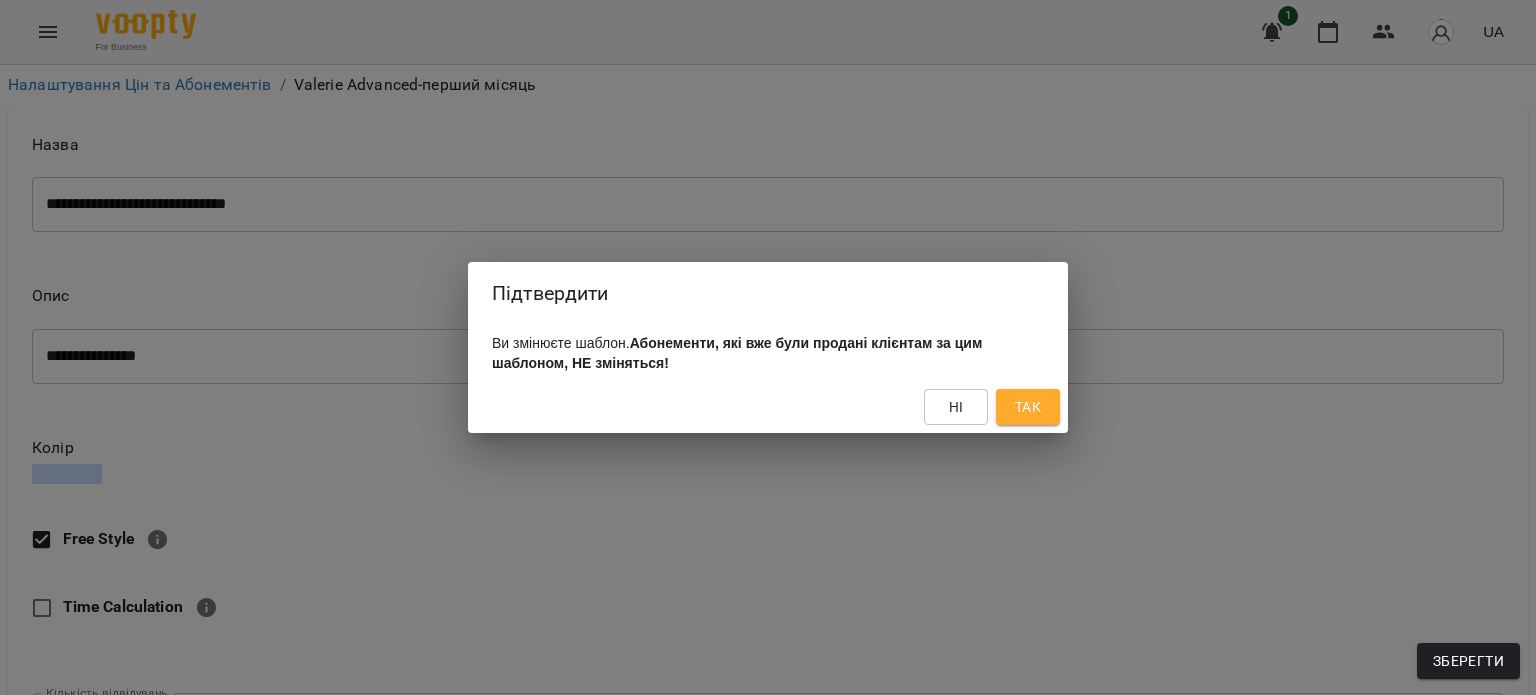 click on "Так" at bounding box center [1028, 407] 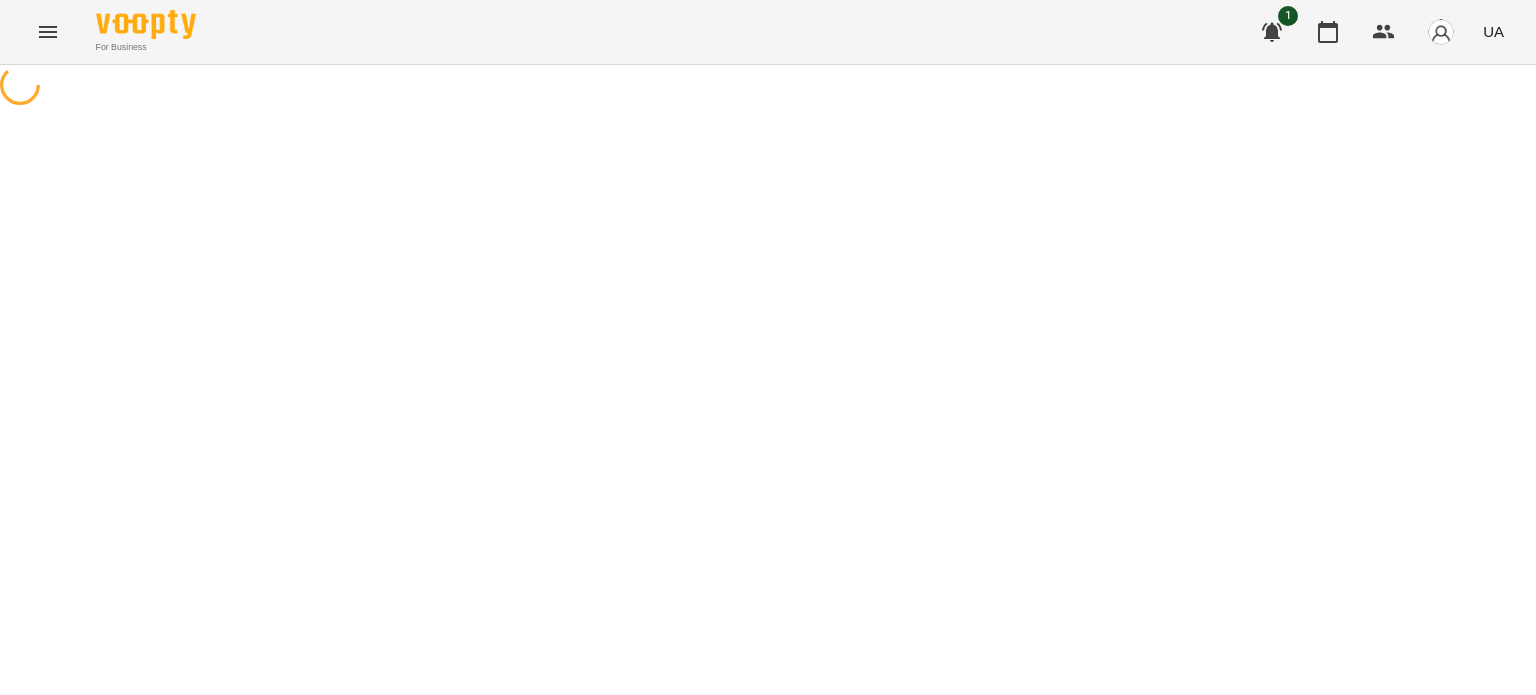 scroll, scrollTop: 0, scrollLeft: 0, axis: both 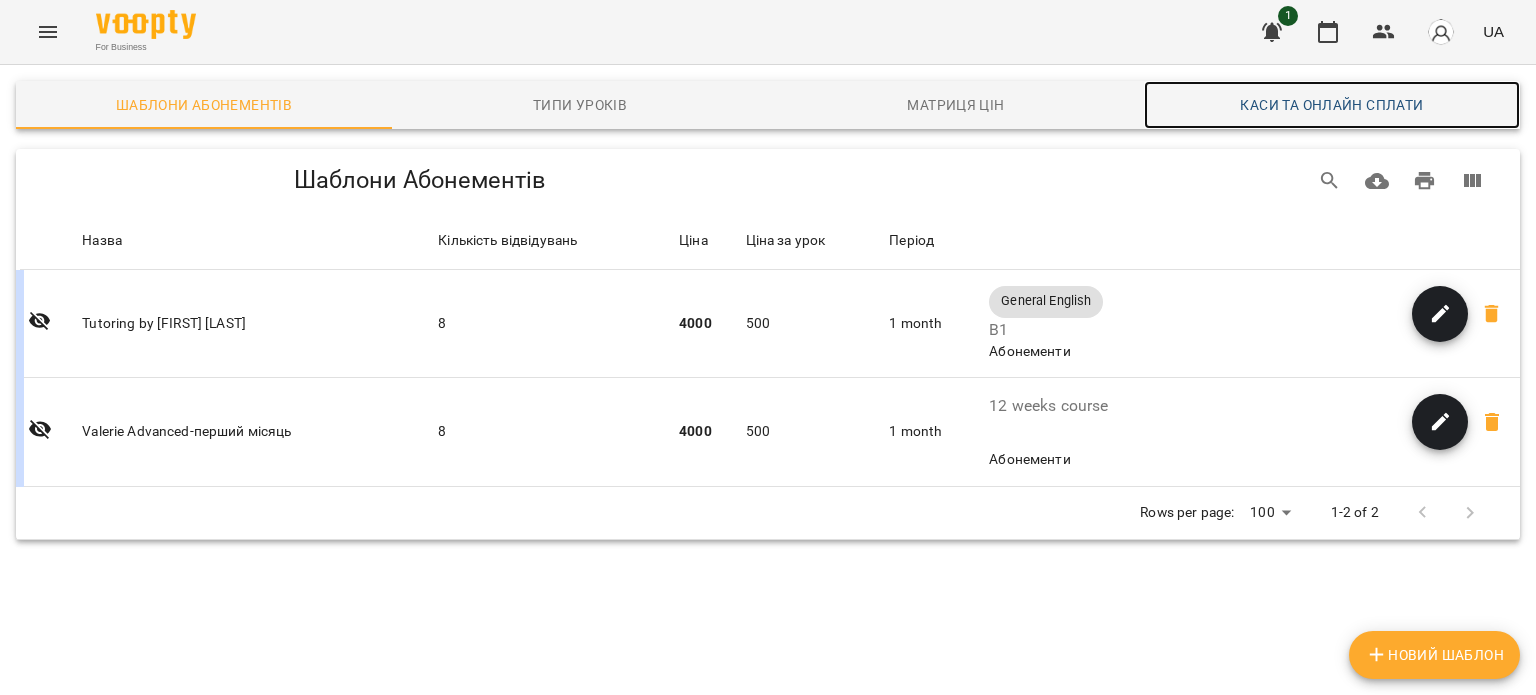 click on "Каси та Онлайн Сплати" at bounding box center (1332, 105) 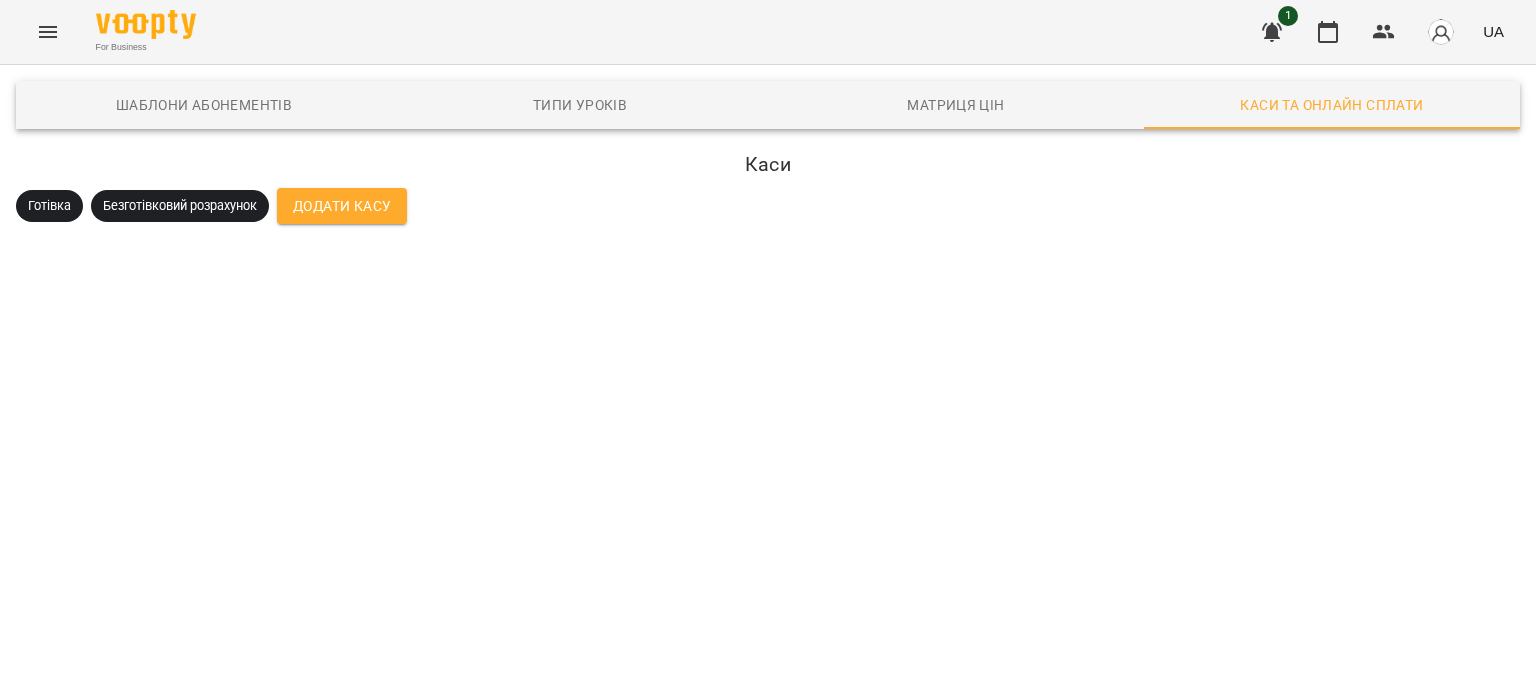 click on "Додати Касу" at bounding box center [342, 206] 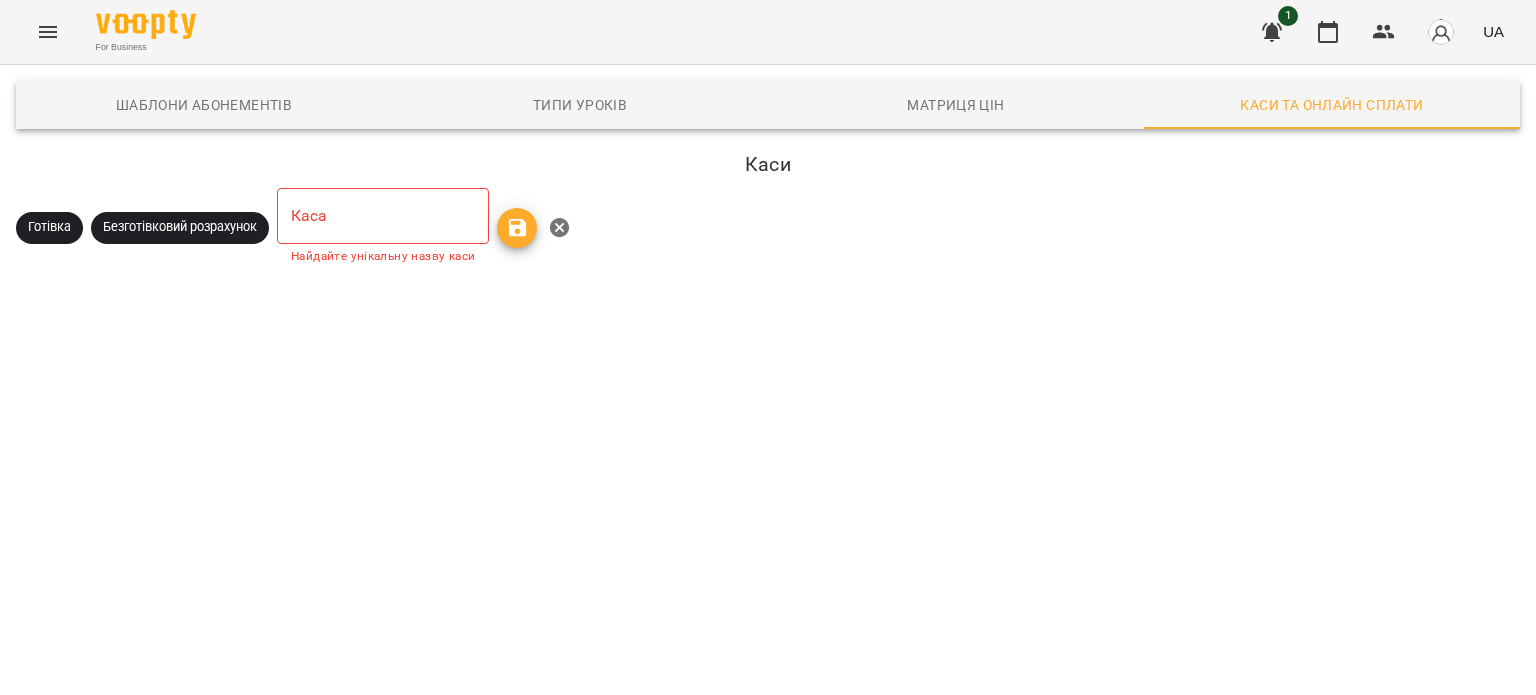 click at bounding box center [383, 216] 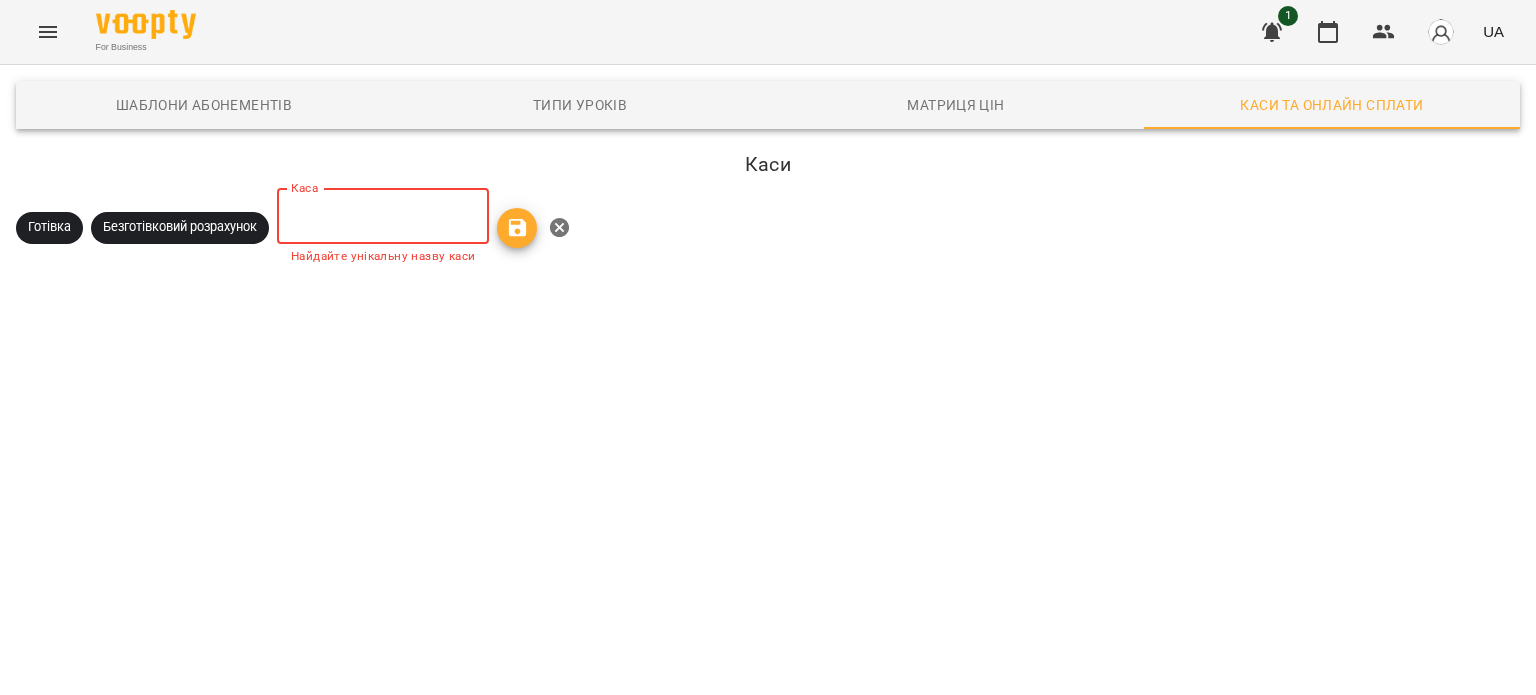 click 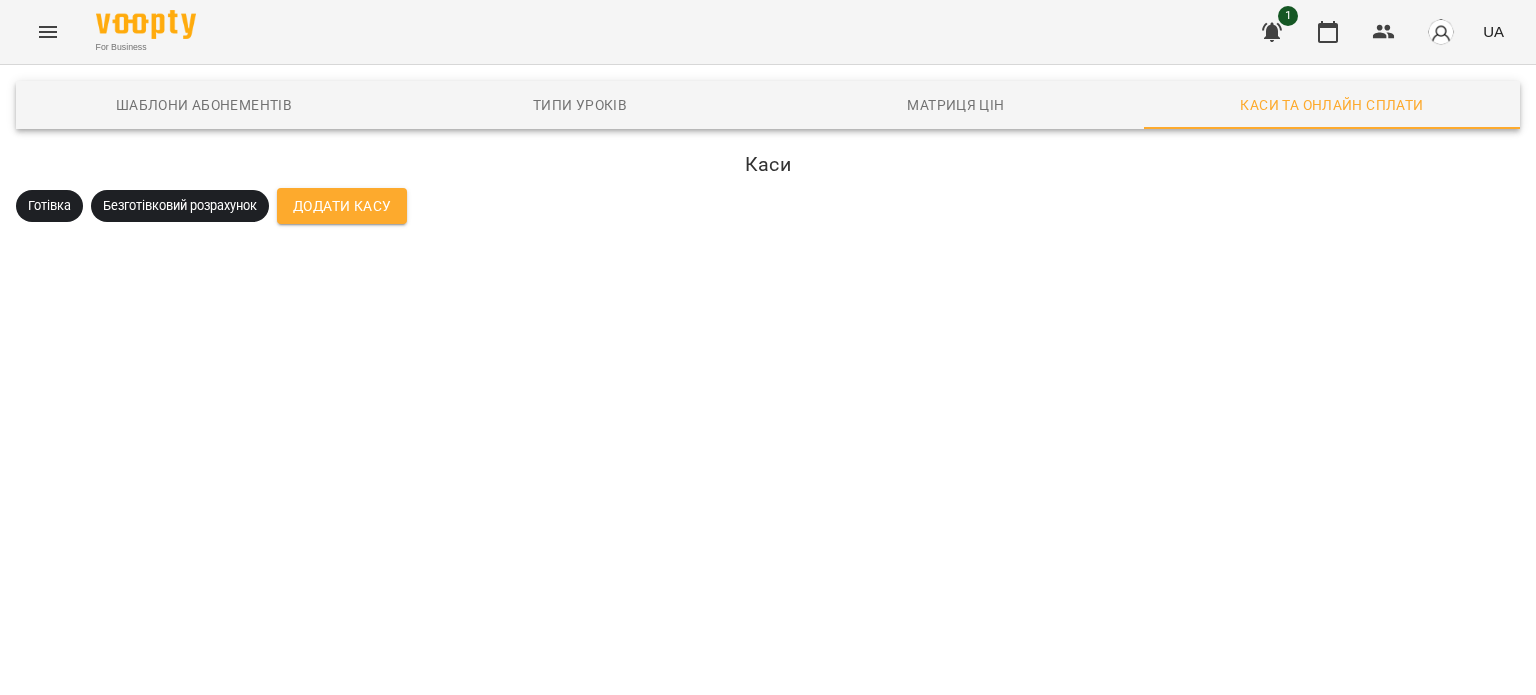 click 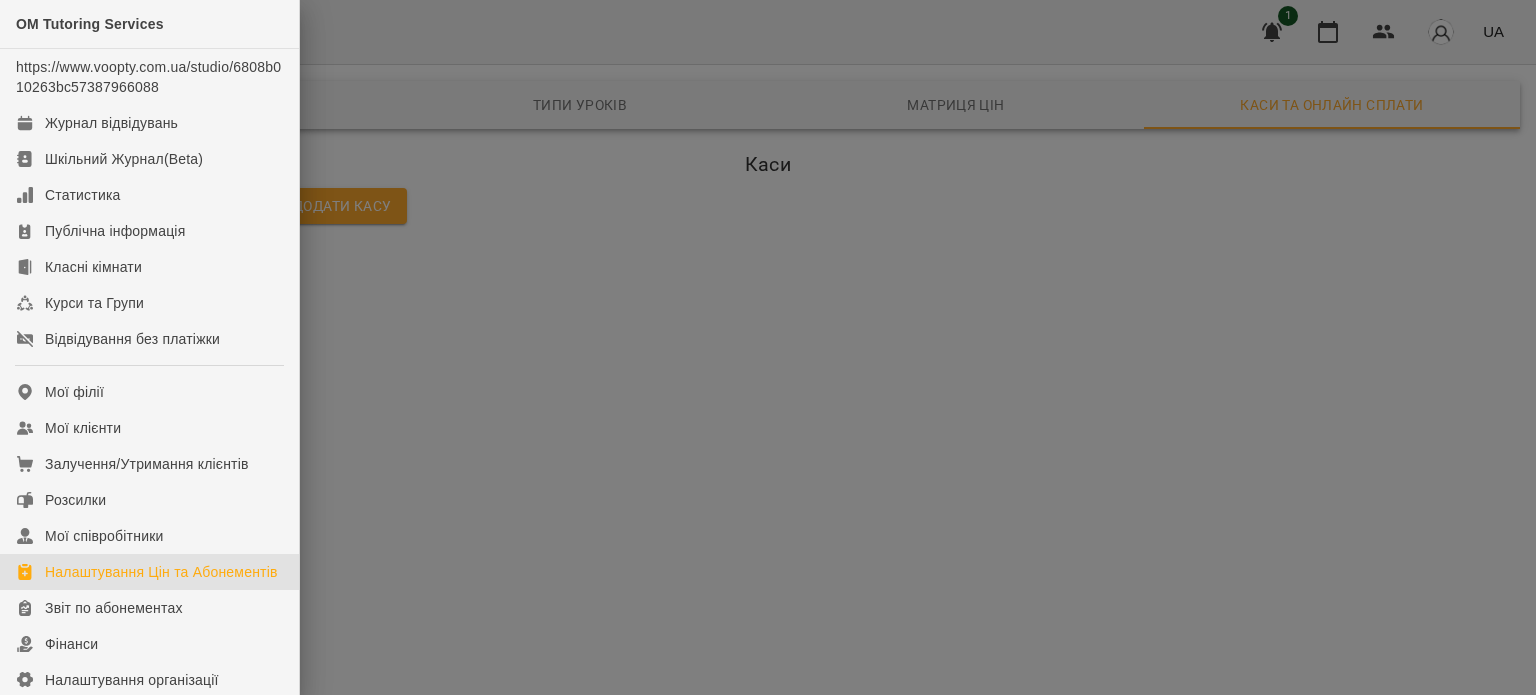 click on "Налаштування Цін та Абонементів" at bounding box center (161, 572) 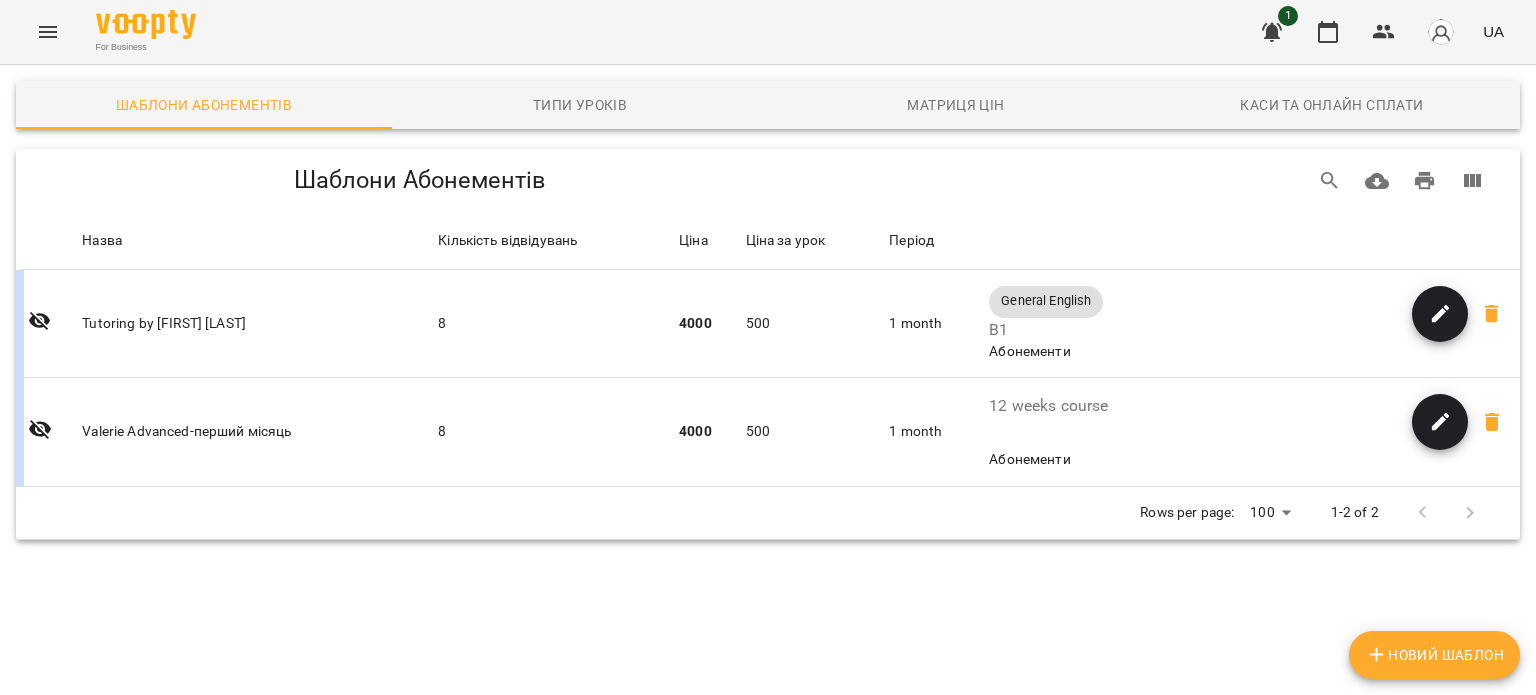 click 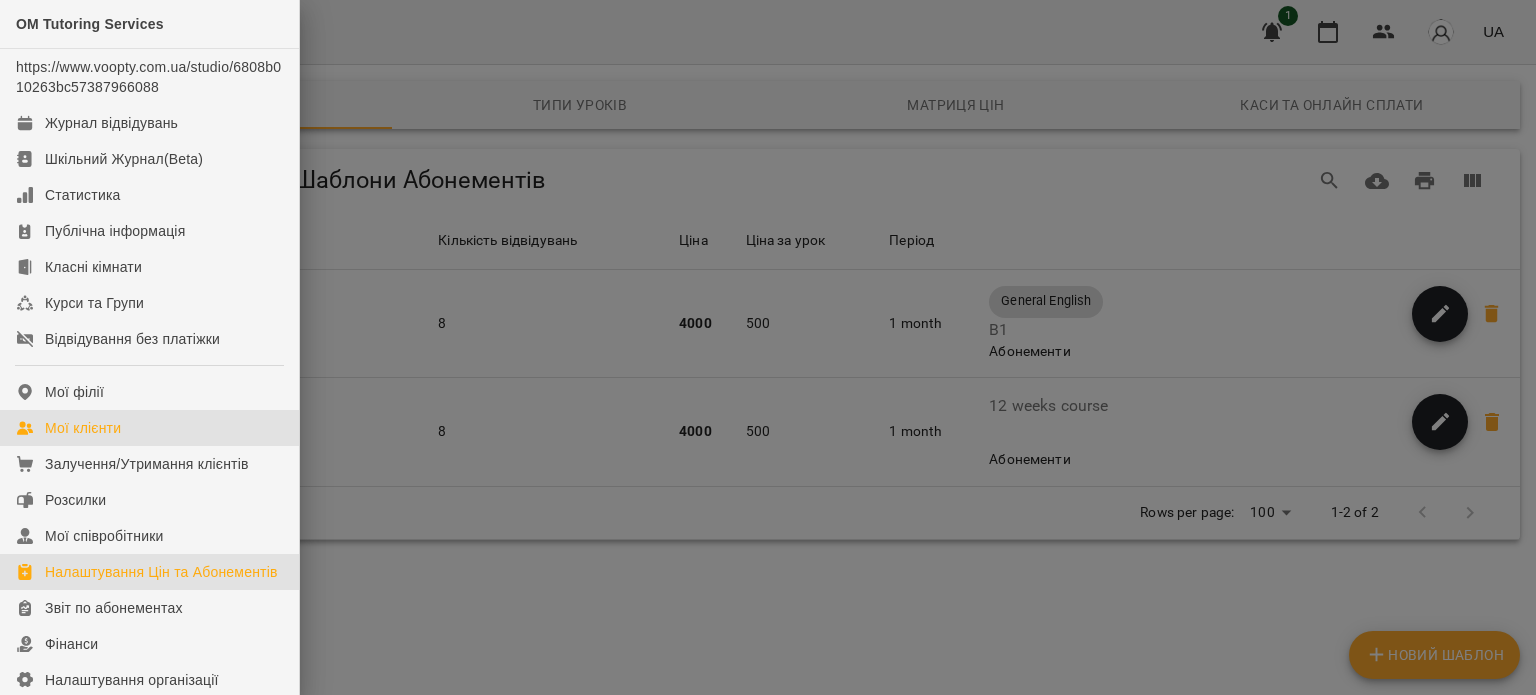 click on "Мої клієнти" at bounding box center (83, 428) 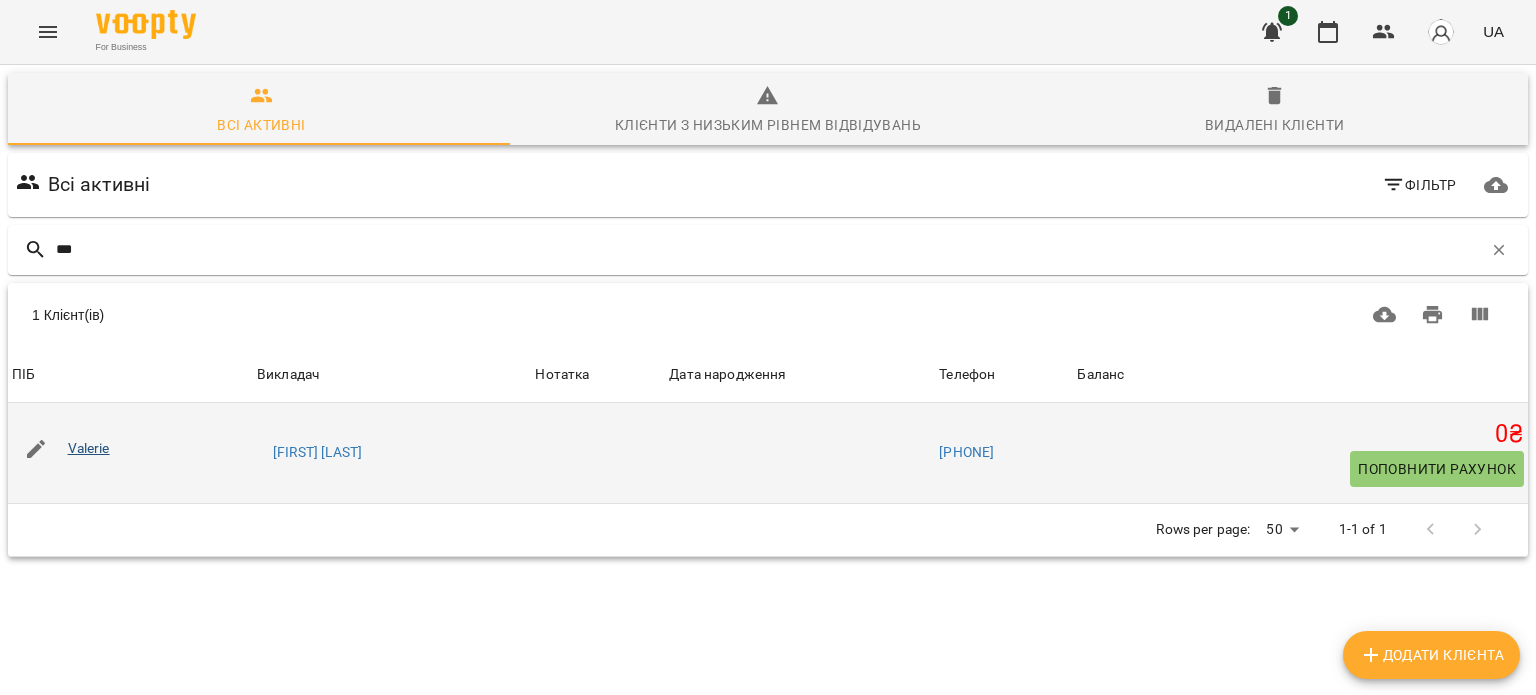 type on "***" 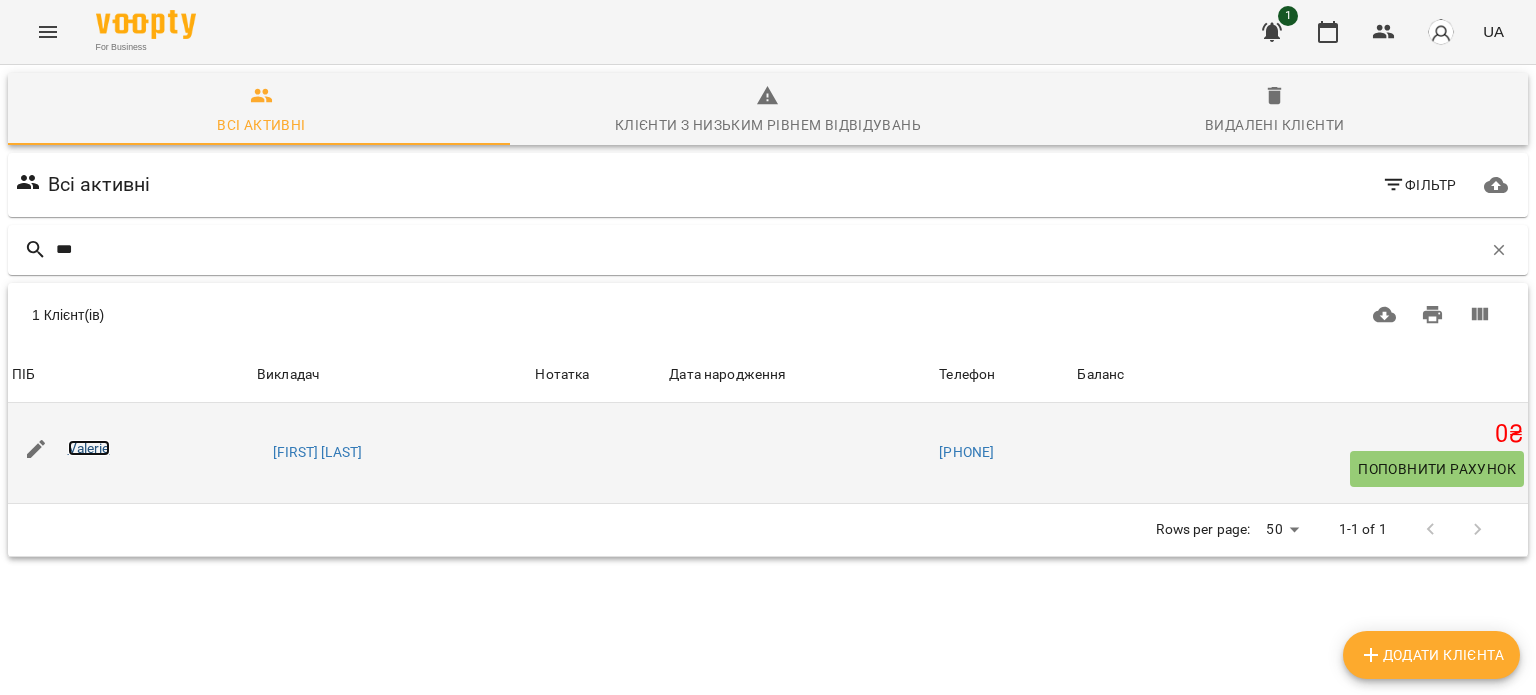 click on "Valerie" at bounding box center [89, 448] 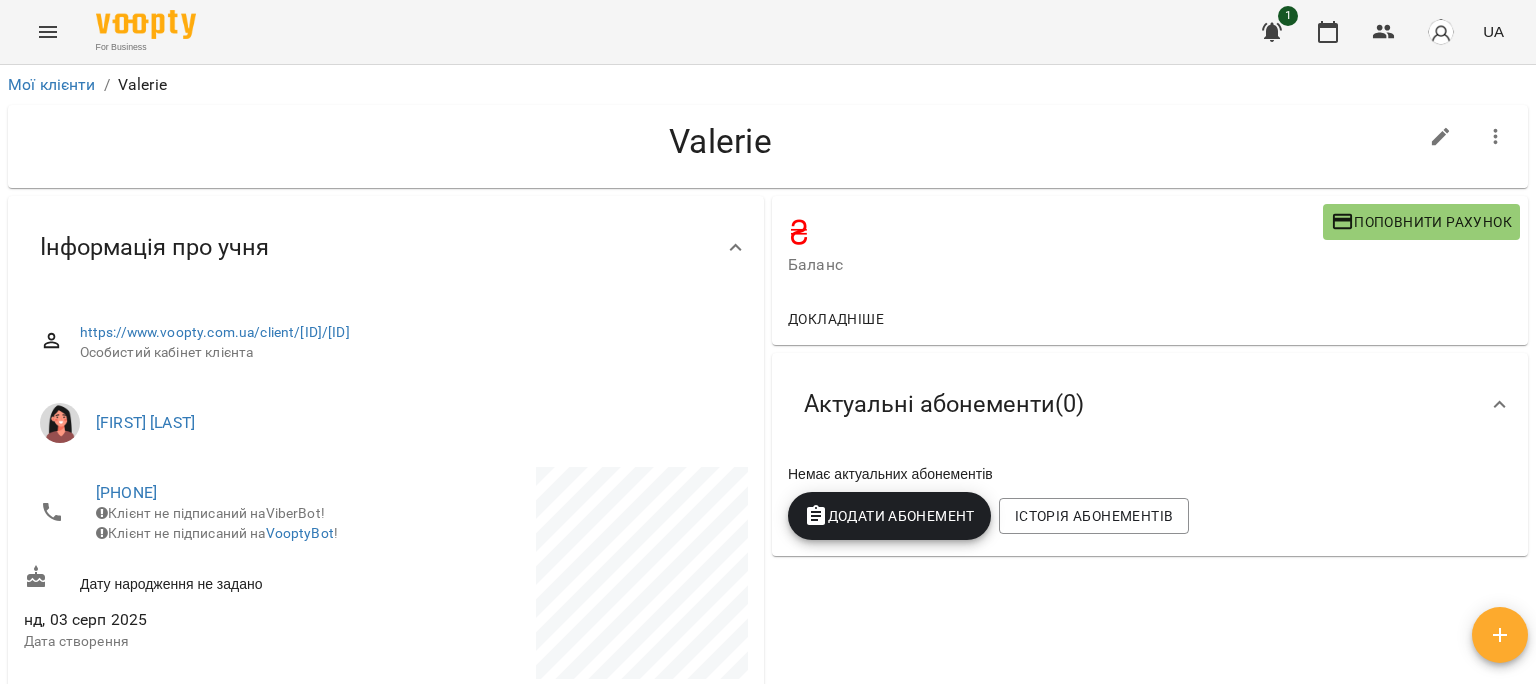 click on "Додати Абонемент" at bounding box center [889, 516] 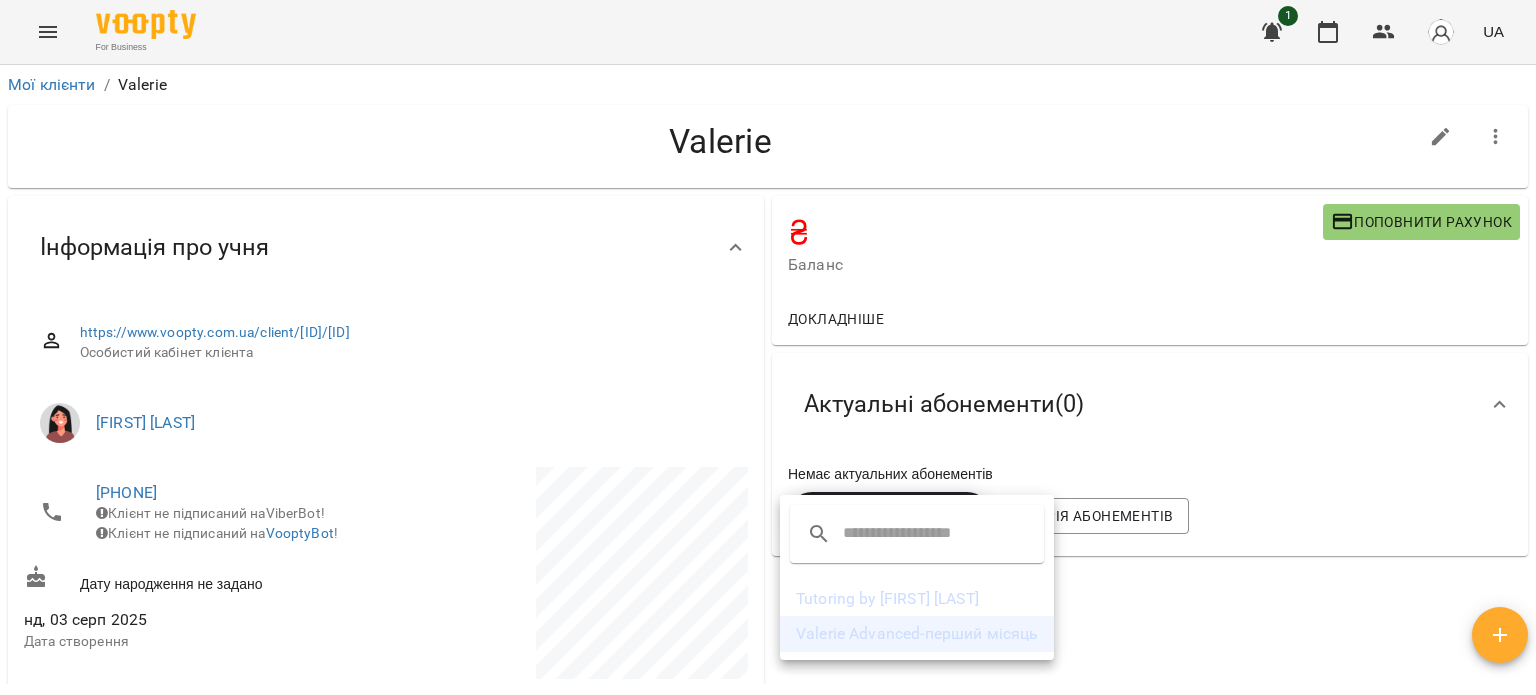 click on "Valerie Advanced-перший місяць" at bounding box center (917, 634) 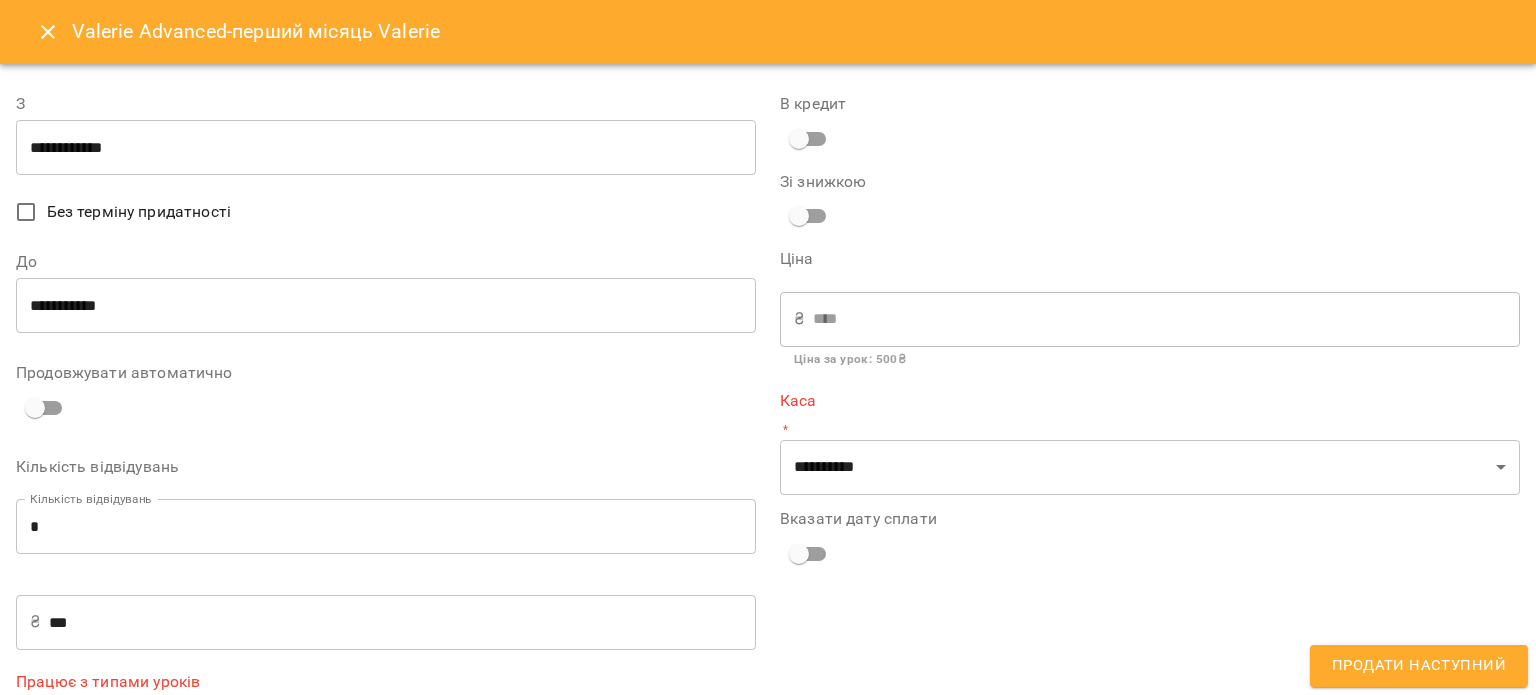 scroll, scrollTop: 88, scrollLeft: 0, axis: vertical 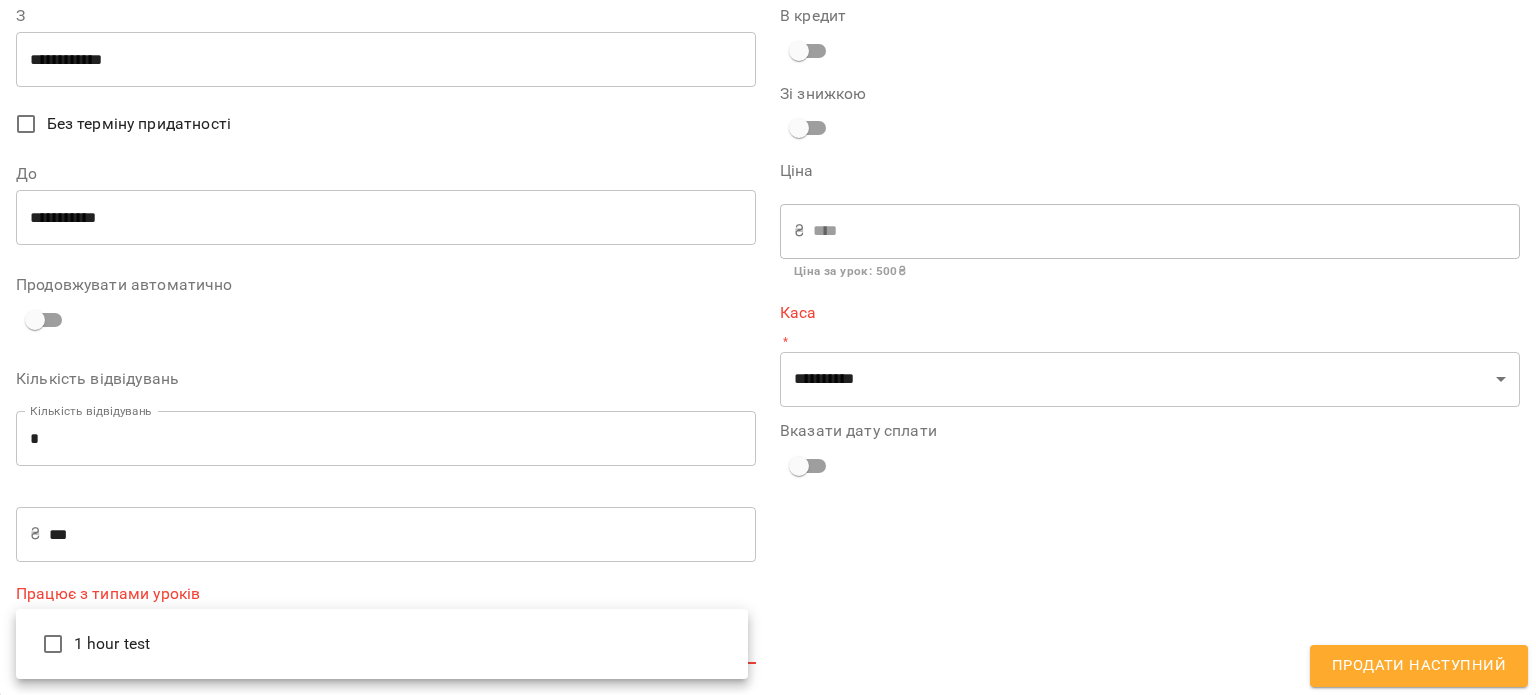 click on "**********" at bounding box center (768, 380) 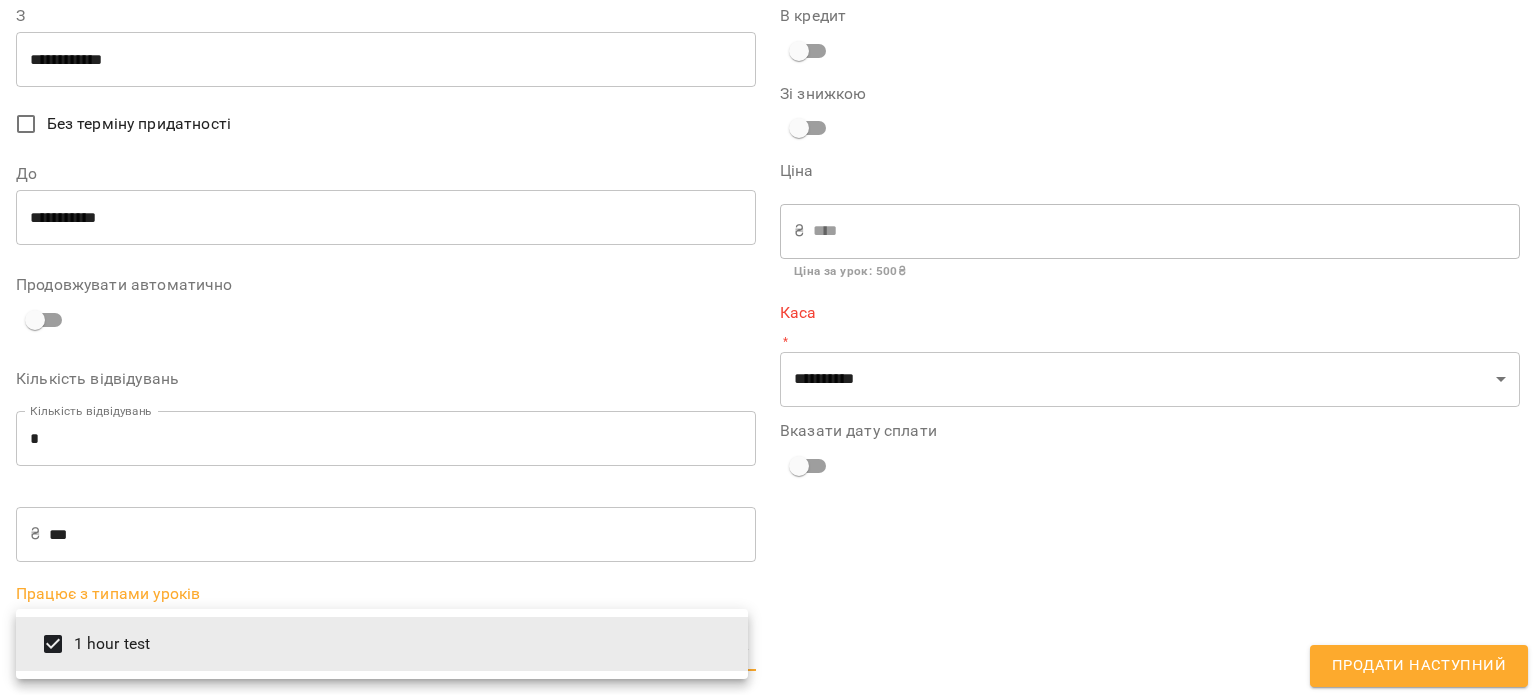 click at bounding box center [768, 347] 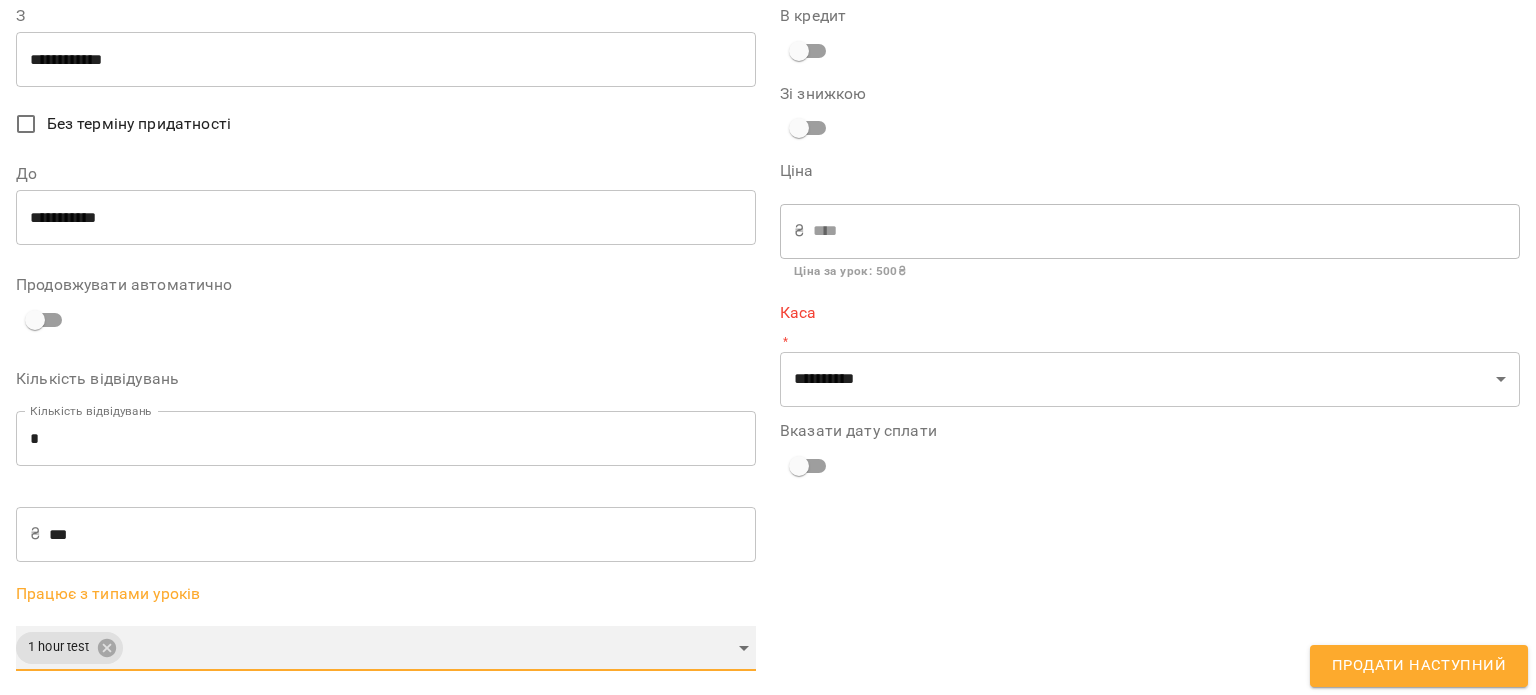 scroll, scrollTop: 0, scrollLeft: 0, axis: both 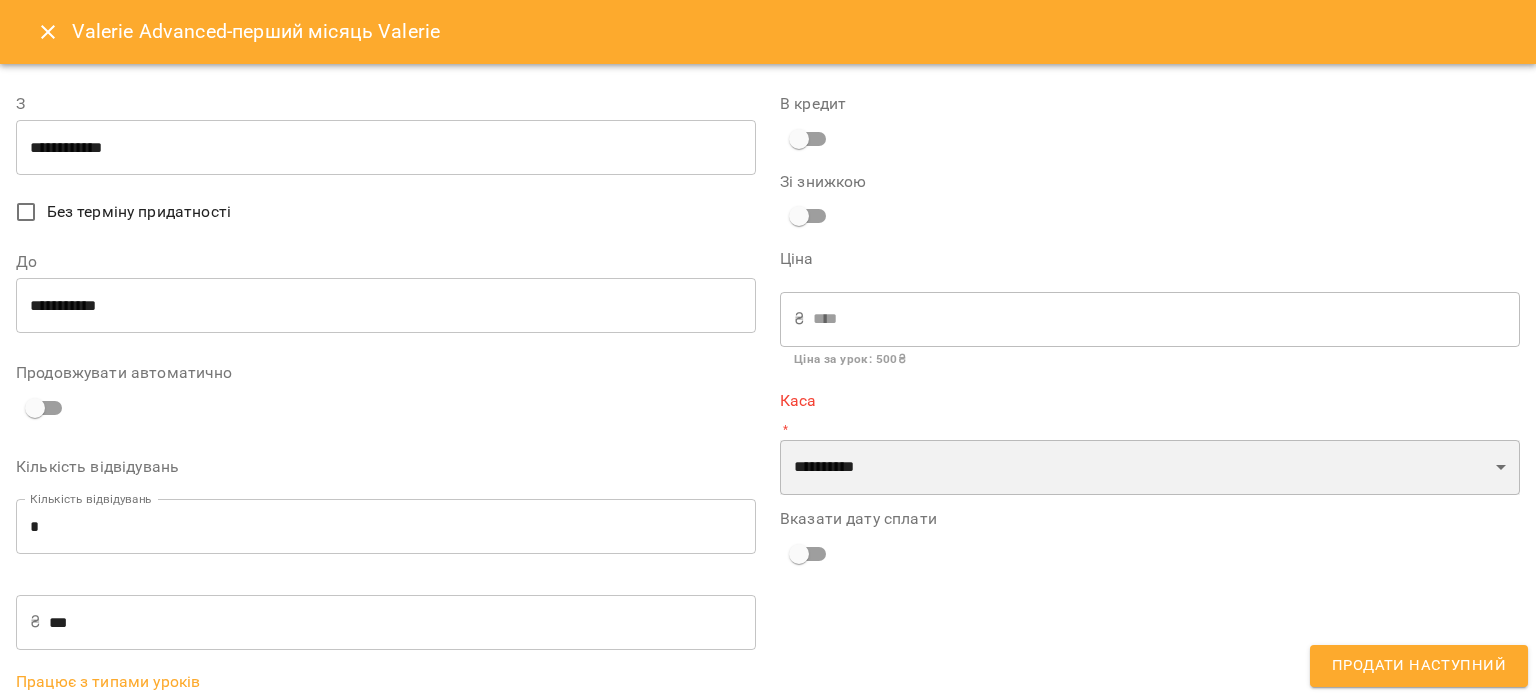 click on "**********" at bounding box center [1150, 468] 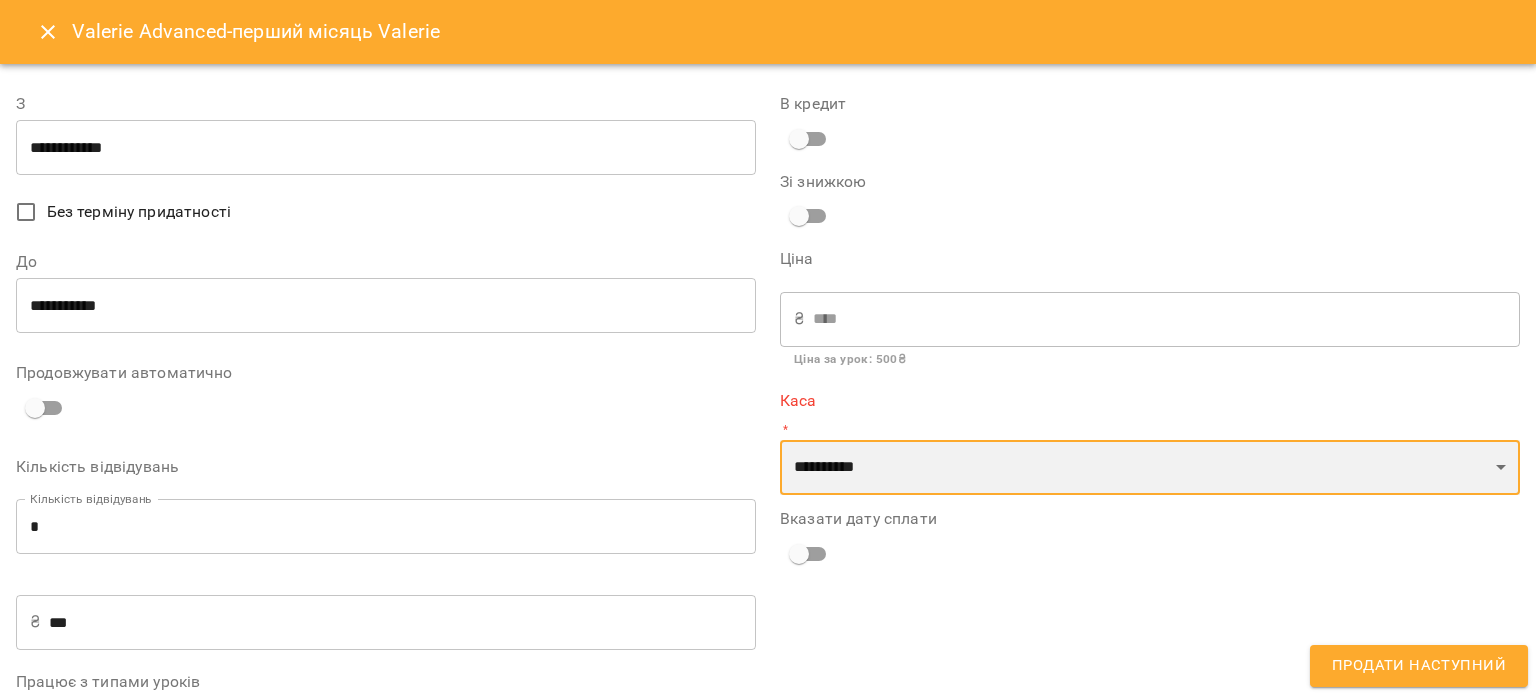 select on "****" 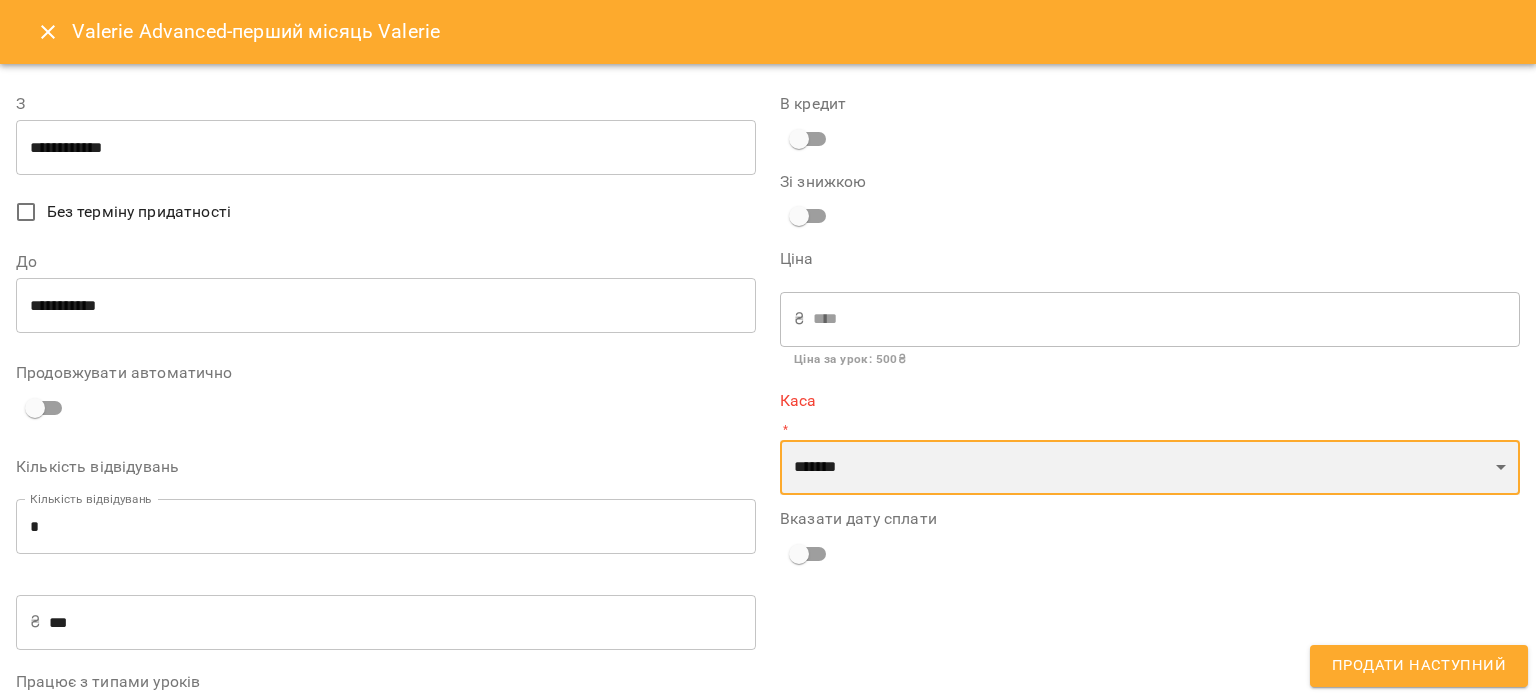 click on "**********" at bounding box center [1150, 468] 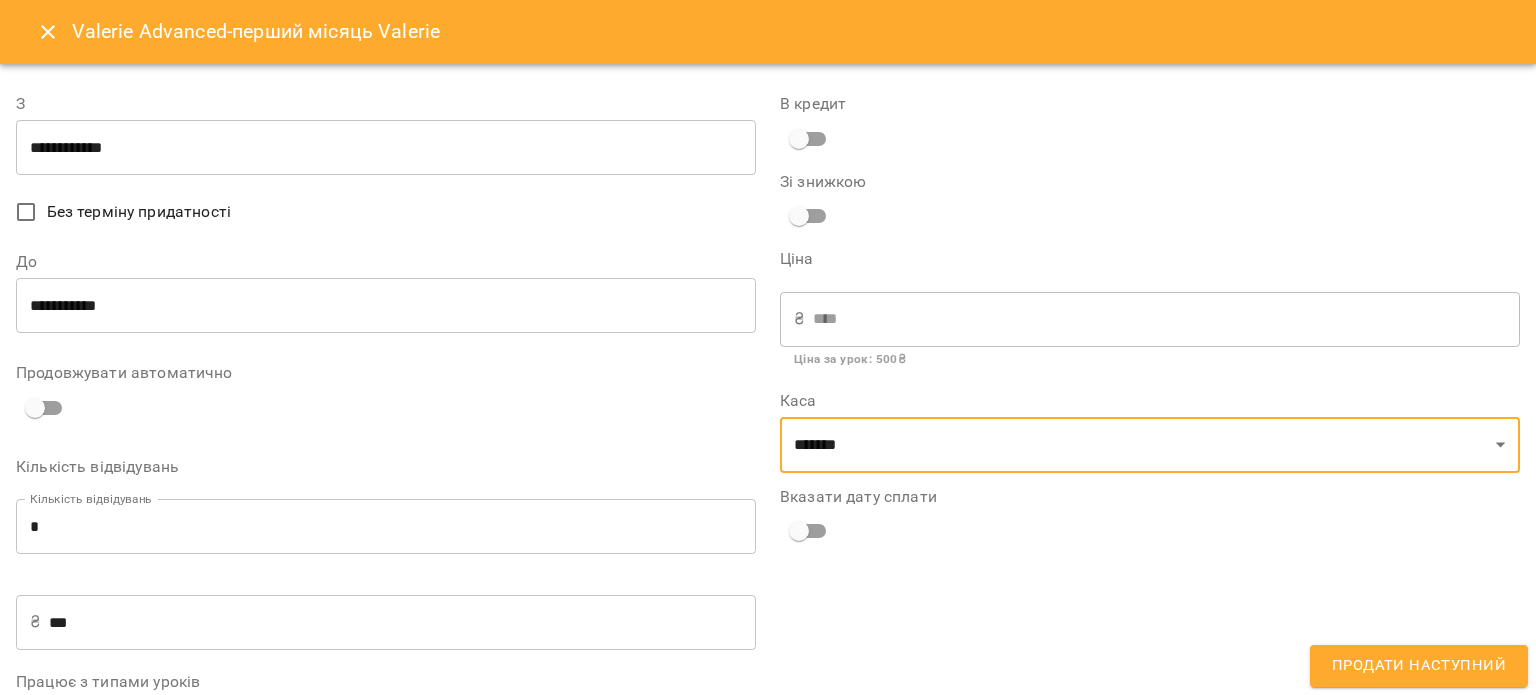 click on "**********" at bounding box center (1150, 427) 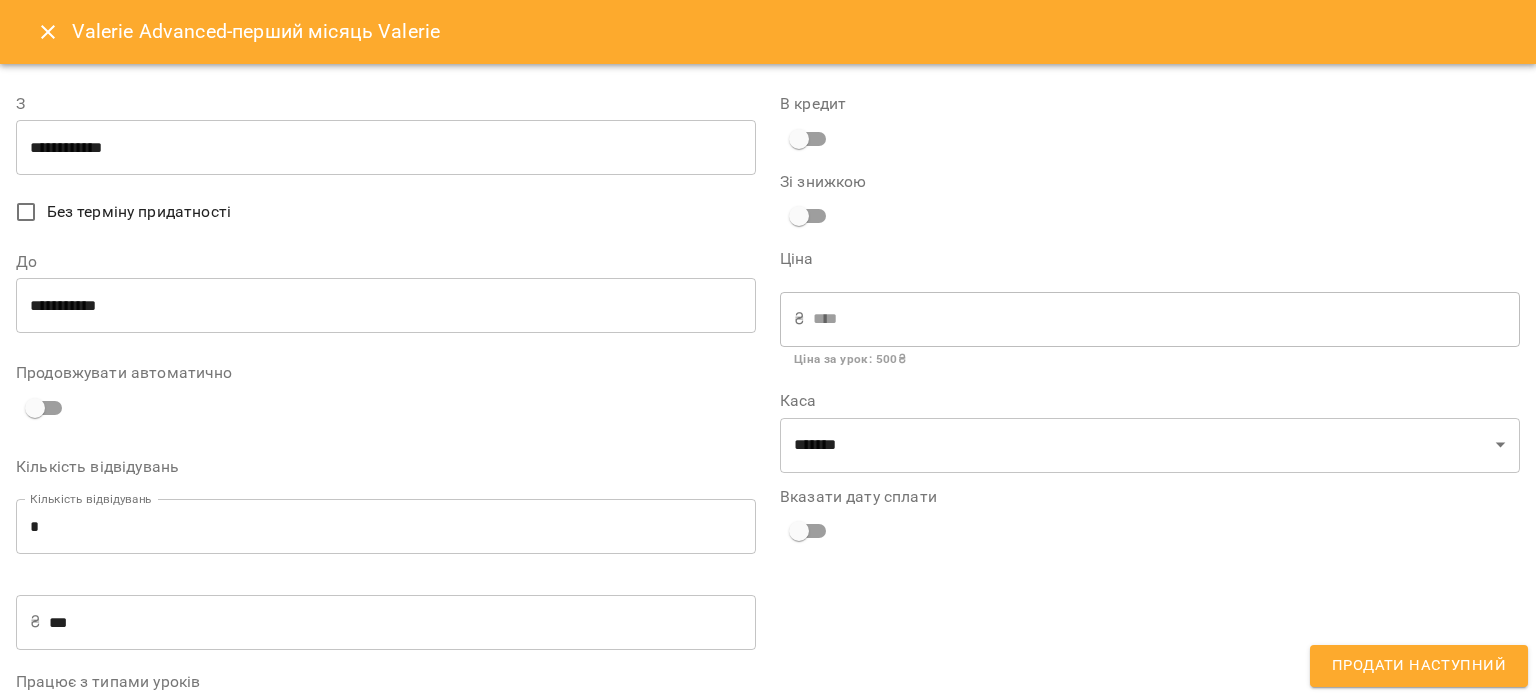 click on "Продати наступний" at bounding box center (1419, 666) 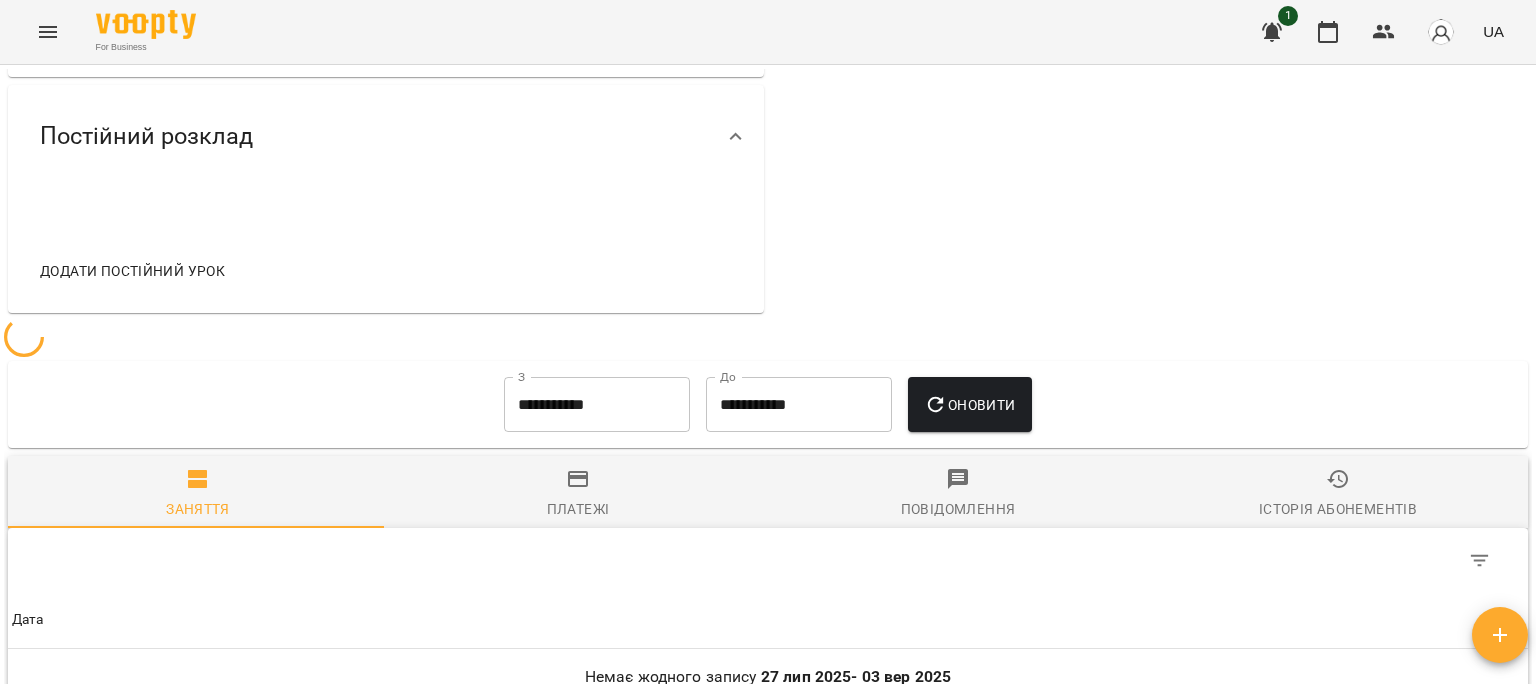 scroll, scrollTop: 668, scrollLeft: 0, axis: vertical 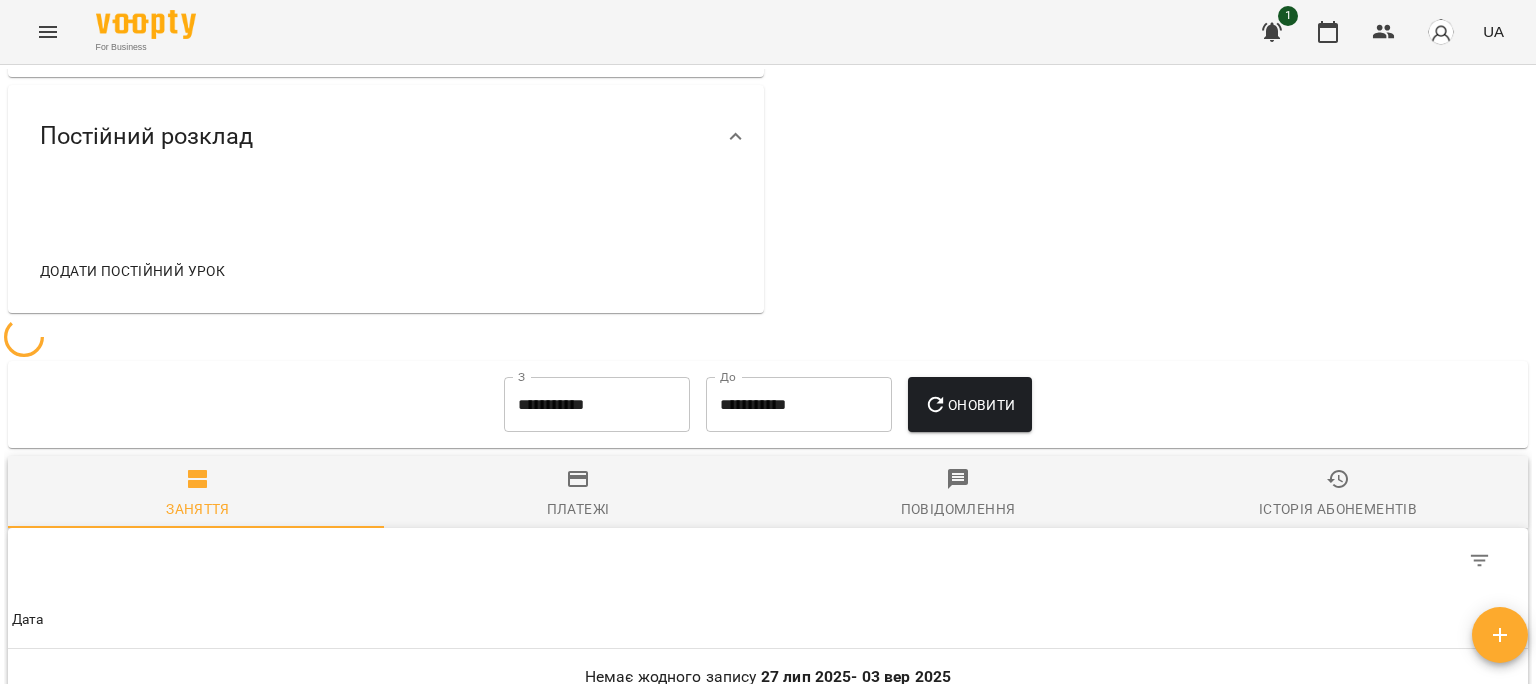 click 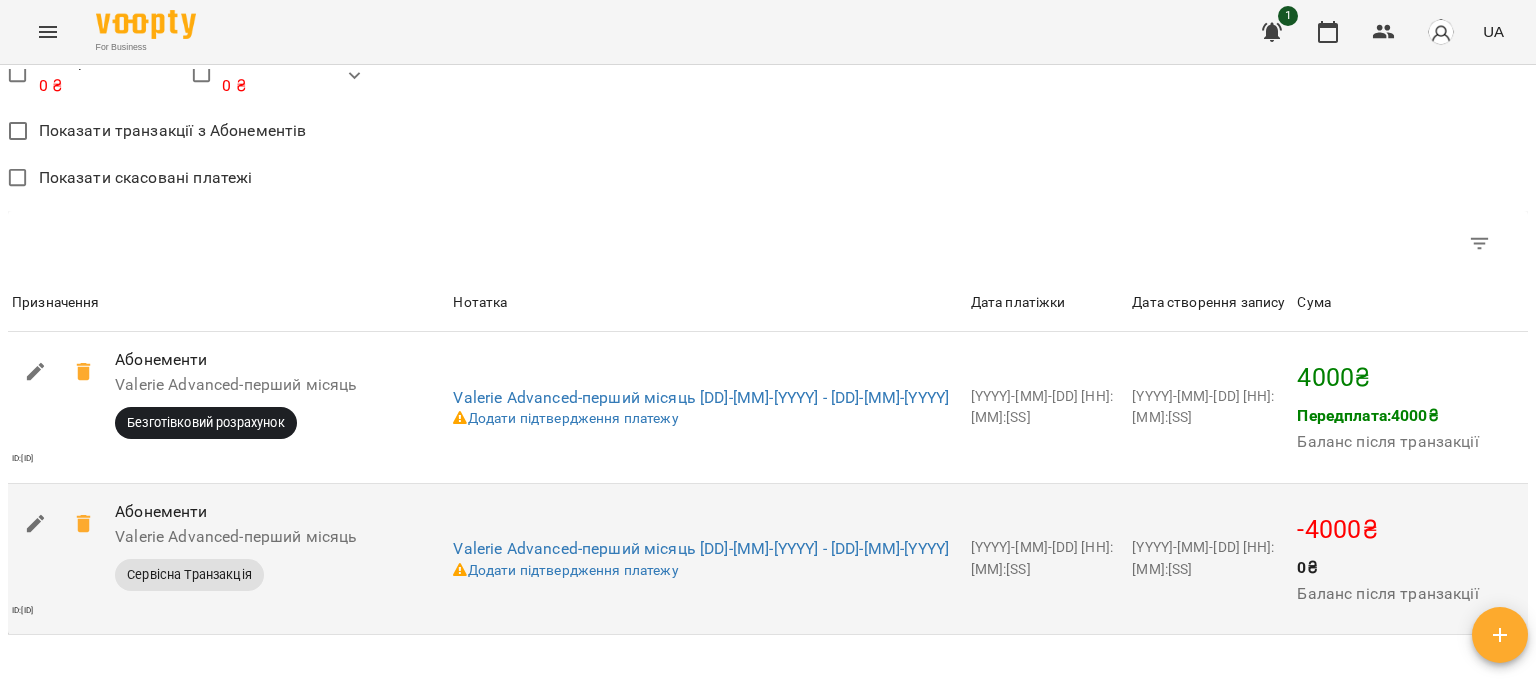 scroll, scrollTop: 1196, scrollLeft: 0, axis: vertical 